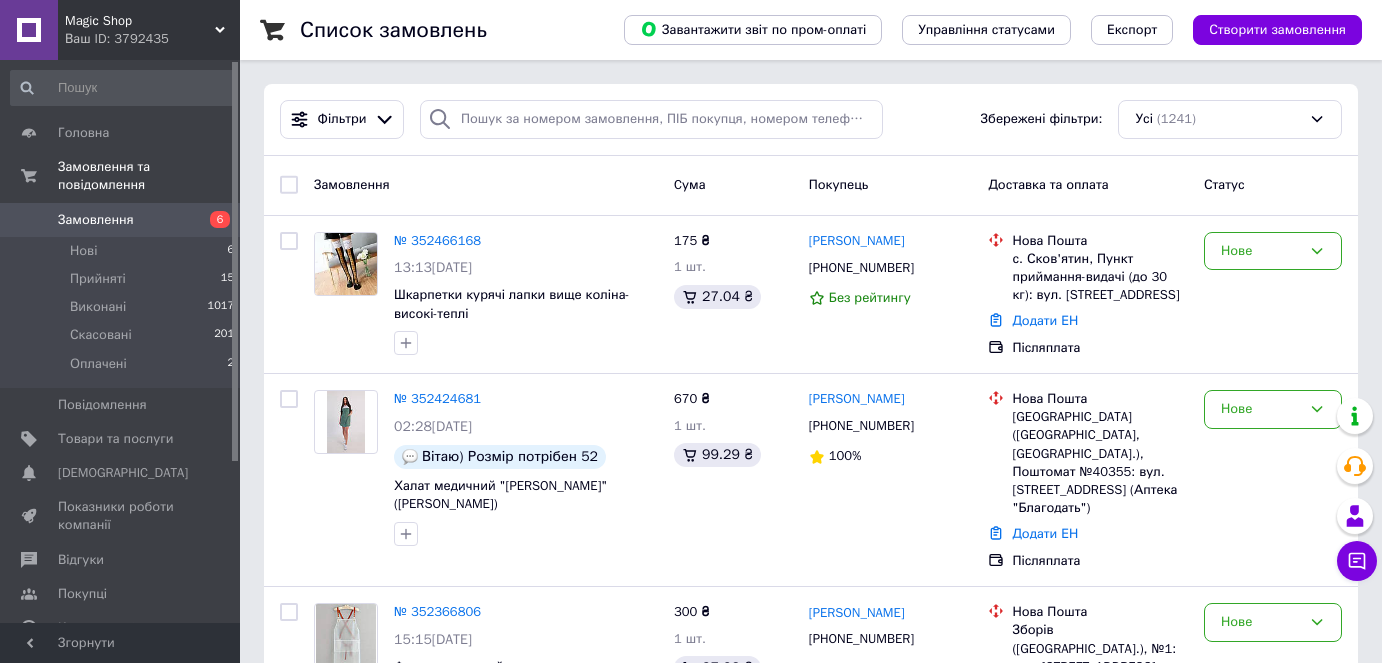 scroll, scrollTop: 0, scrollLeft: 0, axis: both 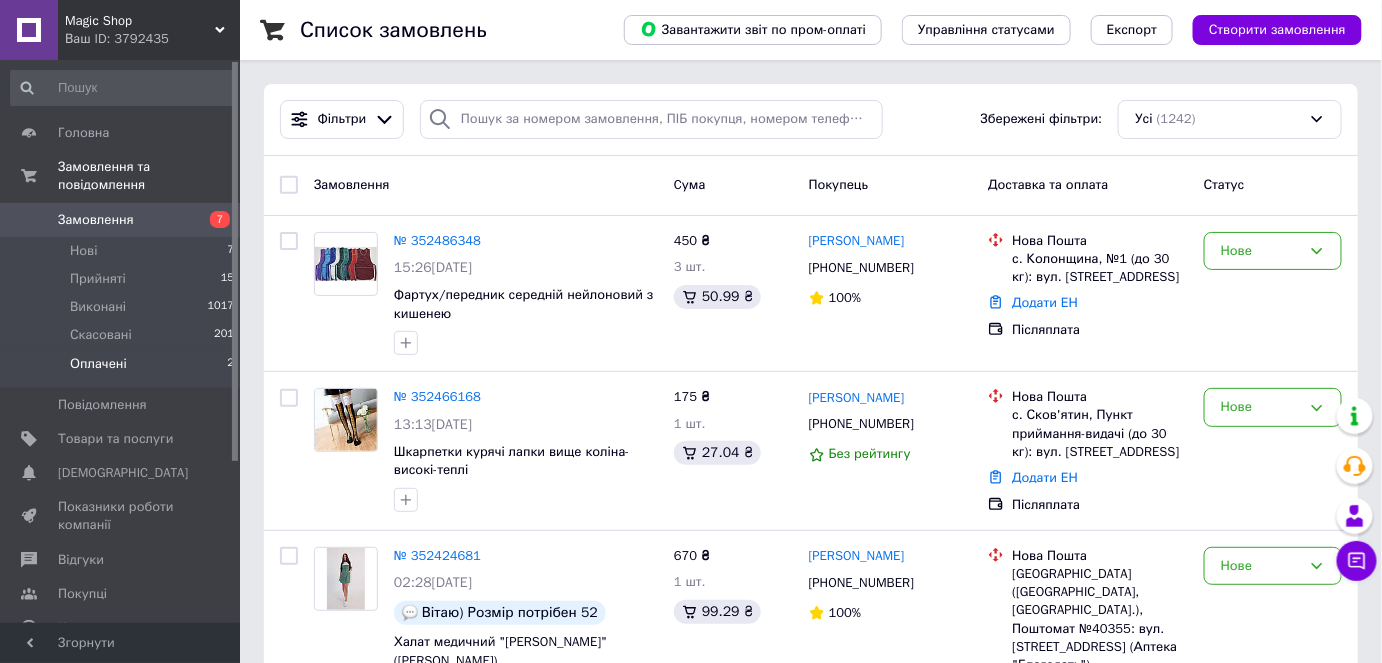 click on "Оплачені 2" at bounding box center [123, 369] 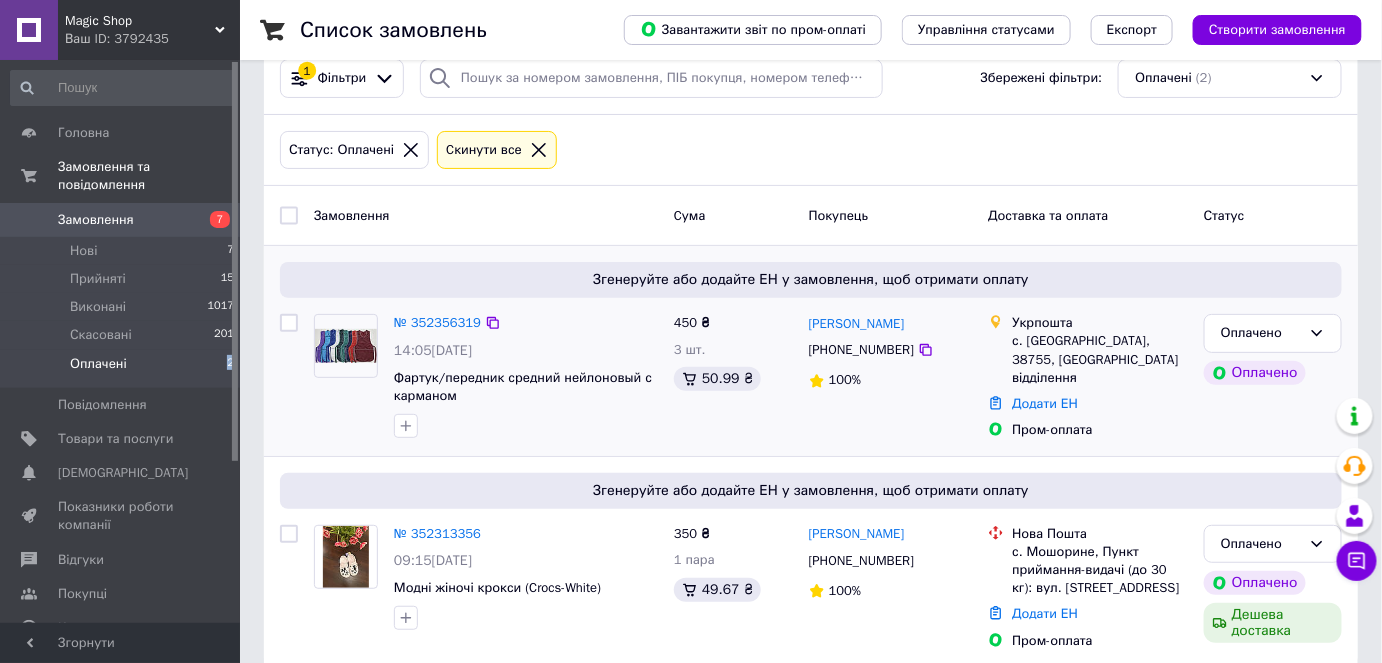 scroll, scrollTop: 64, scrollLeft: 0, axis: vertical 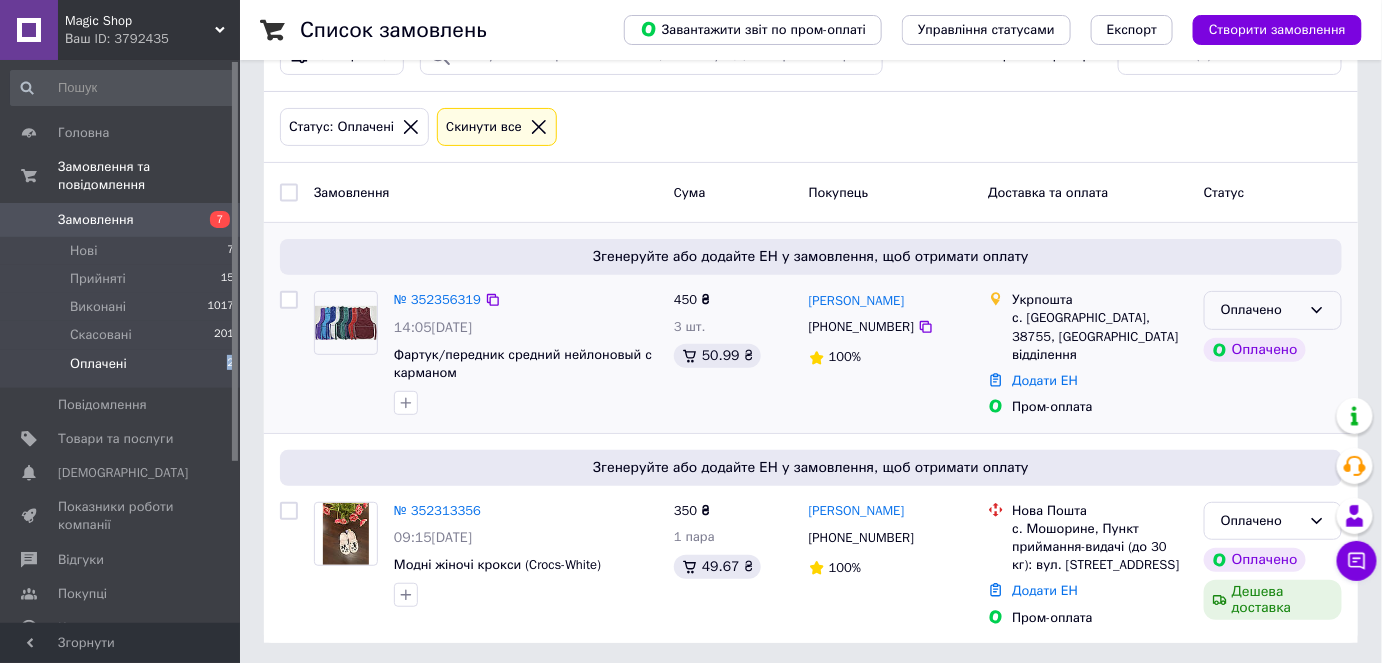 click 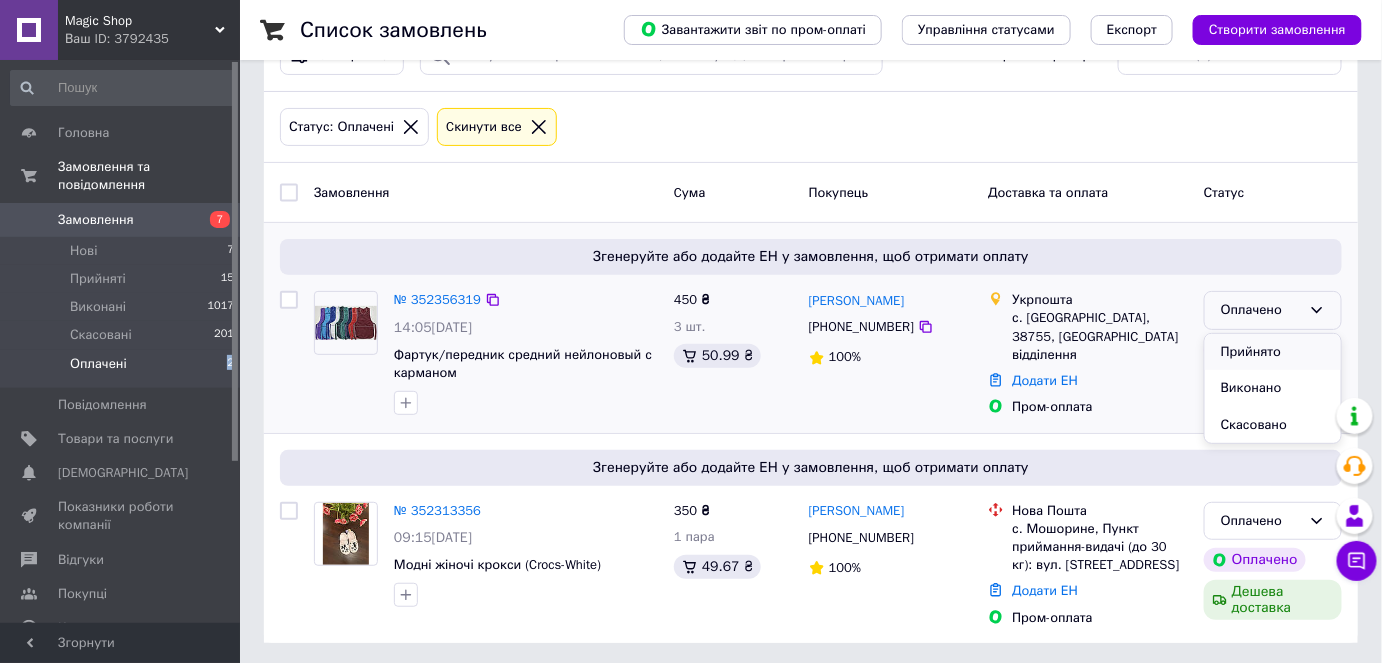 click on "Прийнято" at bounding box center [1273, 352] 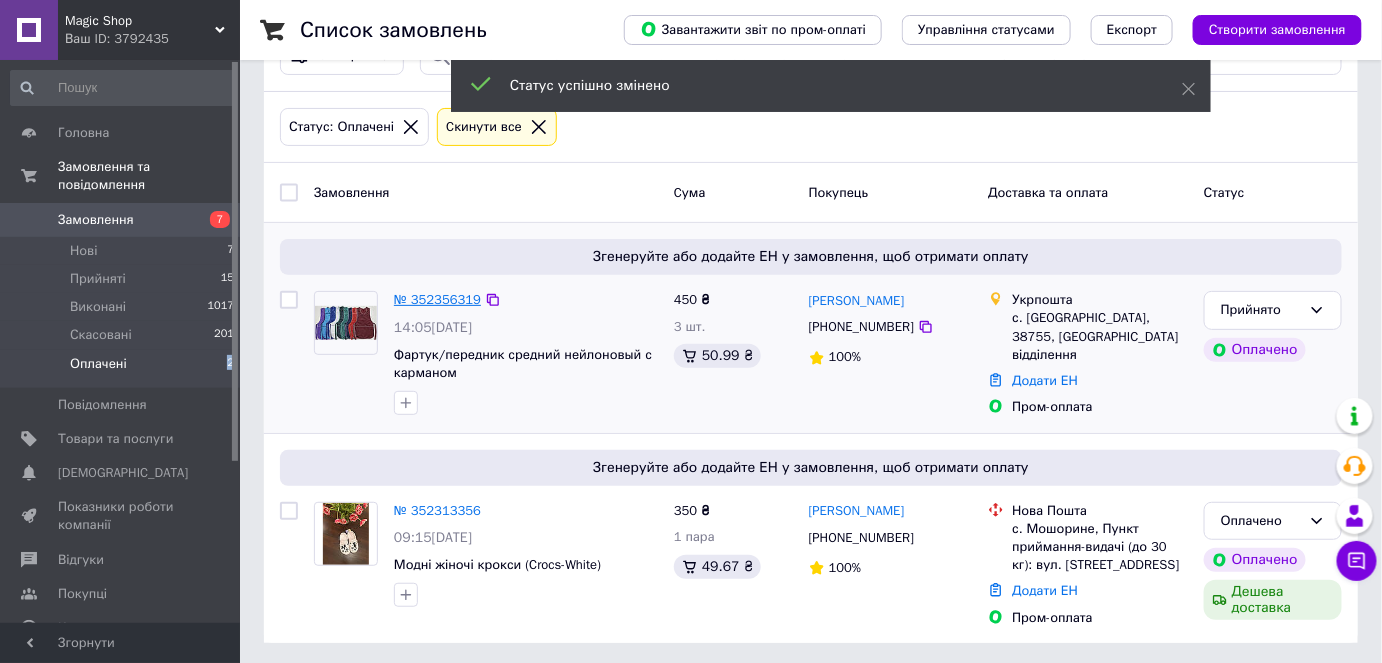 click on "№ 352356319" at bounding box center [437, 299] 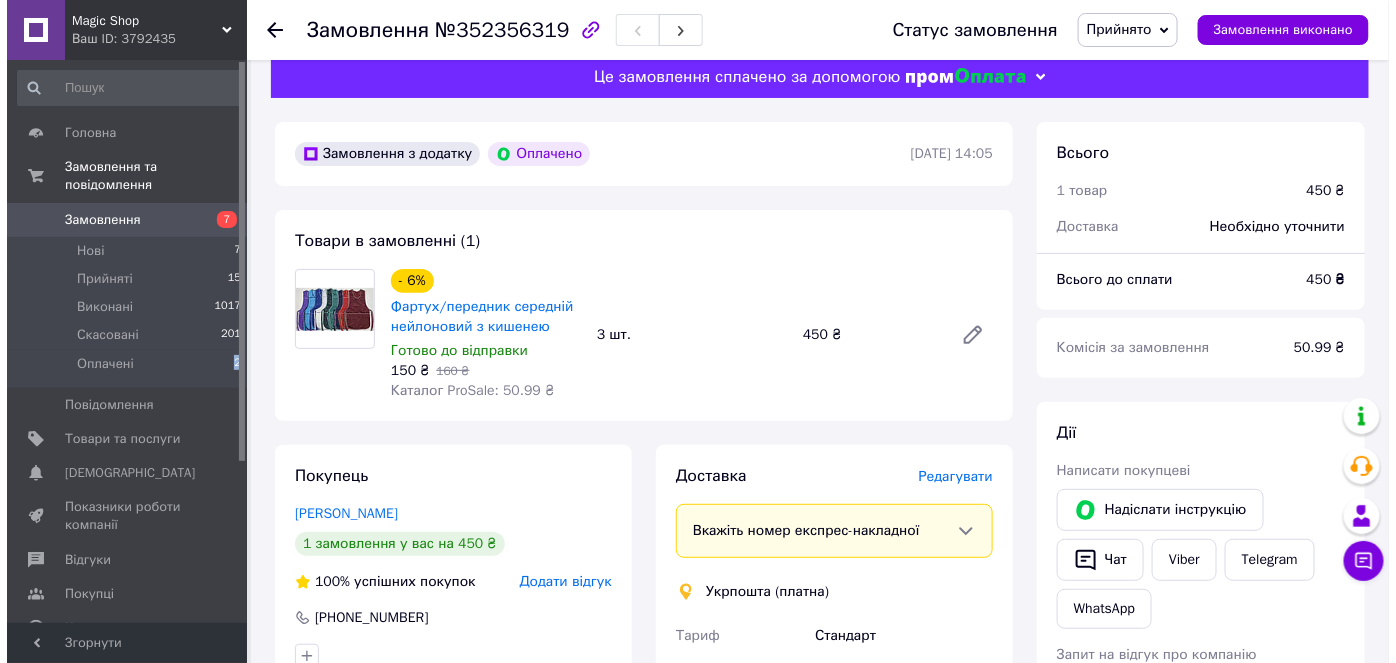 scroll, scrollTop: 181, scrollLeft: 0, axis: vertical 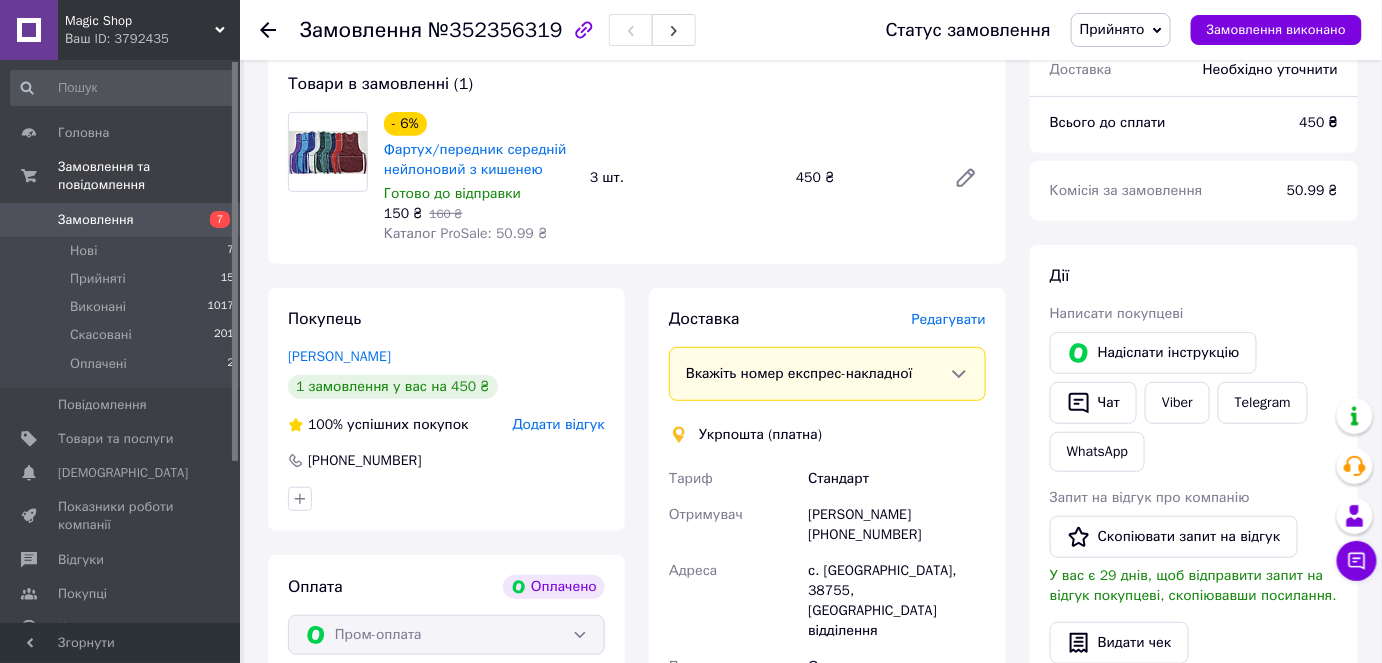 click on "Редагувати" at bounding box center [949, 319] 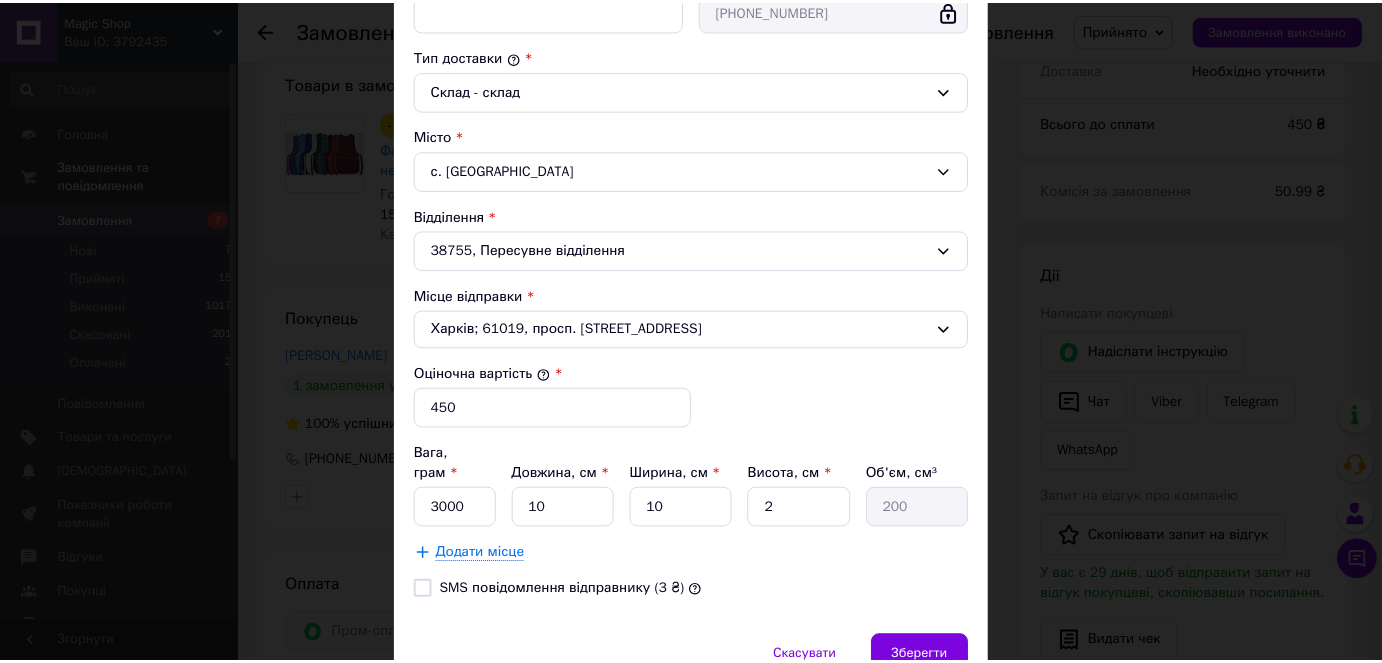 scroll, scrollTop: 581, scrollLeft: 0, axis: vertical 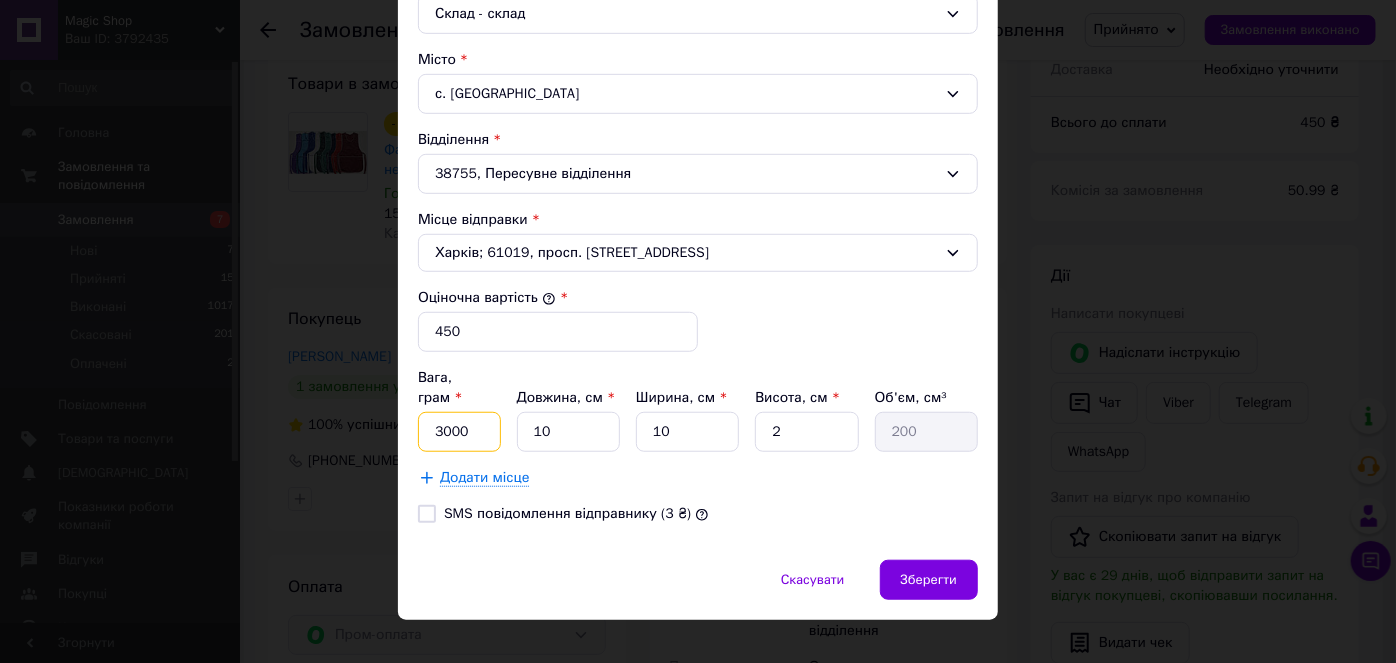 click on "3000" at bounding box center (459, 432) 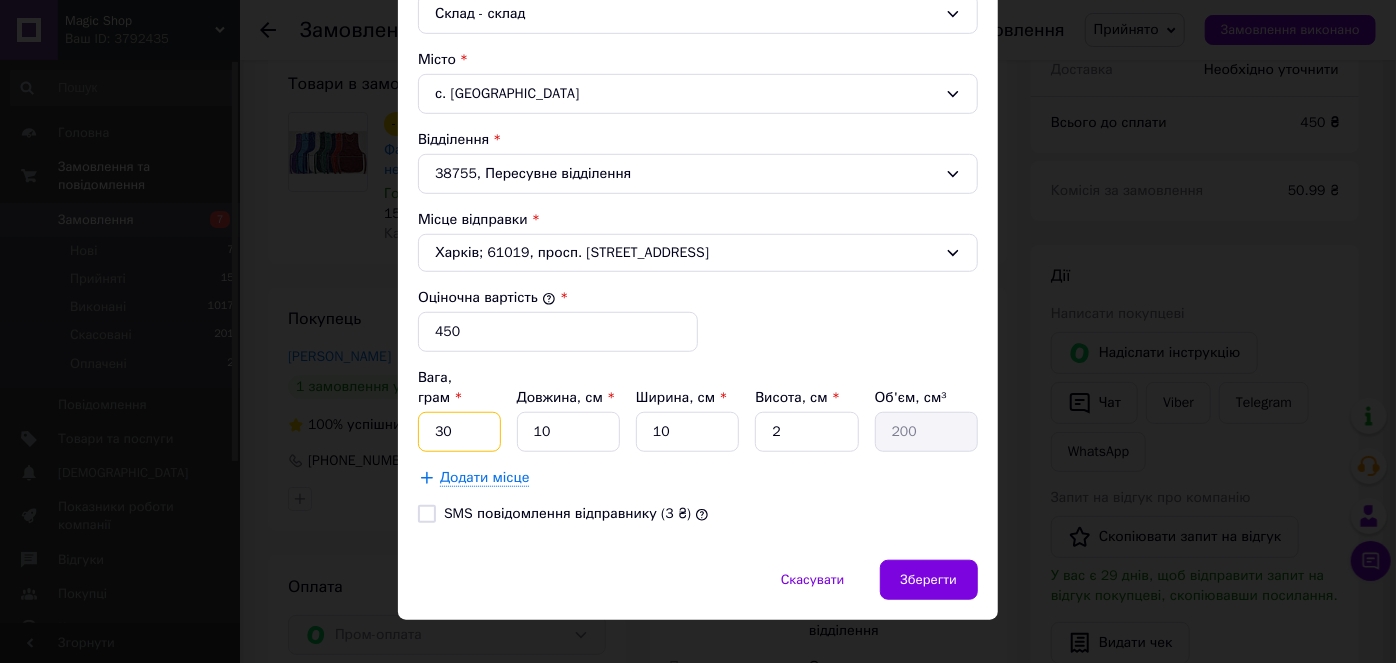 type on "3" 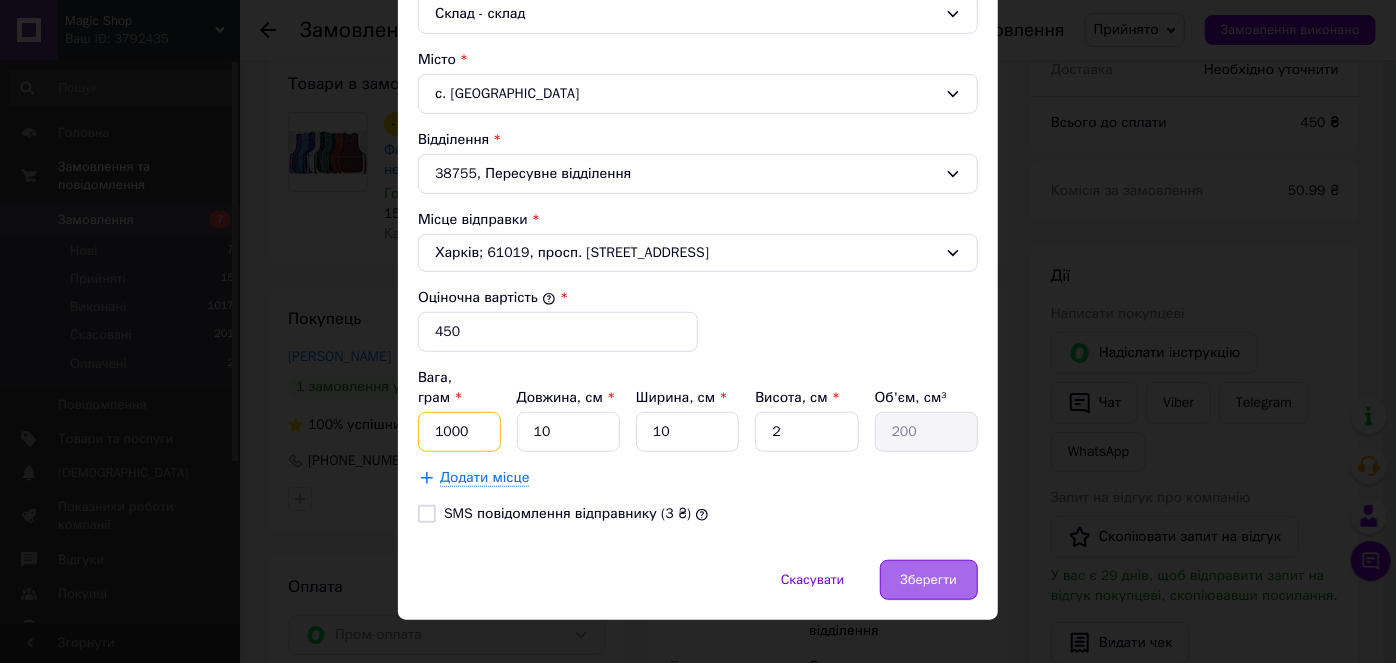 type on "1000" 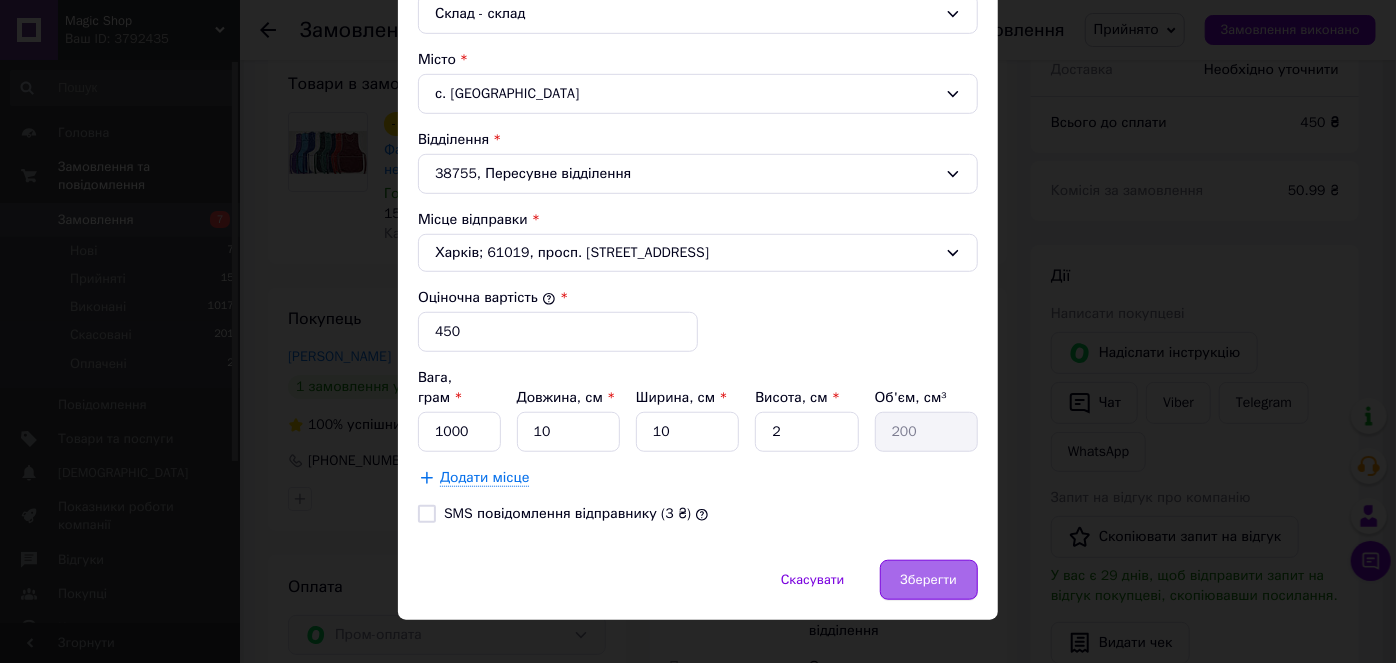 click on "Зберегти" at bounding box center [929, 580] 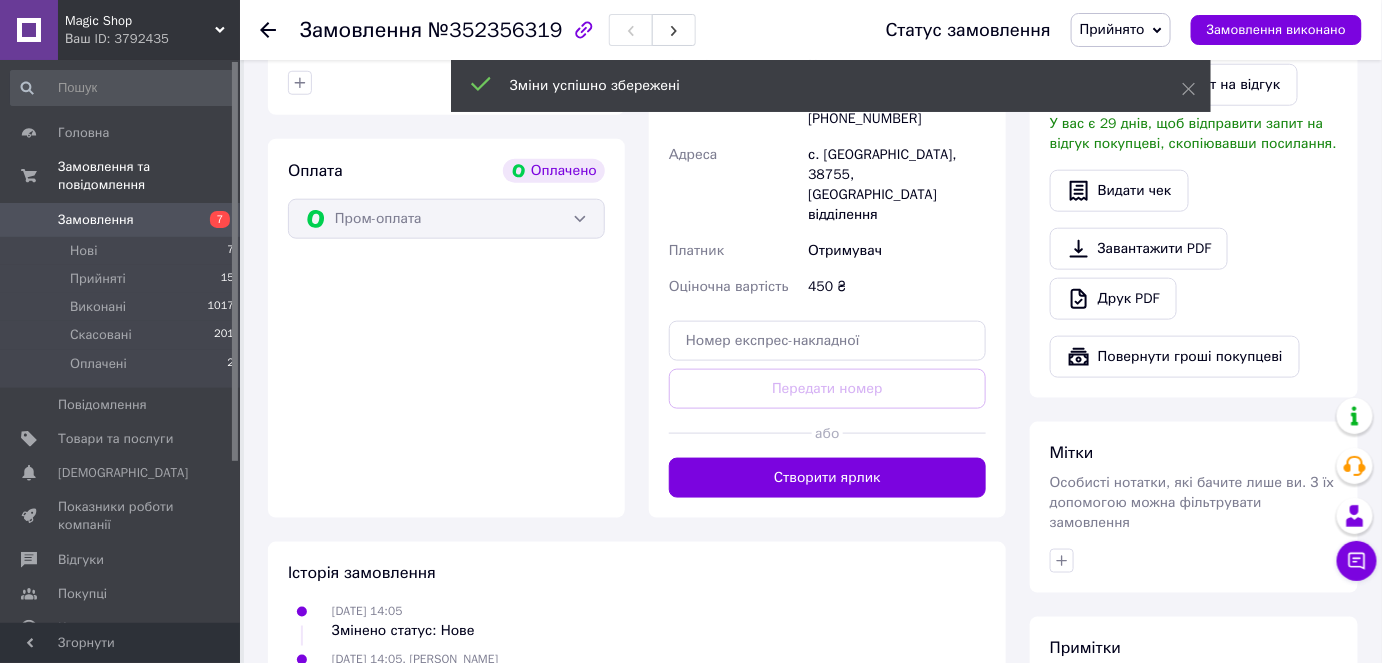scroll, scrollTop: 636, scrollLeft: 0, axis: vertical 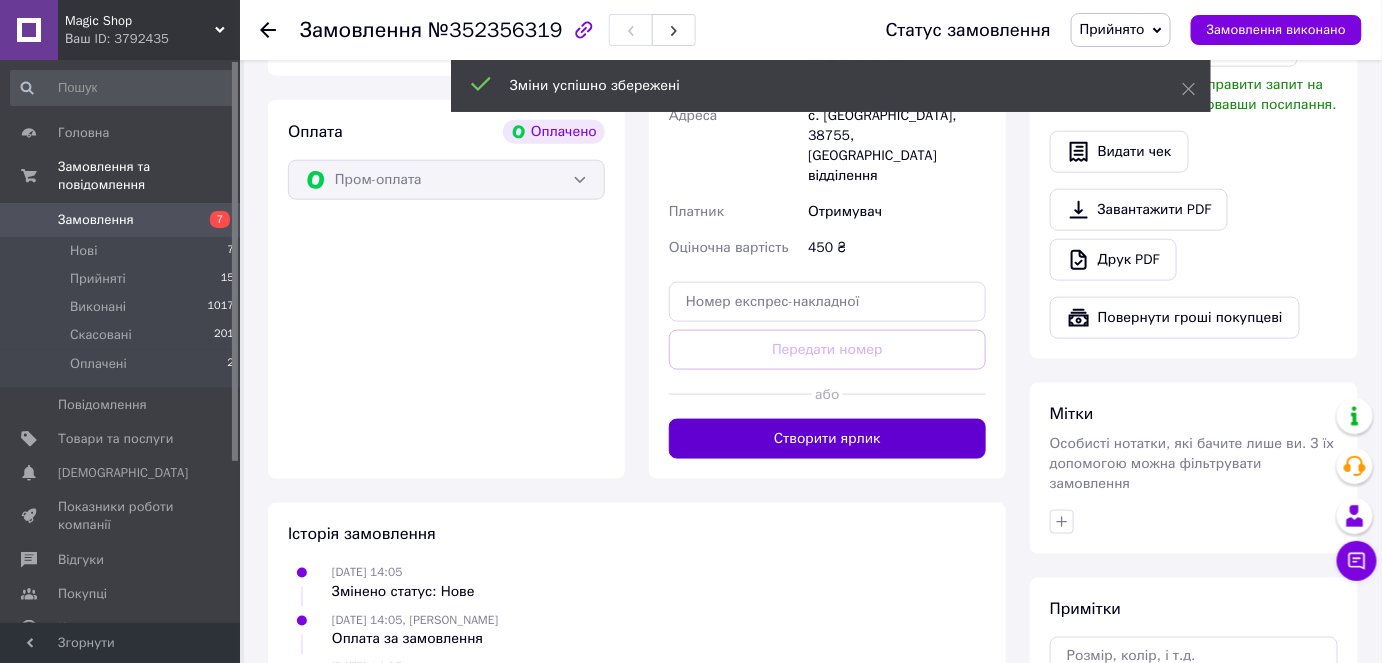 click on "Створити ярлик" at bounding box center (827, 439) 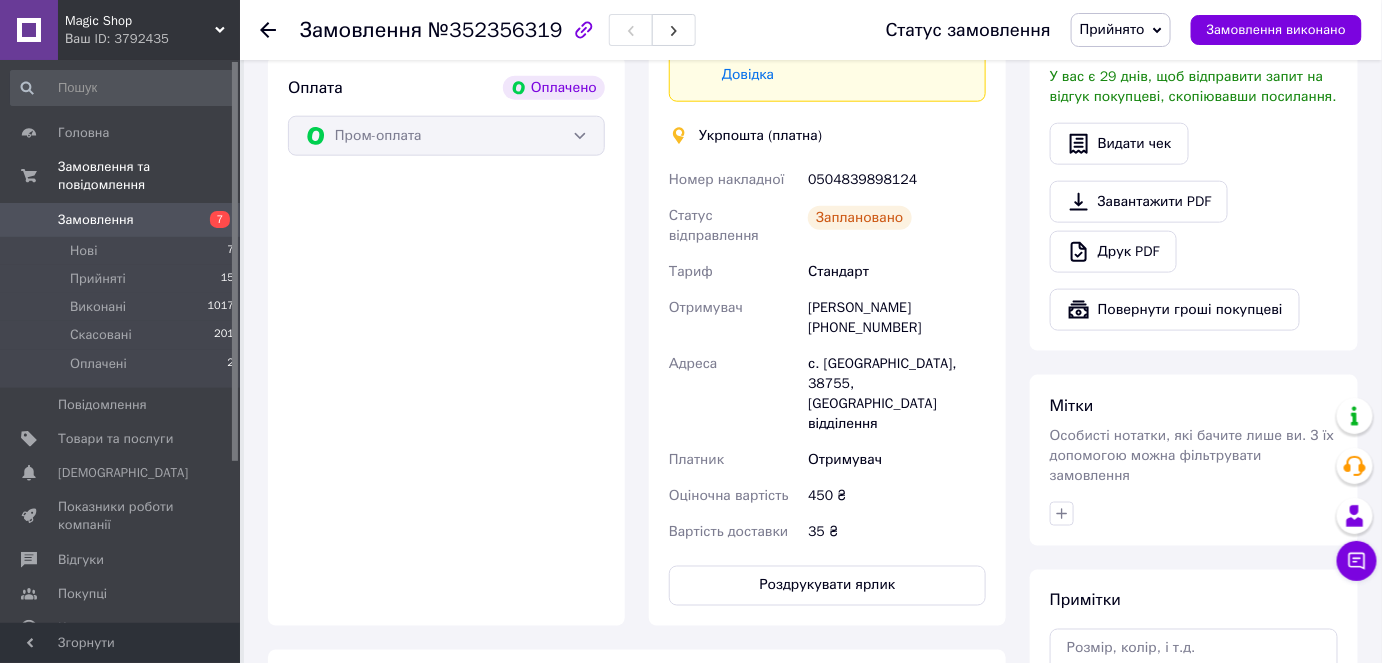 scroll, scrollTop: 545, scrollLeft: 0, axis: vertical 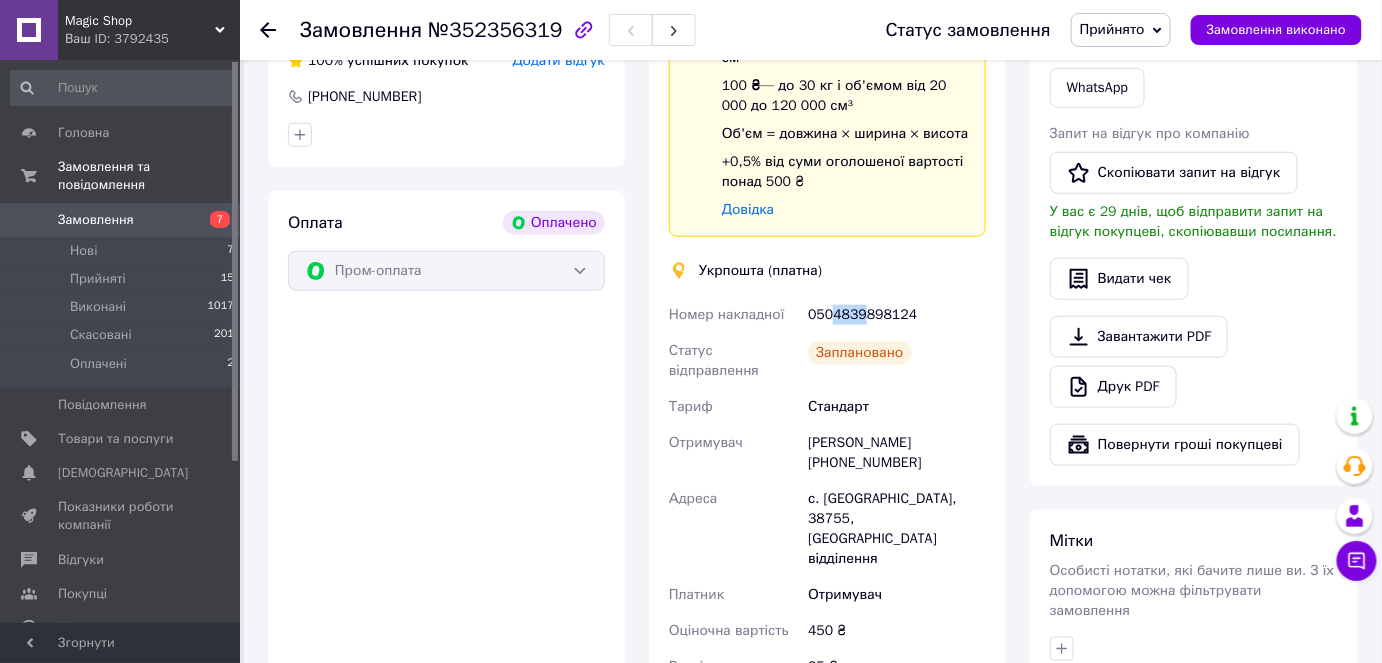 drag, startPoint x: 829, startPoint y: 293, endPoint x: 862, endPoint y: 299, distance: 33.54102 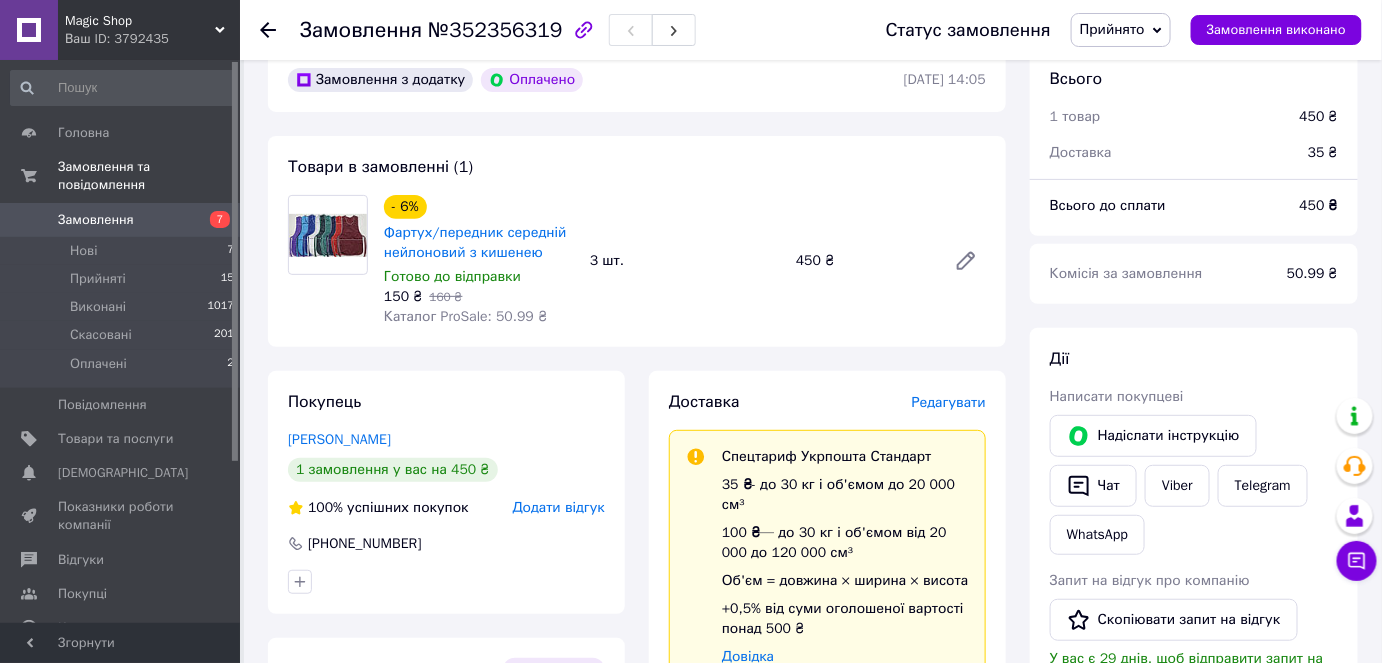 scroll, scrollTop: 0, scrollLeft: 0, axis: both 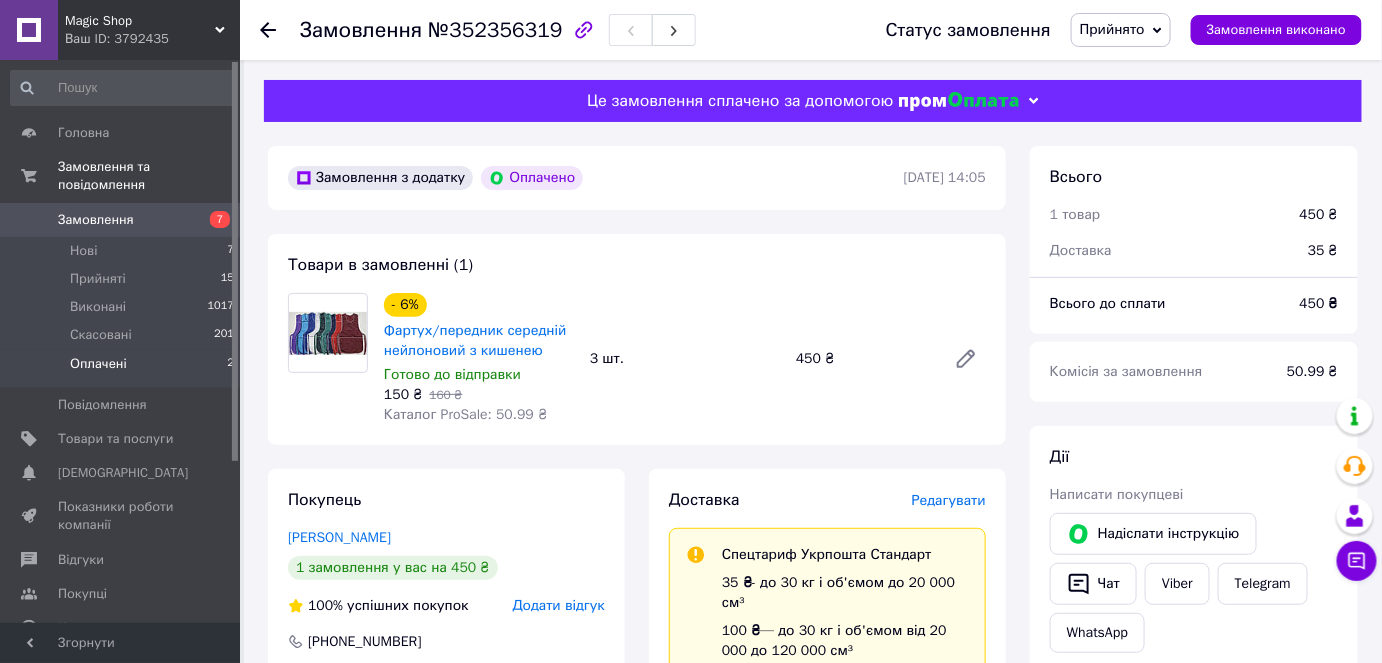 click on "Оплачені 2" at bounding box center (123, 369) 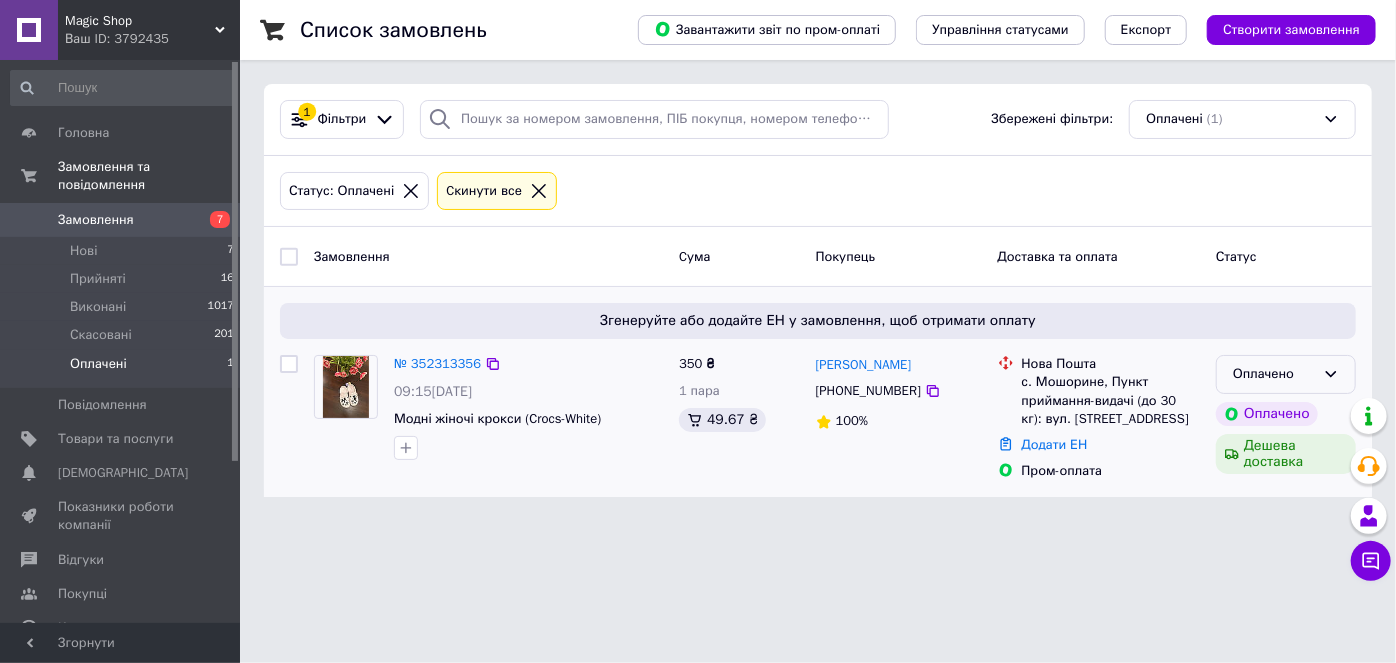 click 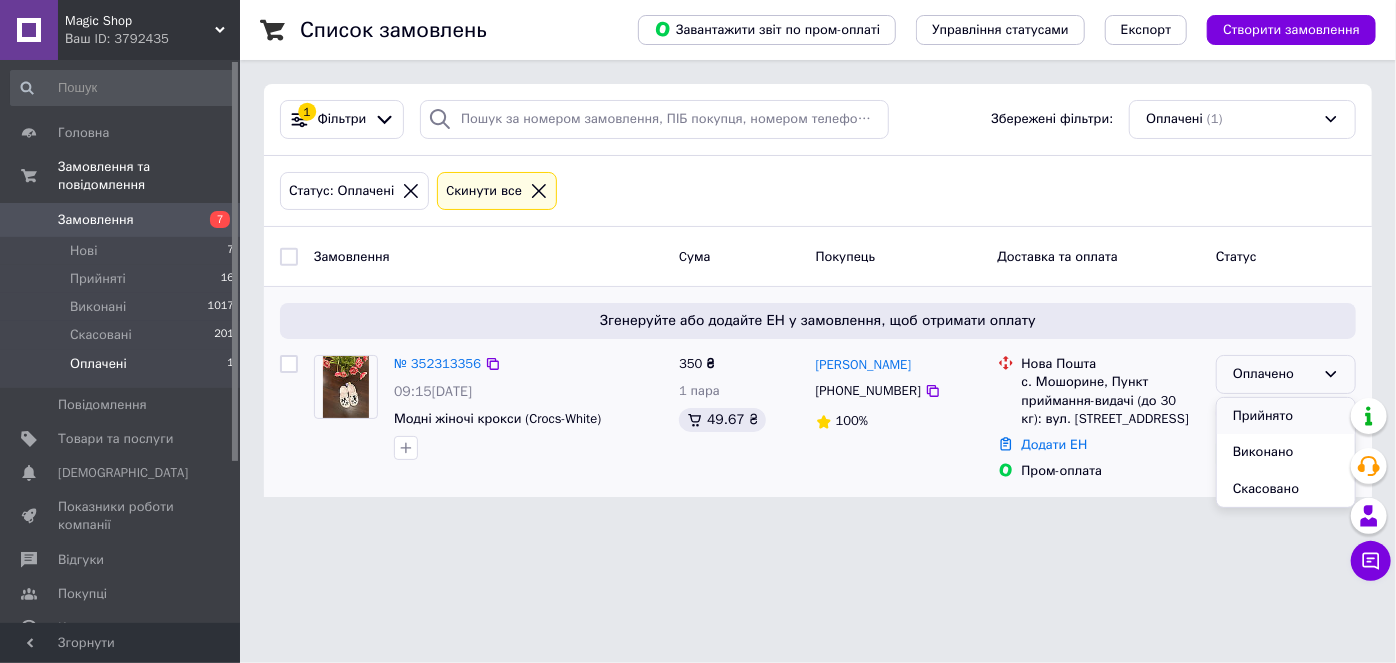 click on "Прийнято" at bounding box center [1286, 416] 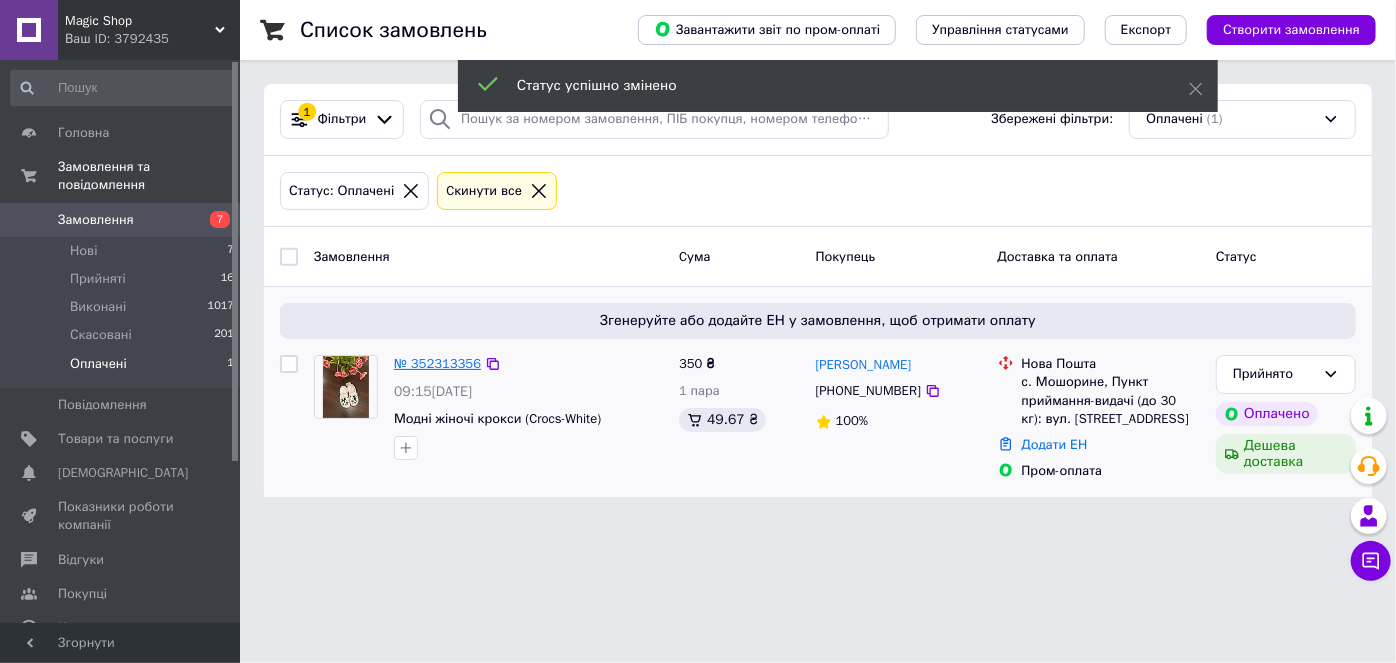 click on "№ 352313356" at bounding box center [437, 363] 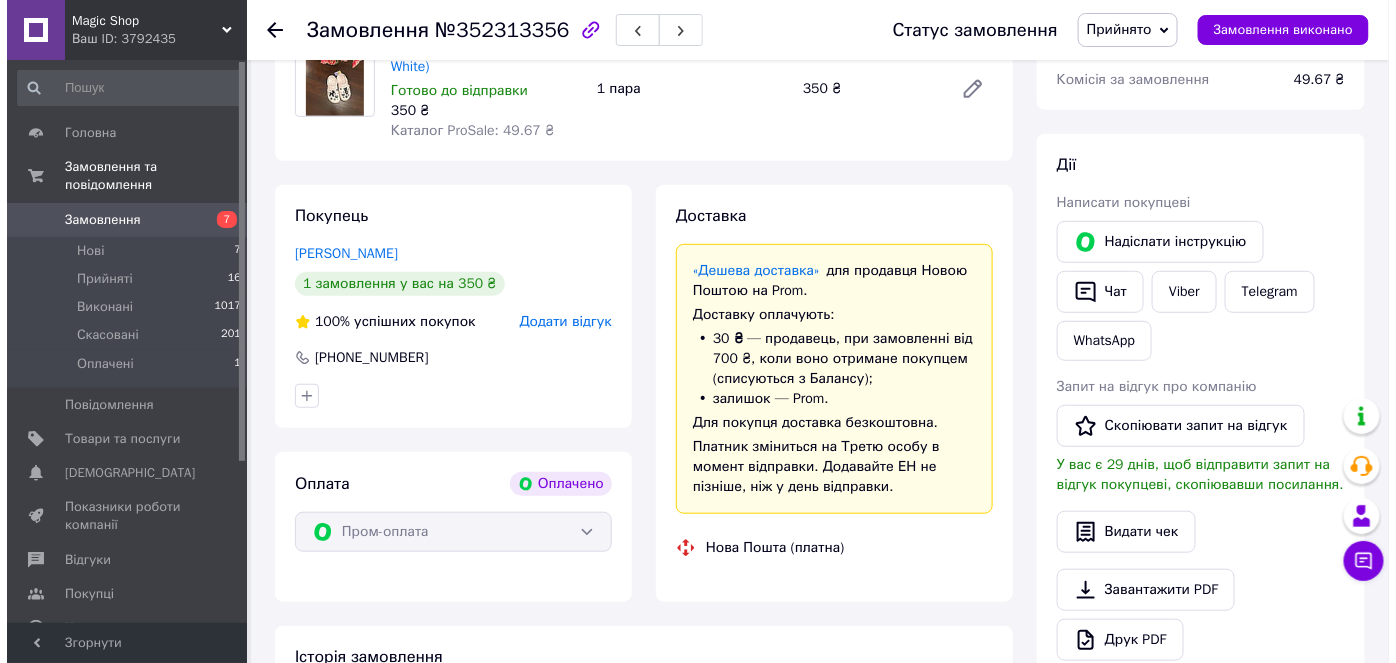 scroll, scrollTop: 272, scrollLeft: 0, axis: vertical 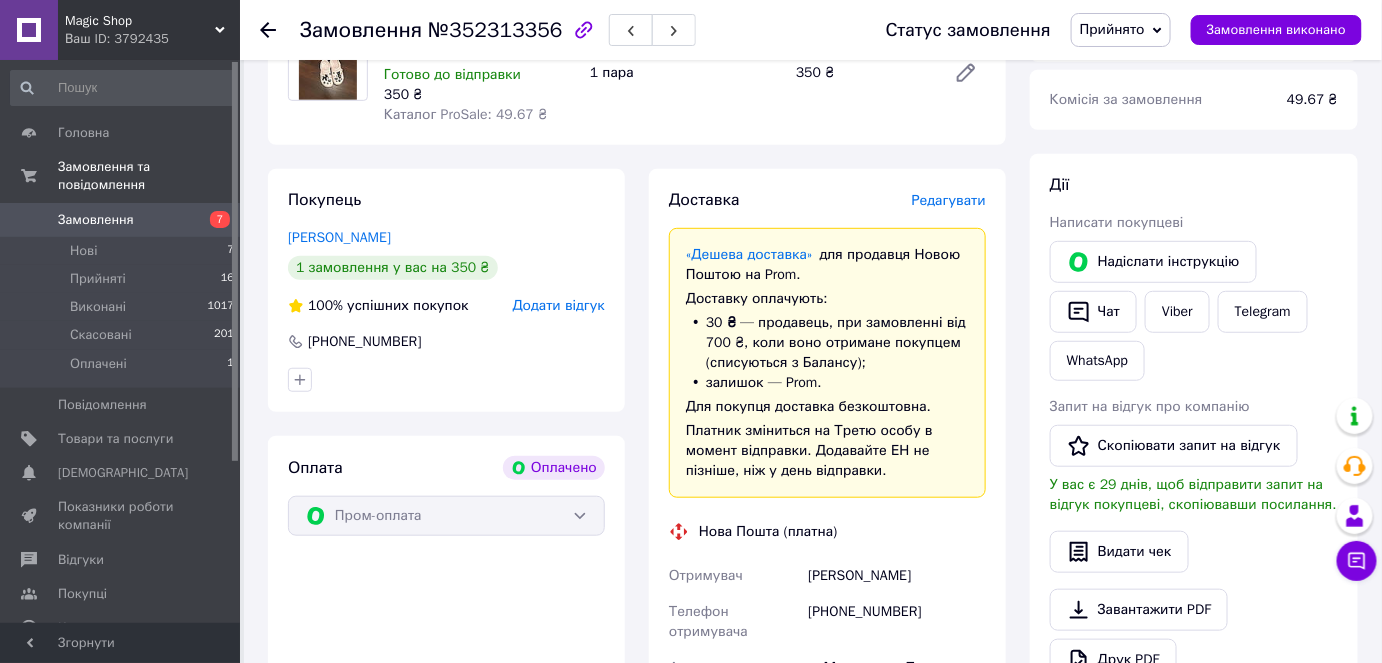 click on "Редагувати" at bounding box center [949, 200] 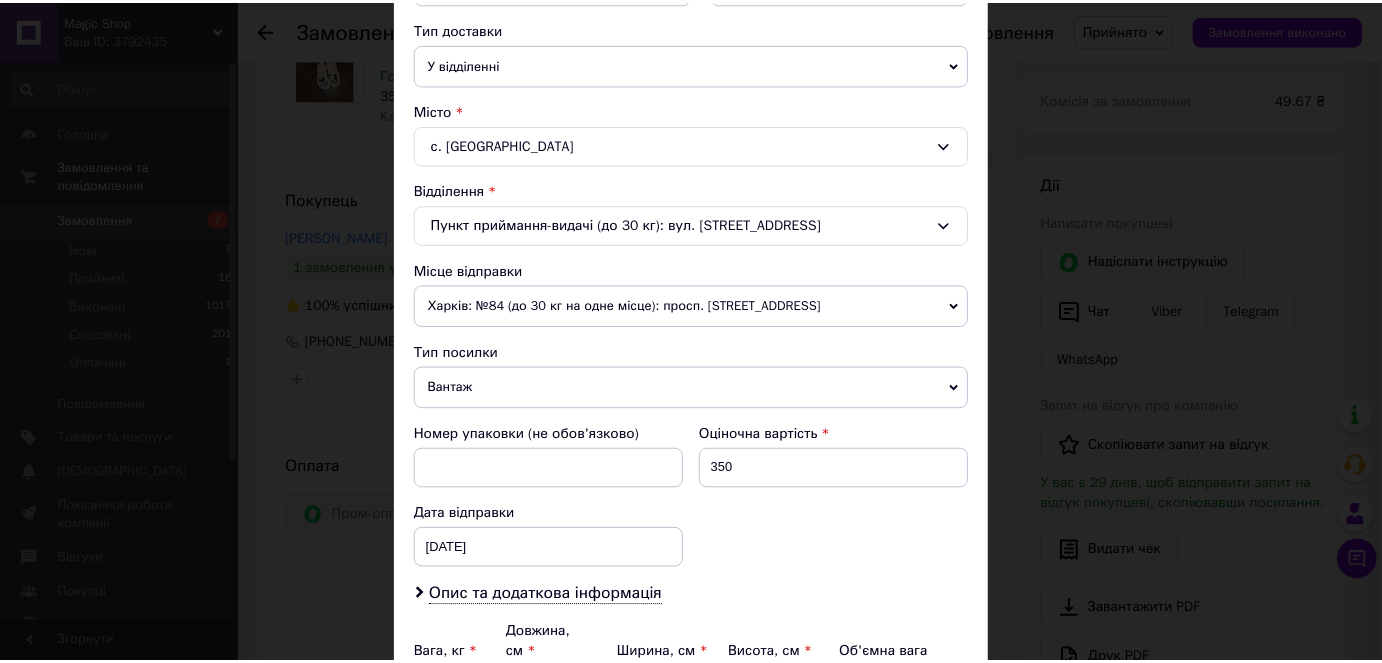 scroll, scrollTop: 657, scrollLeft: 0, axis: vertical 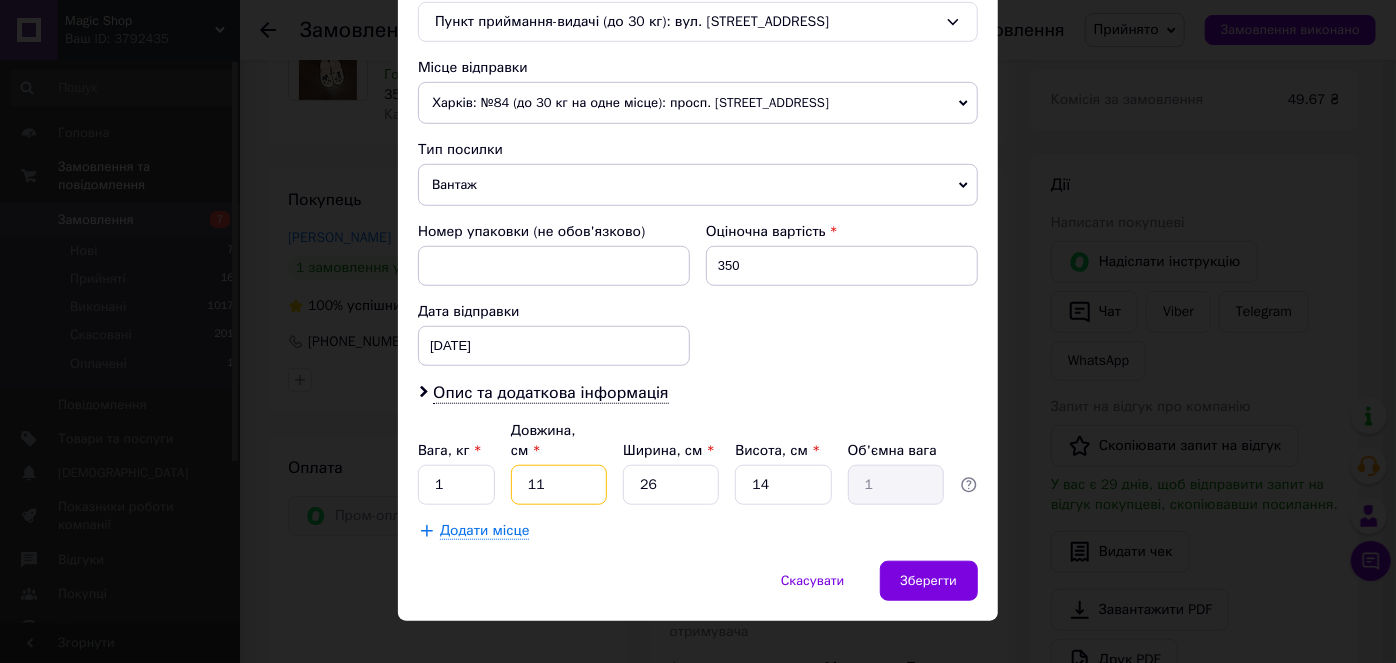 click on "11" at bounding box center [559, 485] 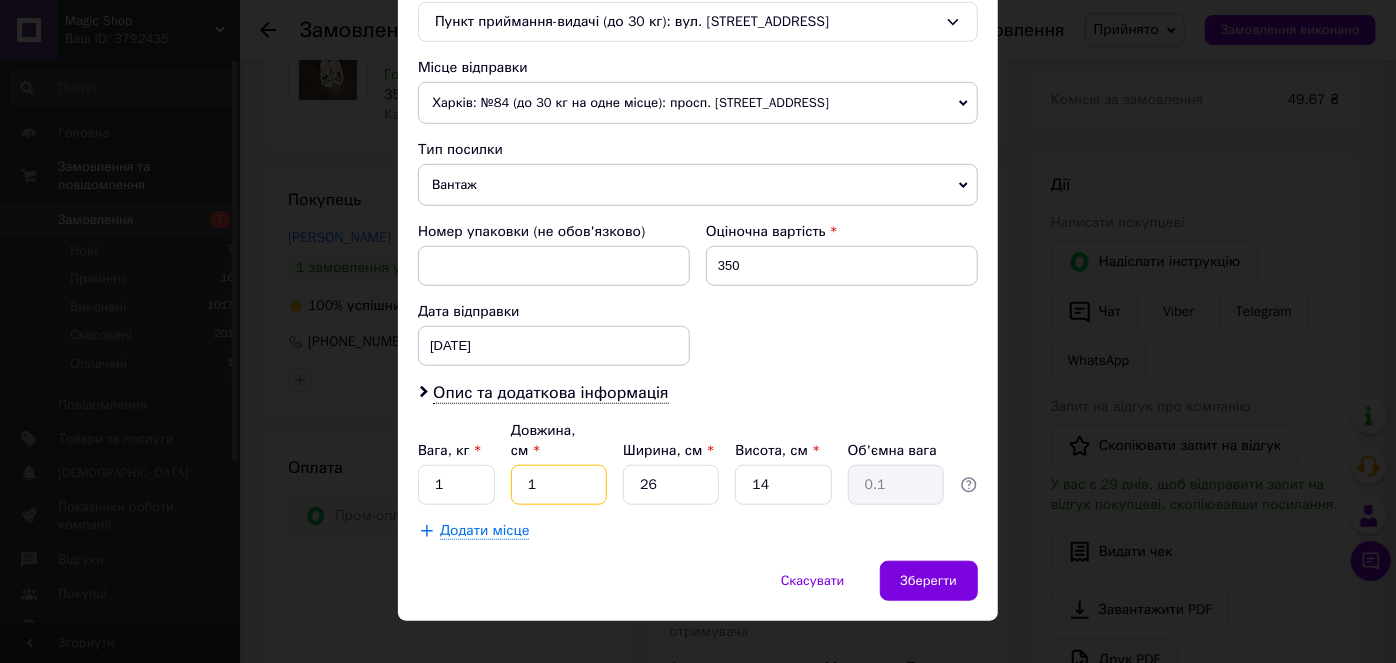type on "10" 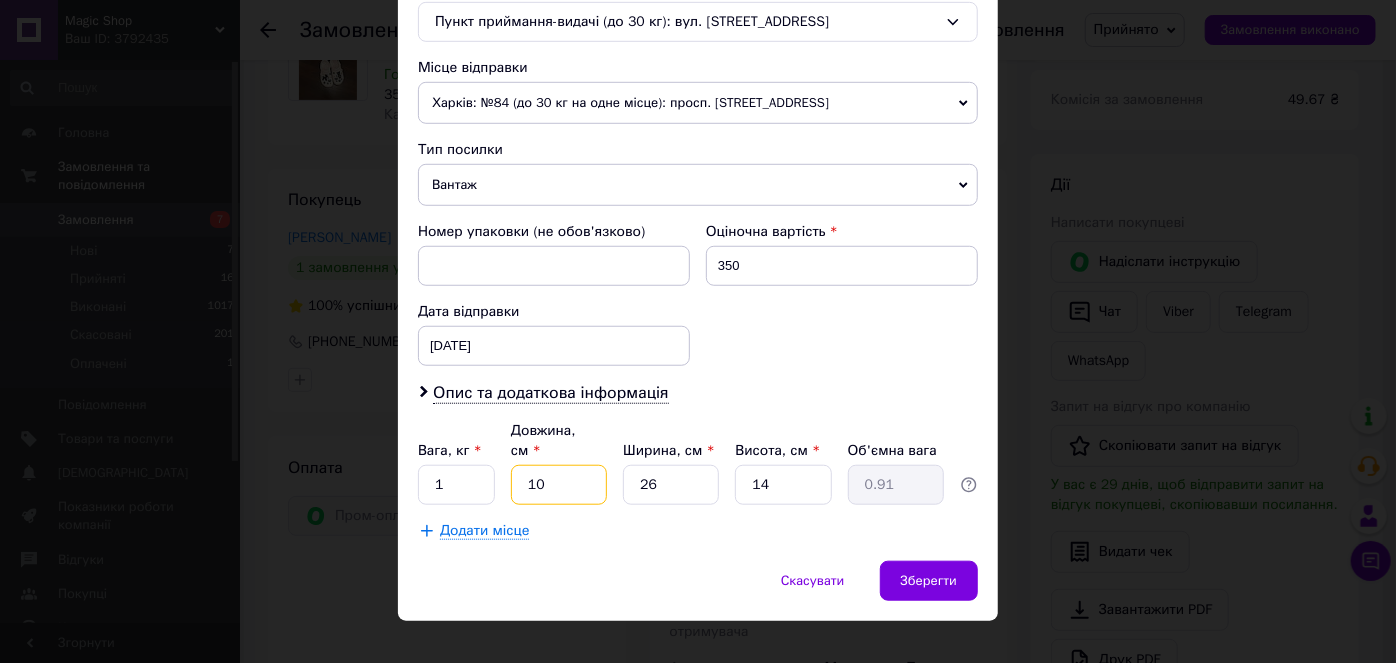 type on "10" 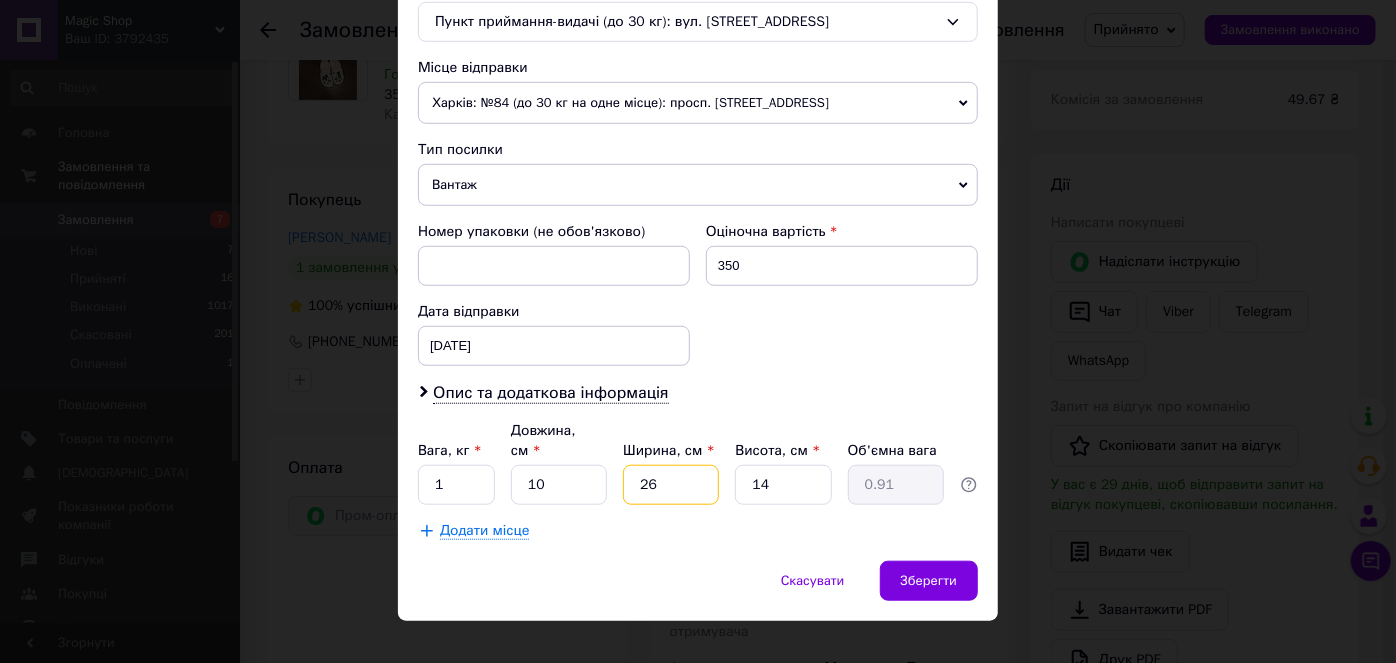 click on "26" at bounding box center [671, 485] 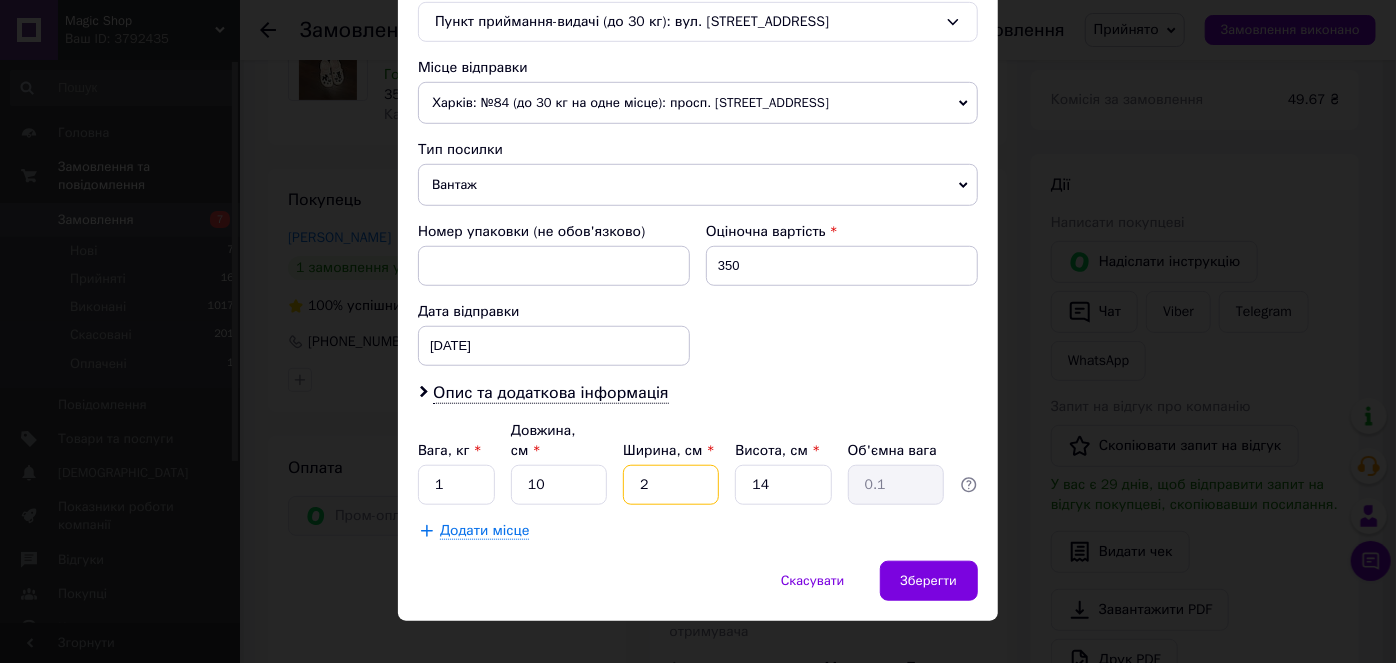 type 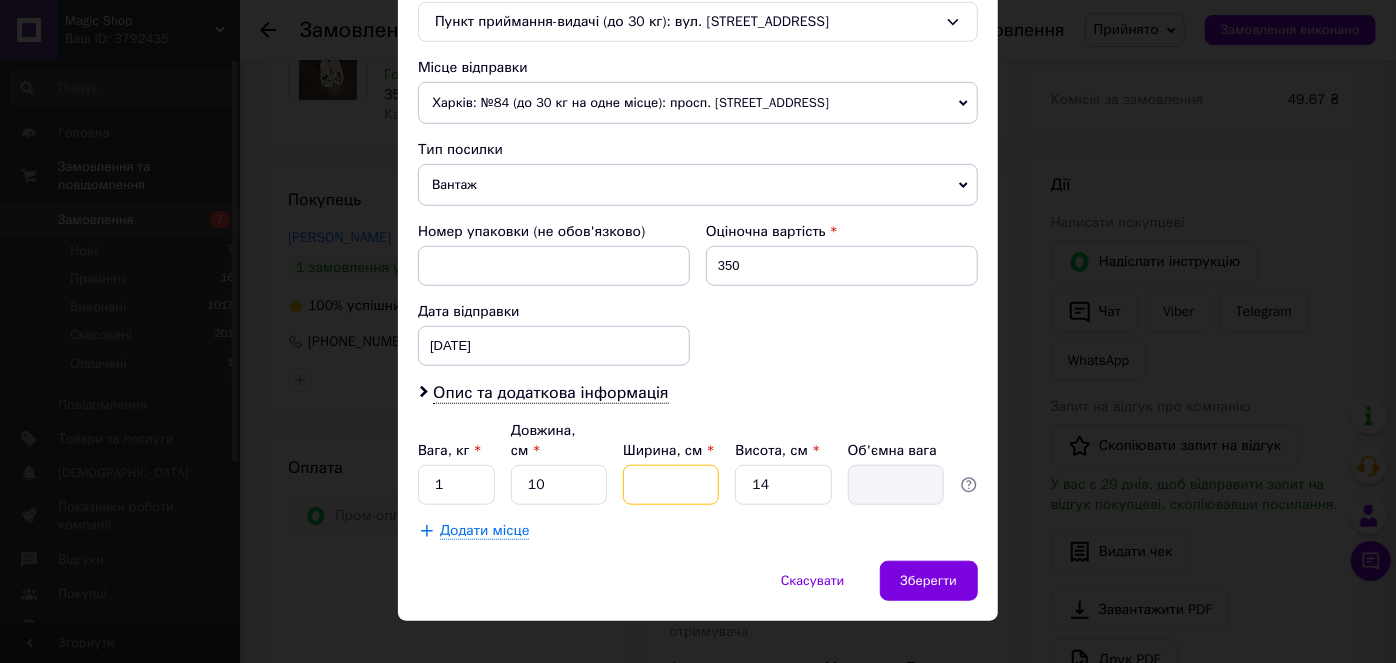 type on "1" 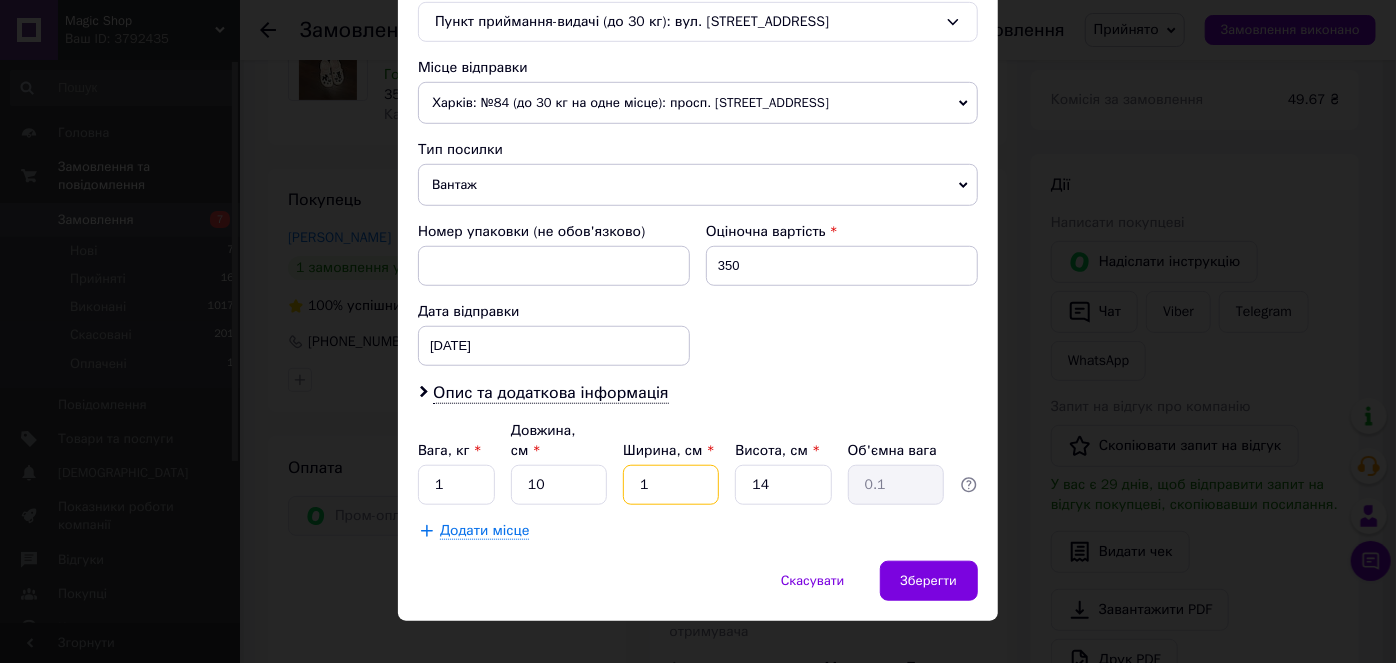 type on "10" 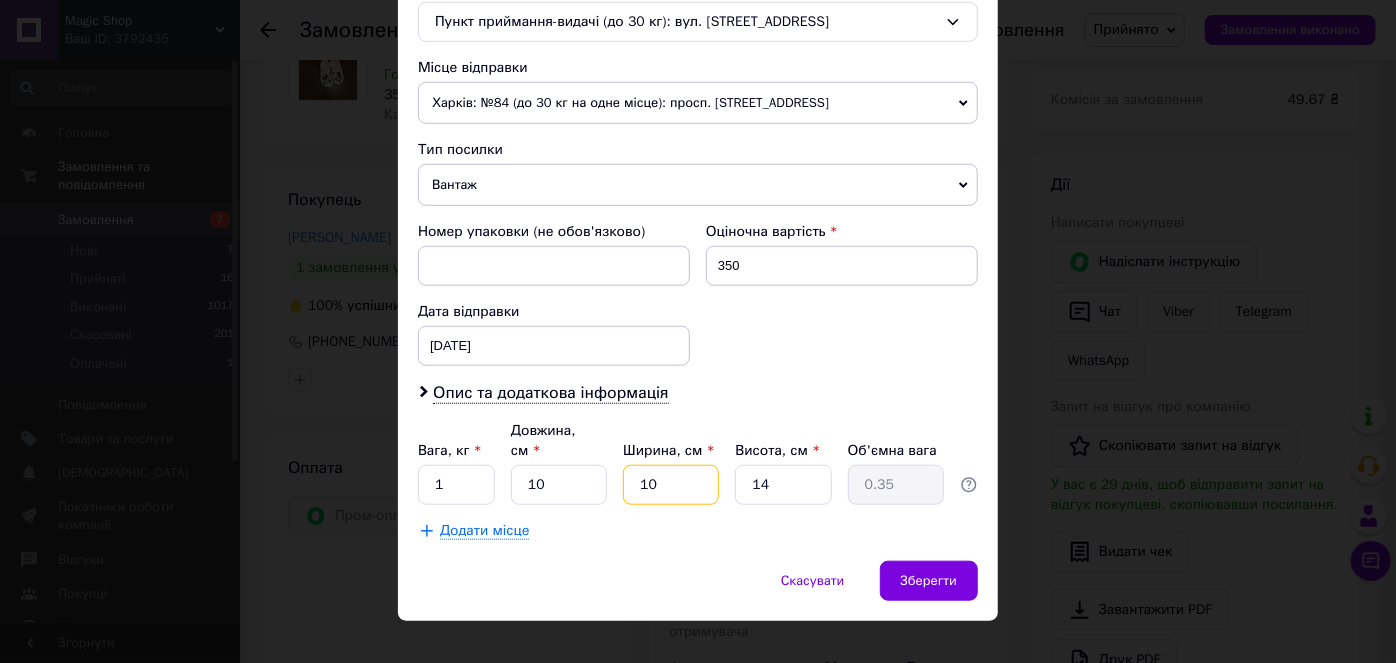 type on "10" 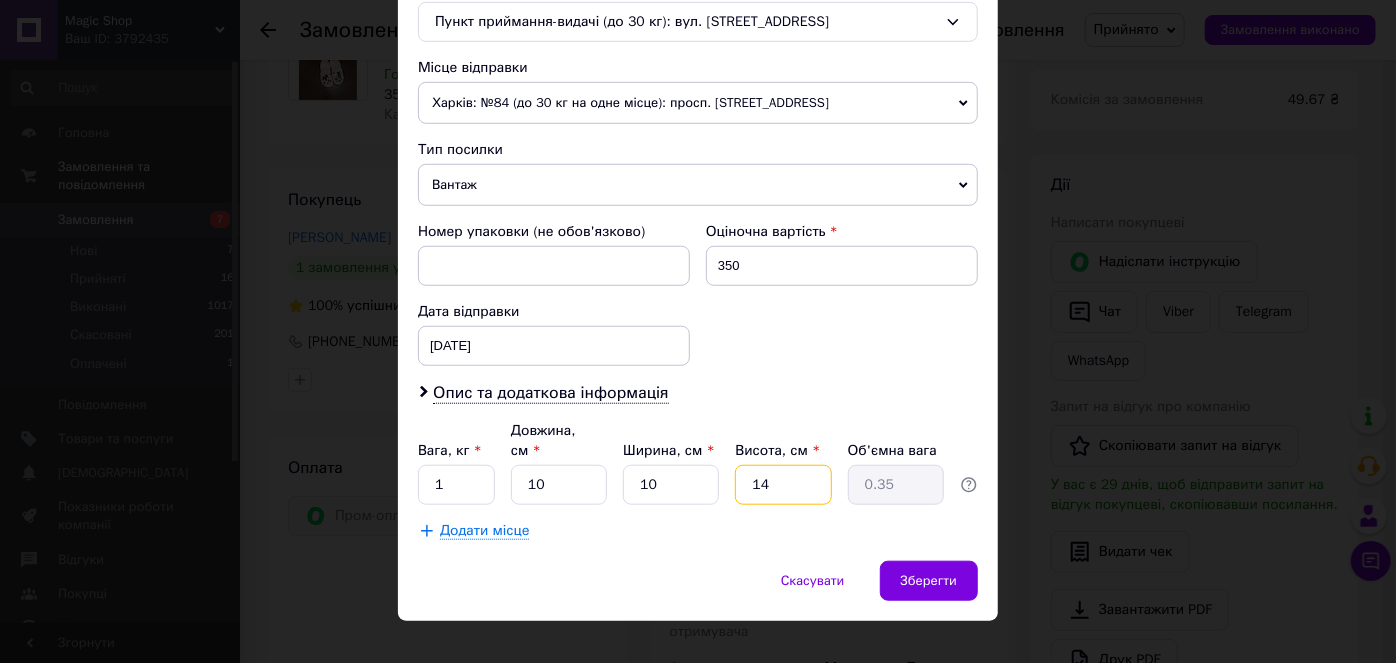 click on "14" at bounding box center (783, 485) 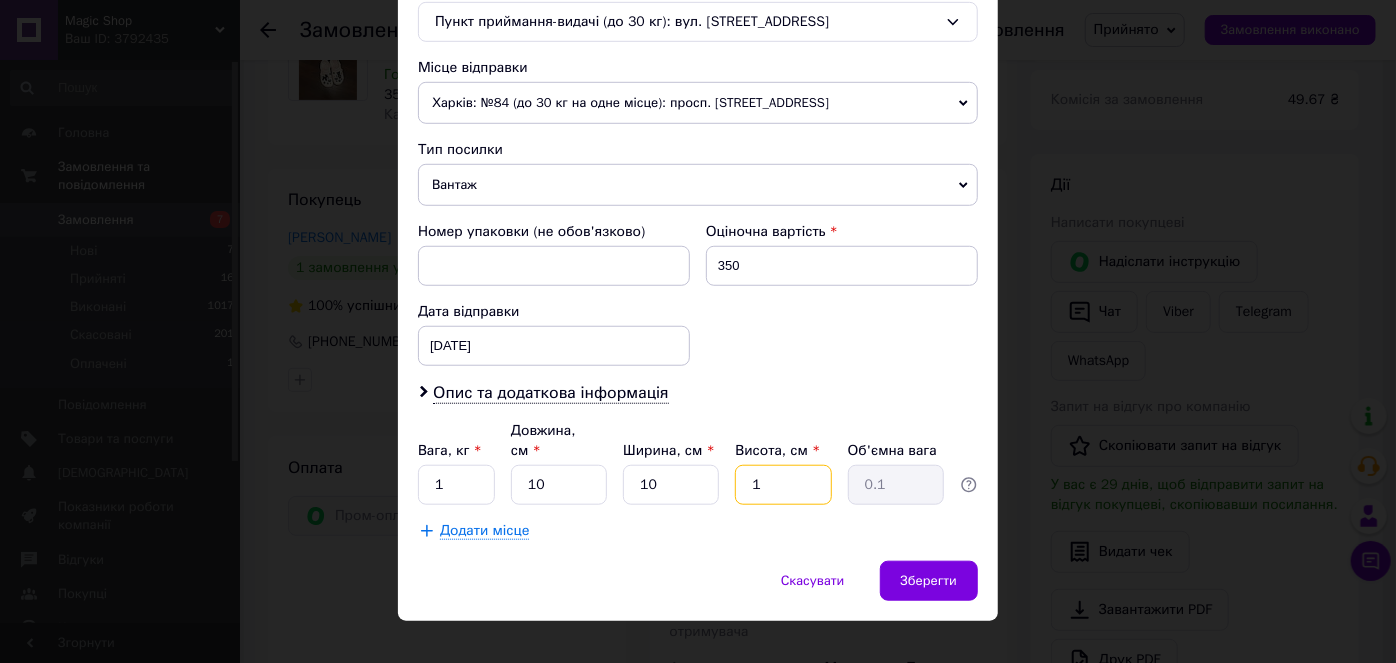 type 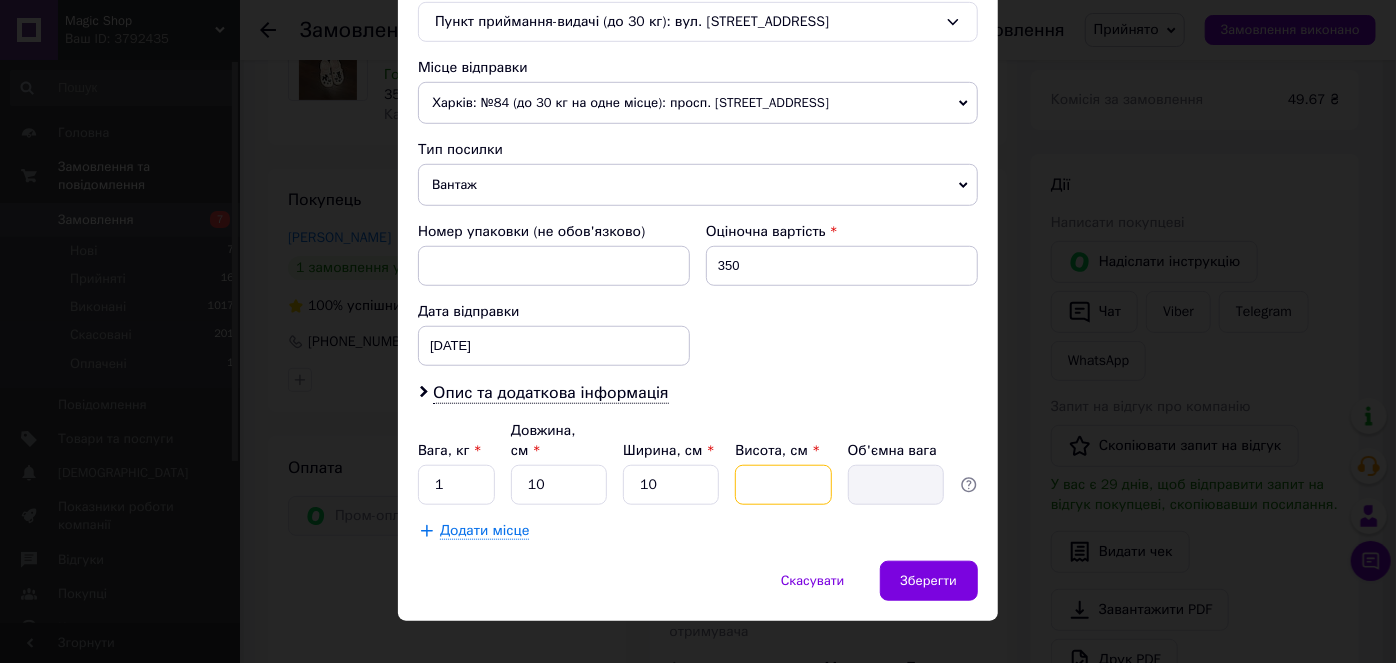 type on "3" 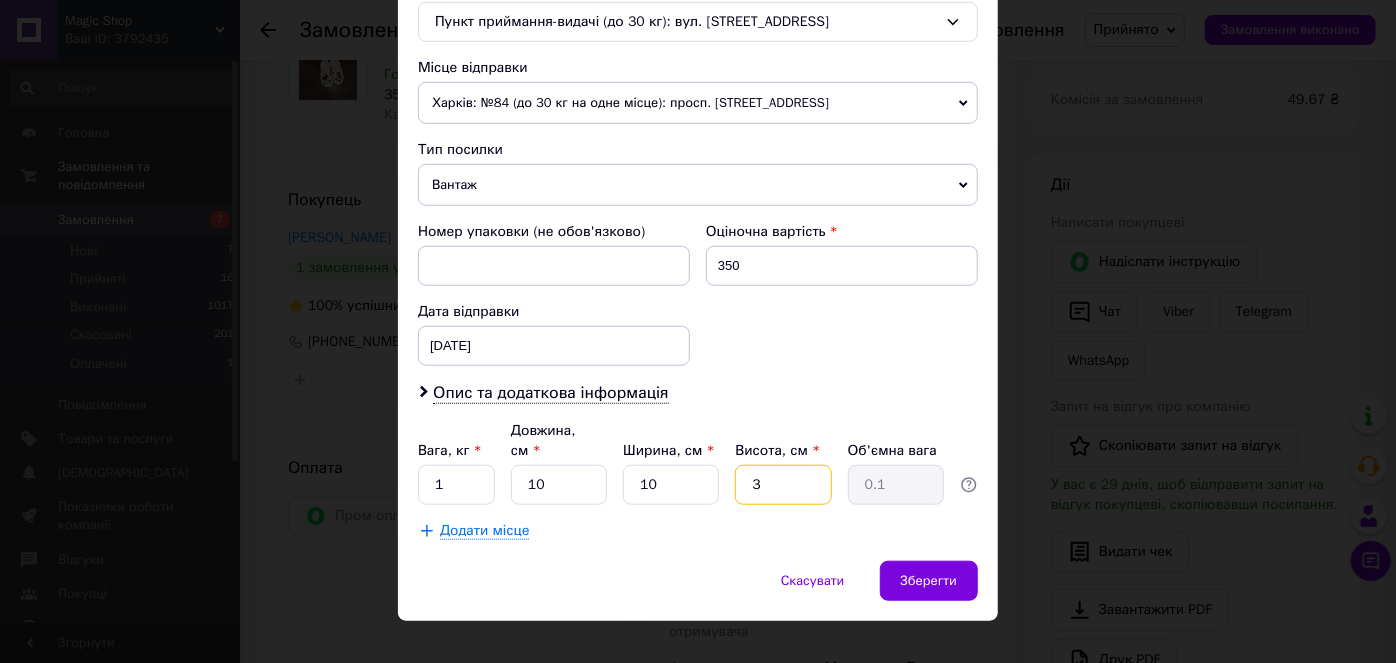 type on "3" 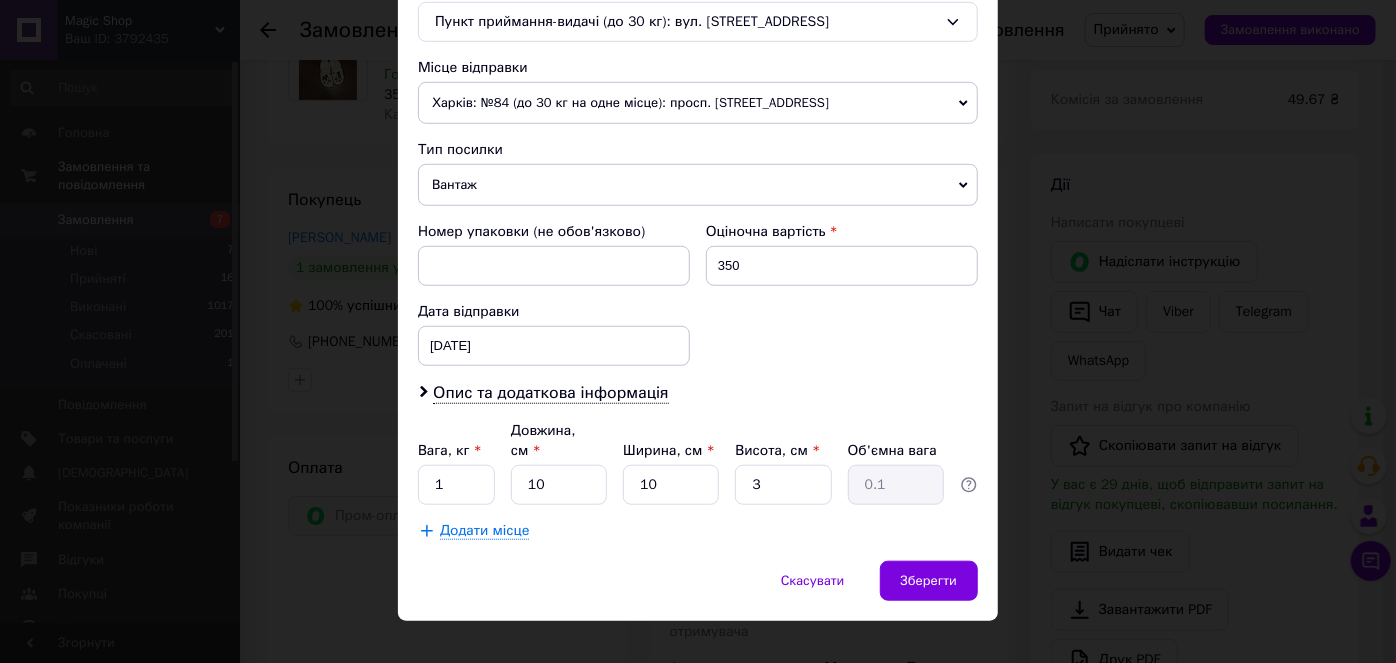 click on "Спосіб доставки Нова Пошта (платна) Платник Отримувач Відправник Прізвище отримувача Черкес Ім'я отримувача Карина По батькові отримувача Телефон отримувача +380995623186 Тип доставки У відділенні Кур'єром В поштоматі Місто с. Мошорине Відділення Пункт приймання-видачі (до 30 кг): вул. Центральна, 110 Б Місце відправки Харків: №84 (до 30 кг на одне місце): просп. Ново-Баварський, 118а Немає збігів. Спробуйте змінити умови пошуку Додати ще місце відправки Тип посилки Вантаж Документи Номер упаковки (не обов'язково) Оціночна вартість 350 Дата відправки 13.07.2025 < 2025 > < Июль > 30" at bounding box center [698, 17] 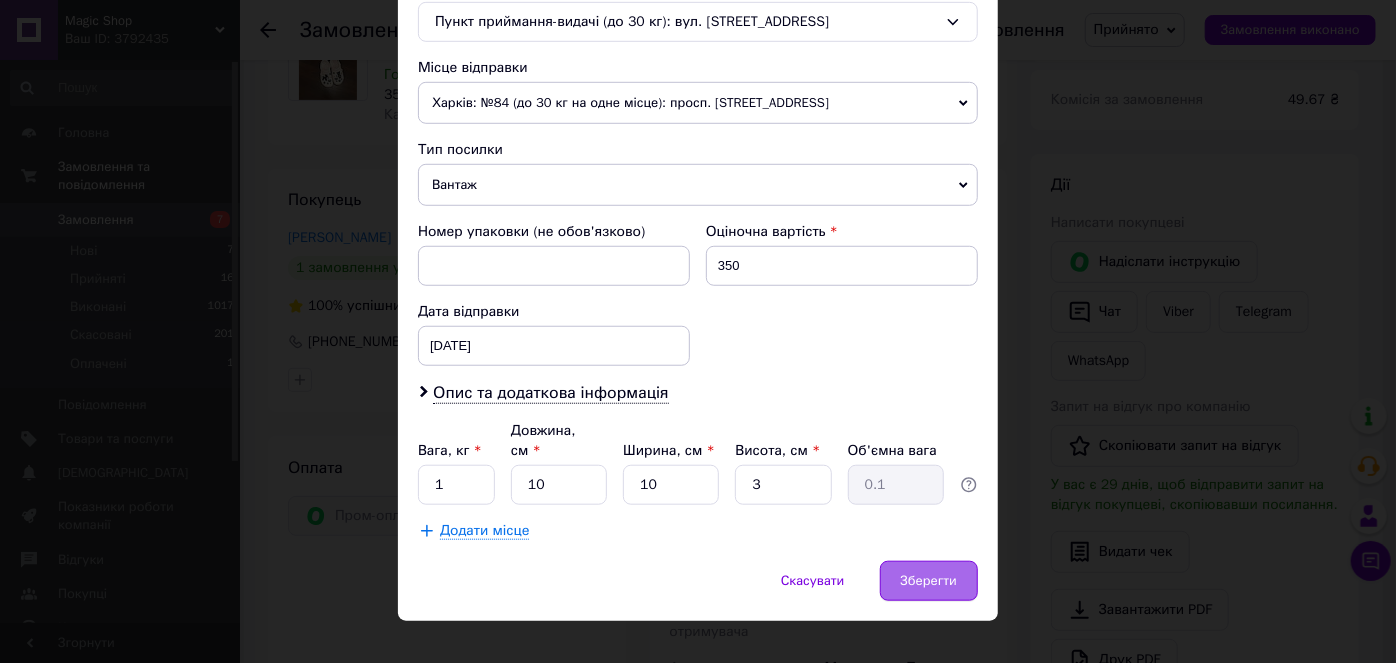 click on "Зберегти" at bounding box center [929, 581] 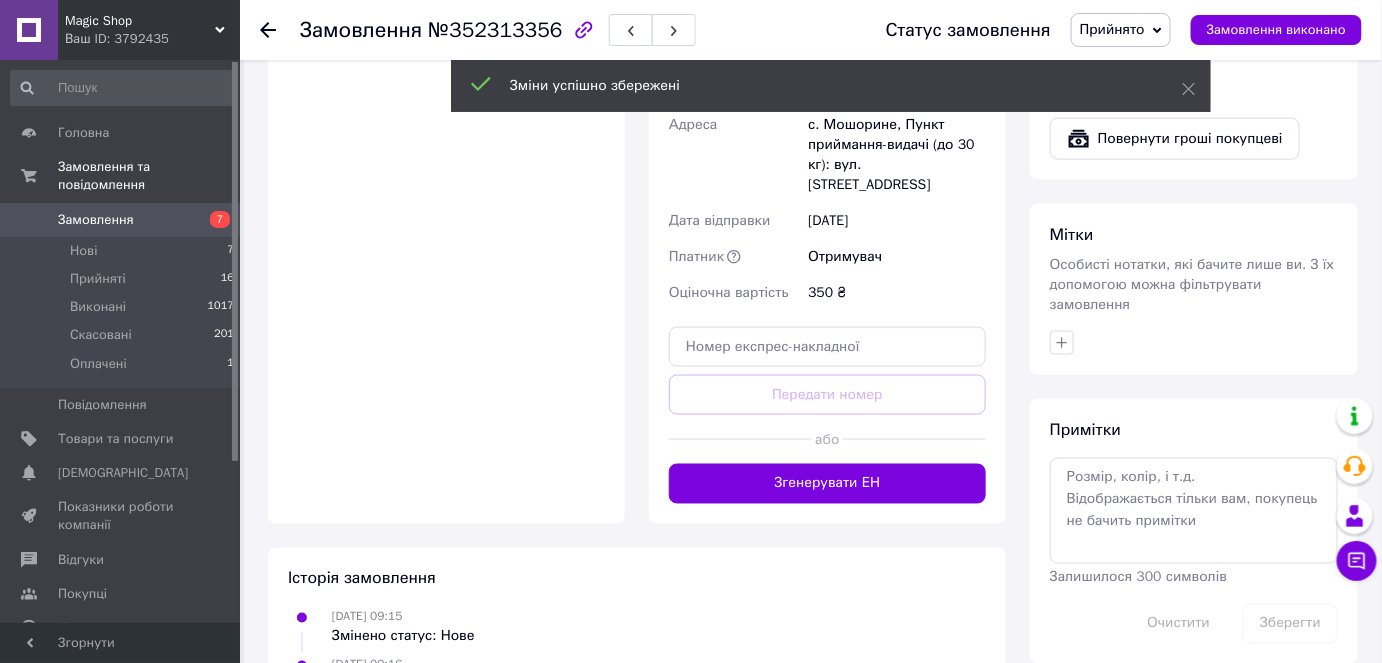scroll, scrollTop: 818, scrollLeft: 0, axis: vertical 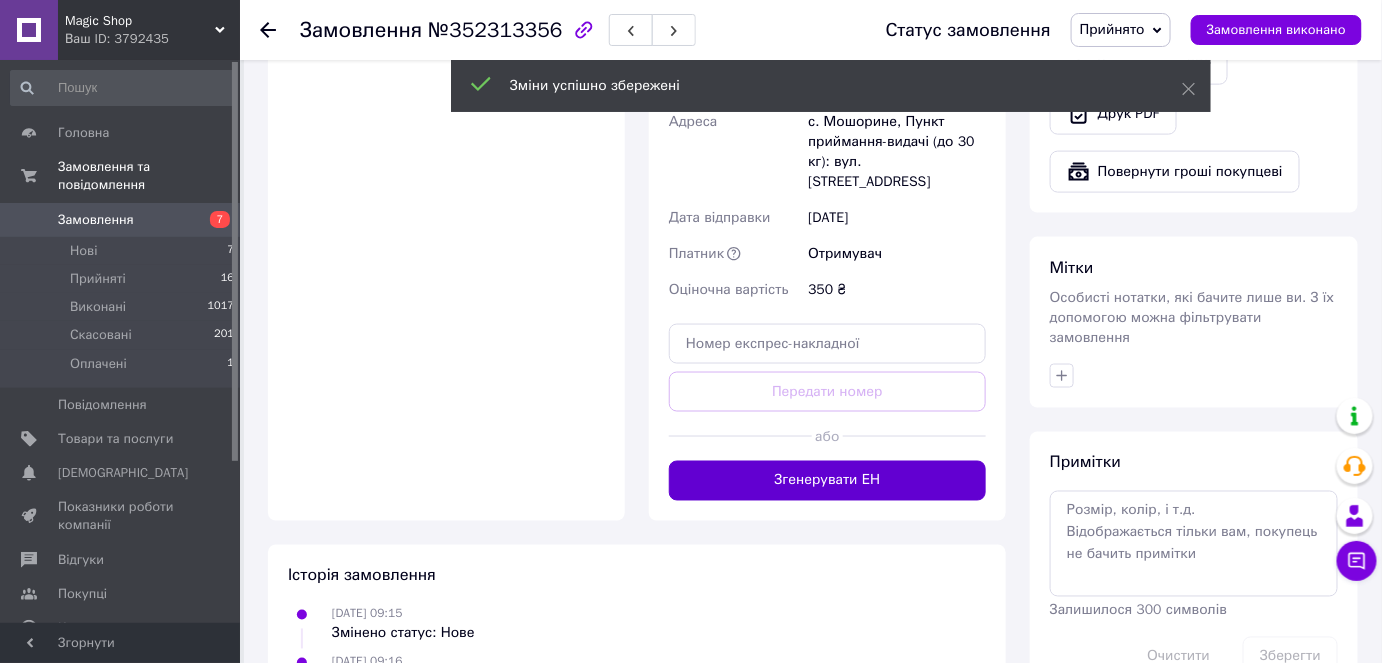 click on "Згенерувати ЕН" at bounding box center (827, 481) 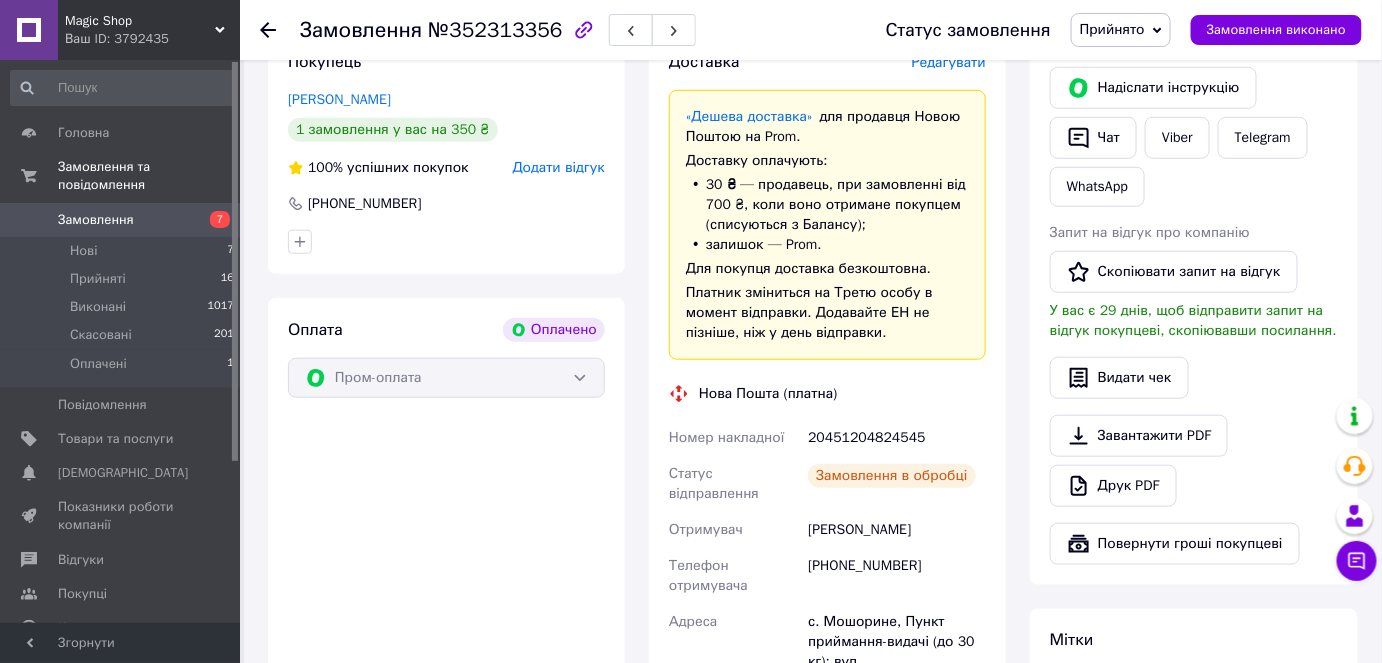 scroll, scrollTop: 363, scrollLeft: 0, axis: vertical 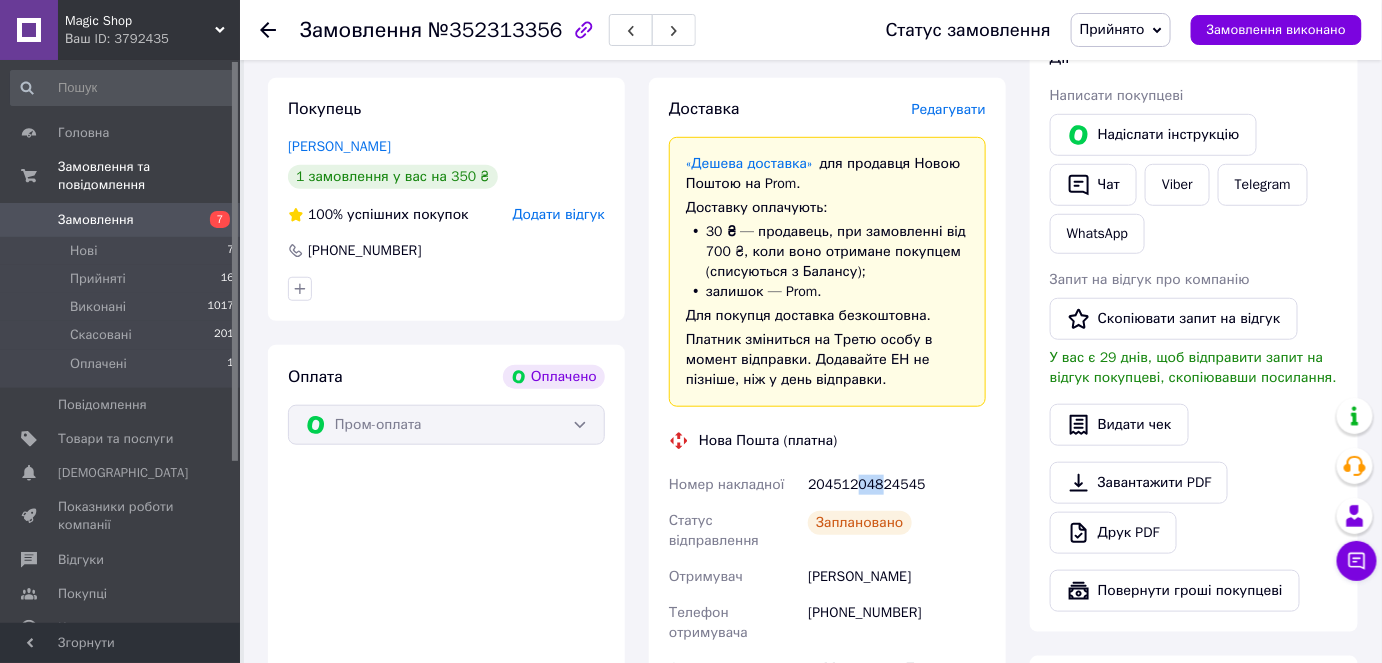 drag, startPoint x: 854, startPoint y: 487, endPoint x: 877, endPoint y: 485, distance: 23.086792 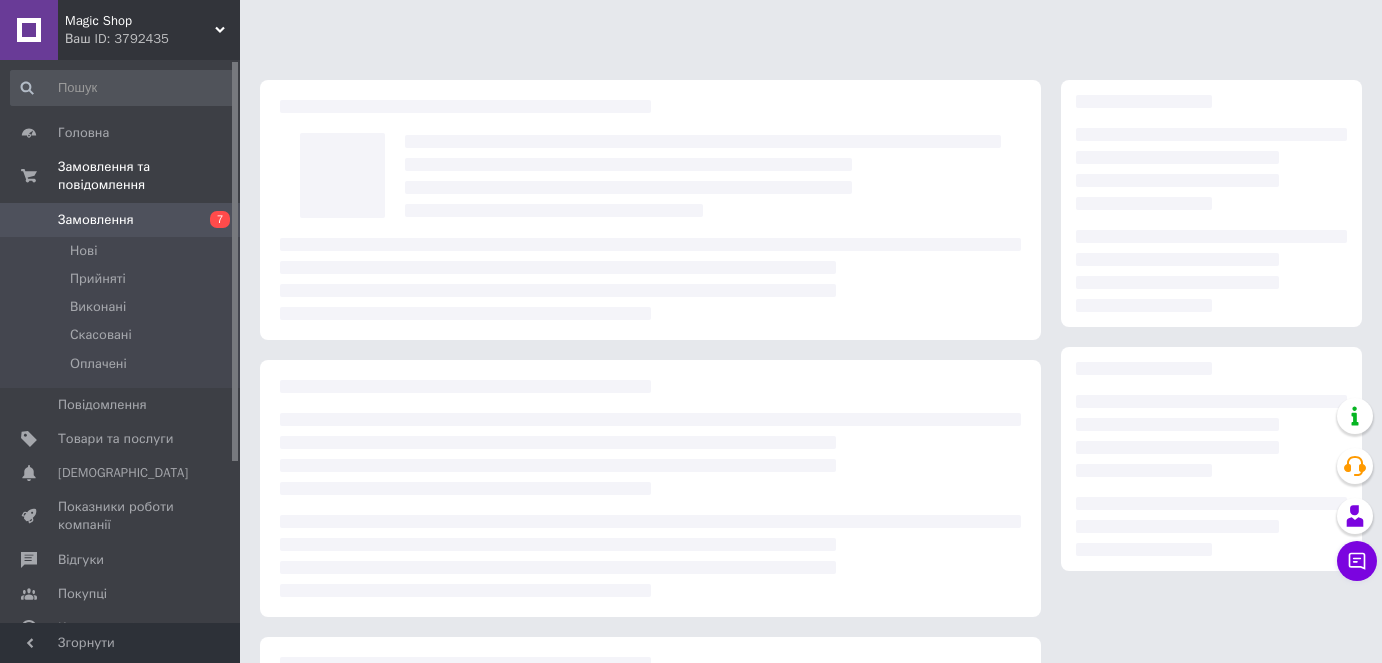 scroll, scrollTop: 0, scrollLeft: 0, axis: both 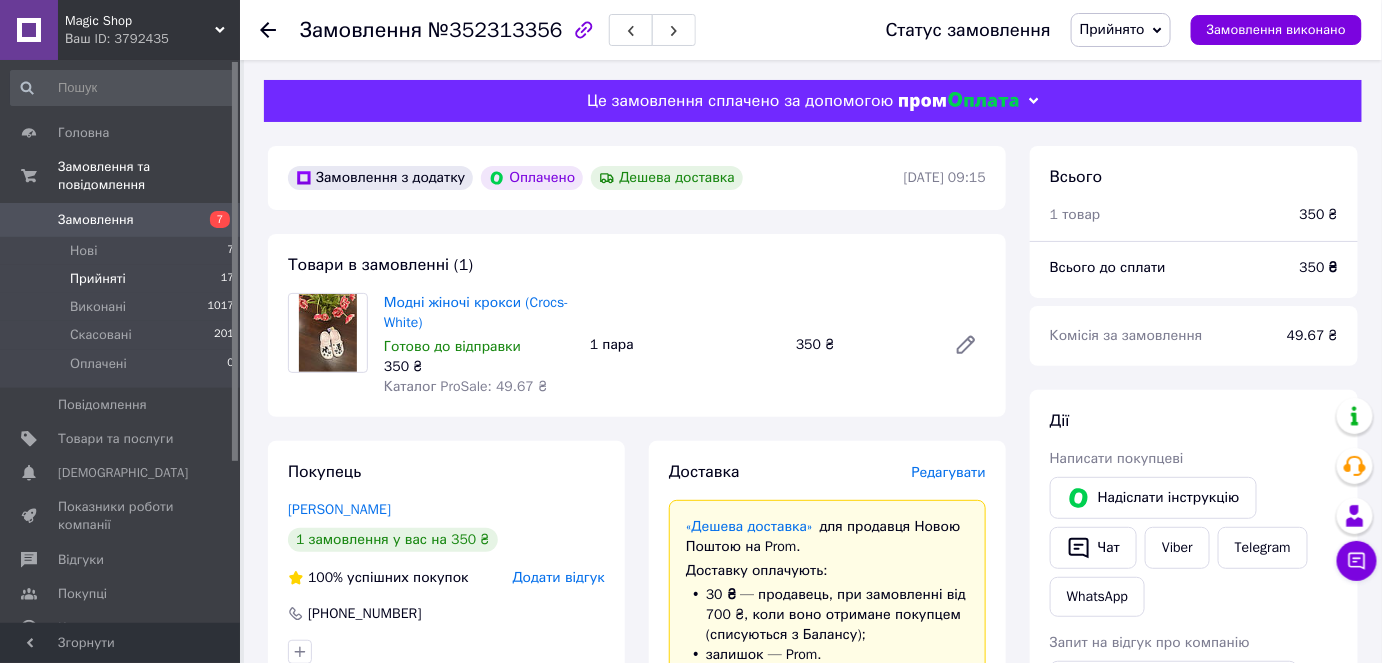 click on "Прийняті 17" at bounding box center (123, 279) 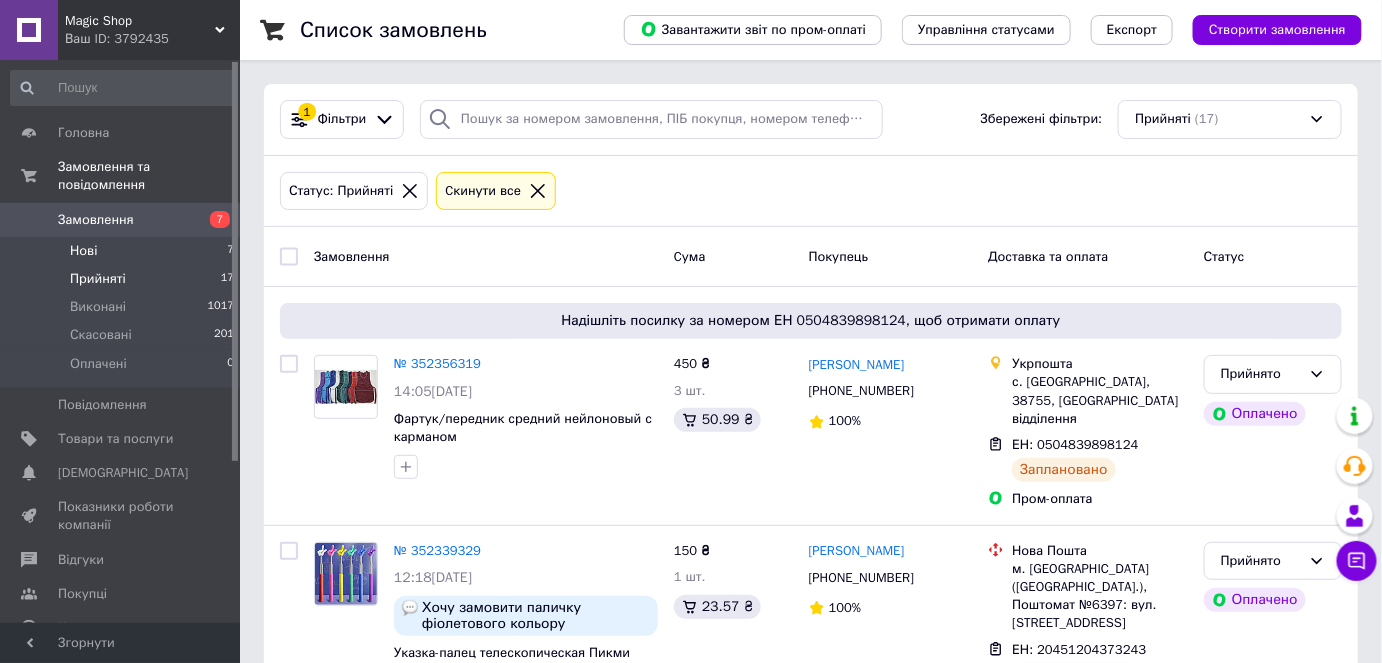 click on "Нові 7" at bounding box center (123, 251) 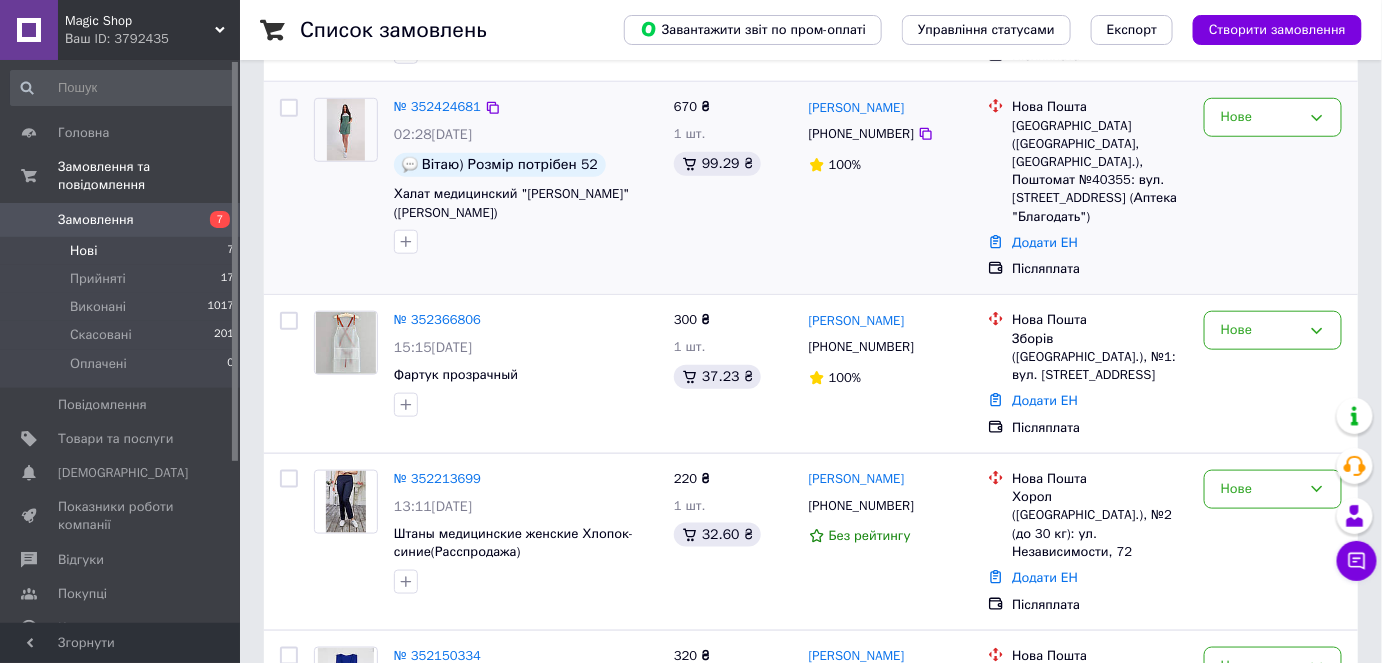 scroll, scrollTop: 545, scrollLeft: 0, axis: vertical 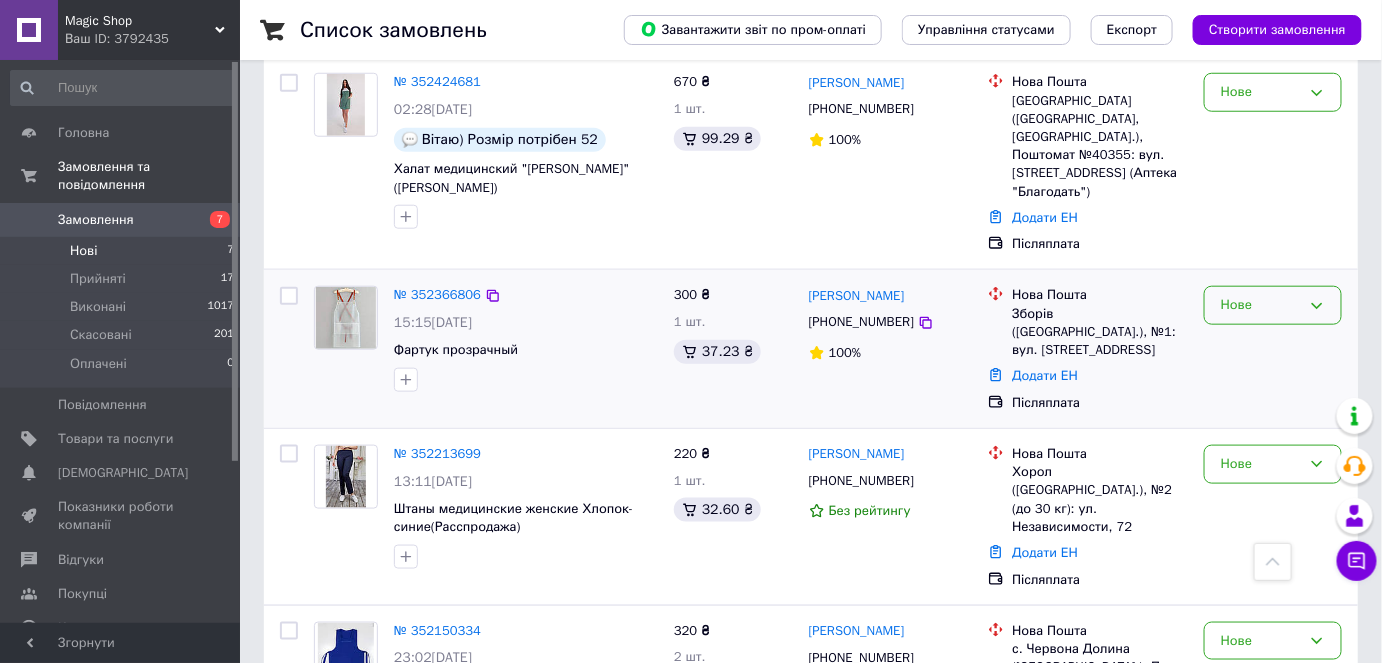 click 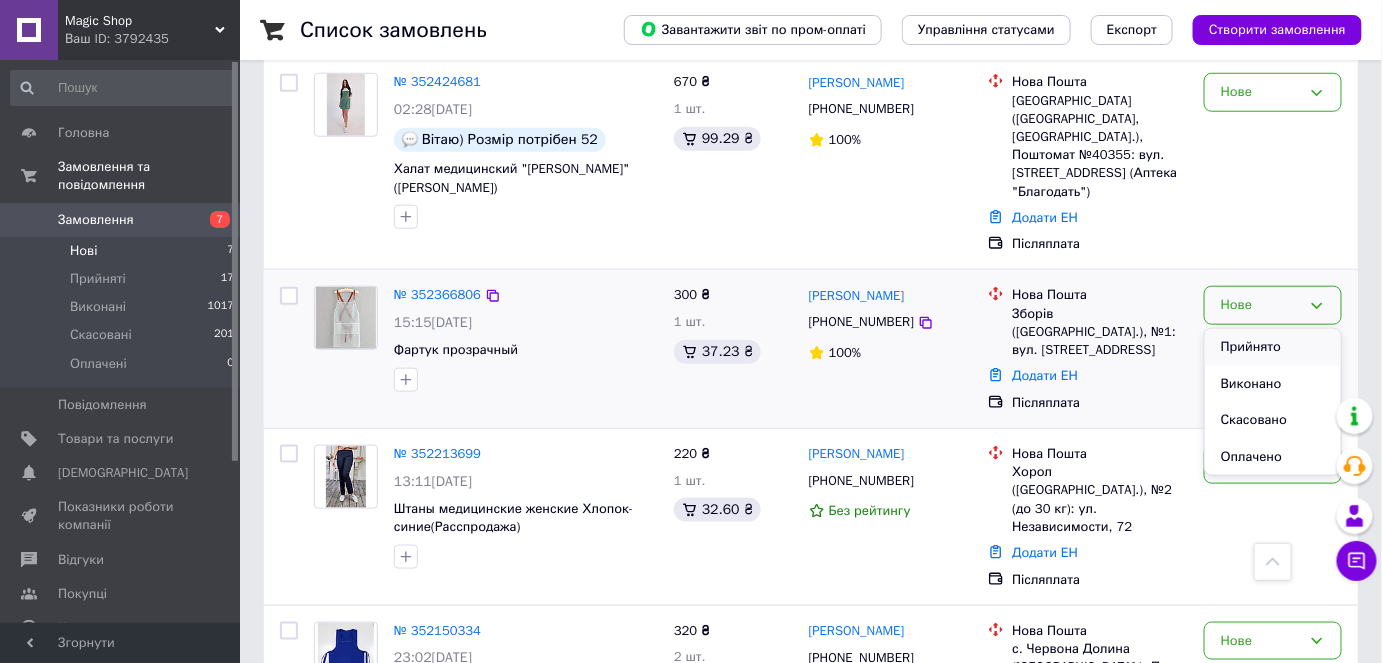 click on "Прийнято" at bounding box center (1273, 347) 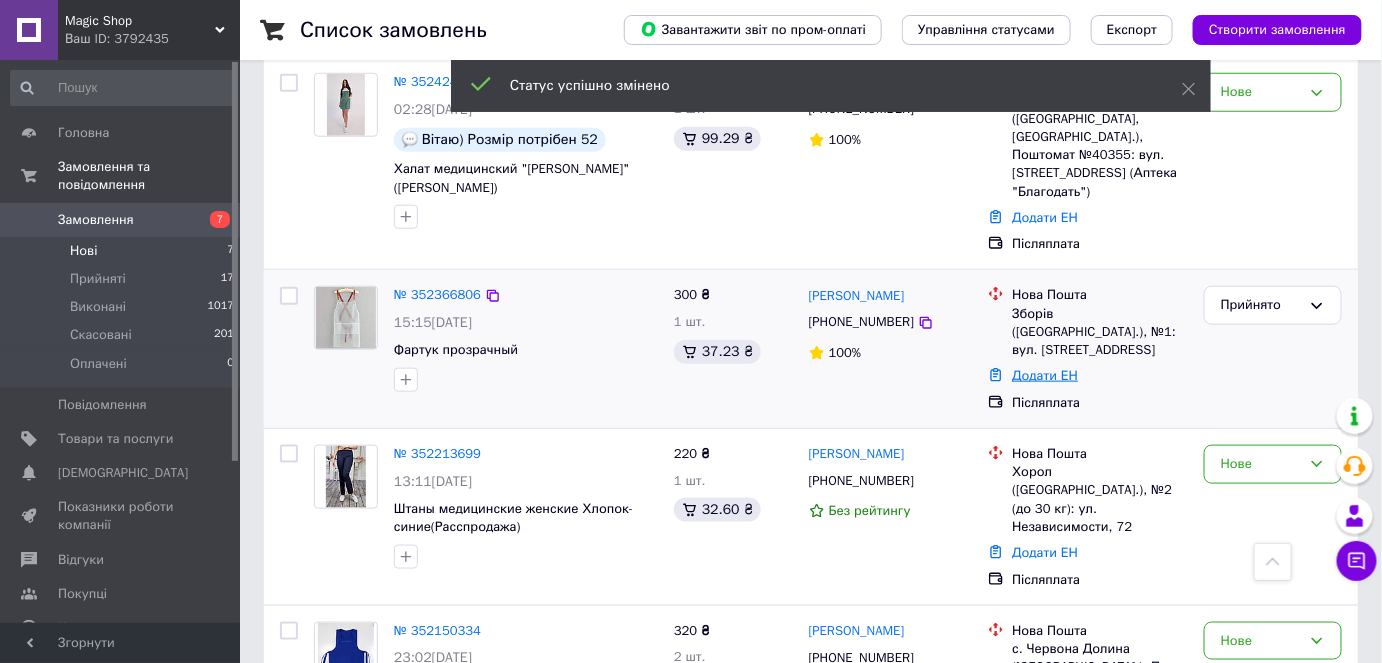 click on "Додати ЕН" at bounding box center (1045, 375) 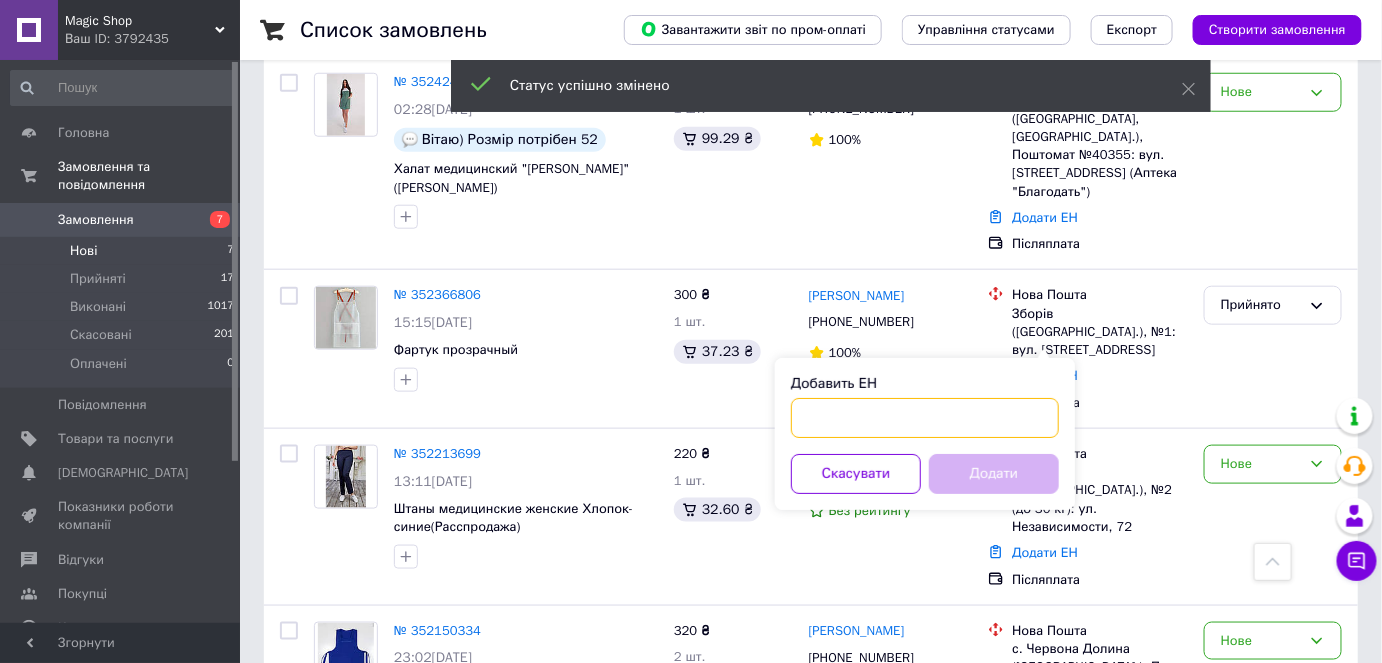 click on "Добавить ЕН" at bounding box center (925, 418) 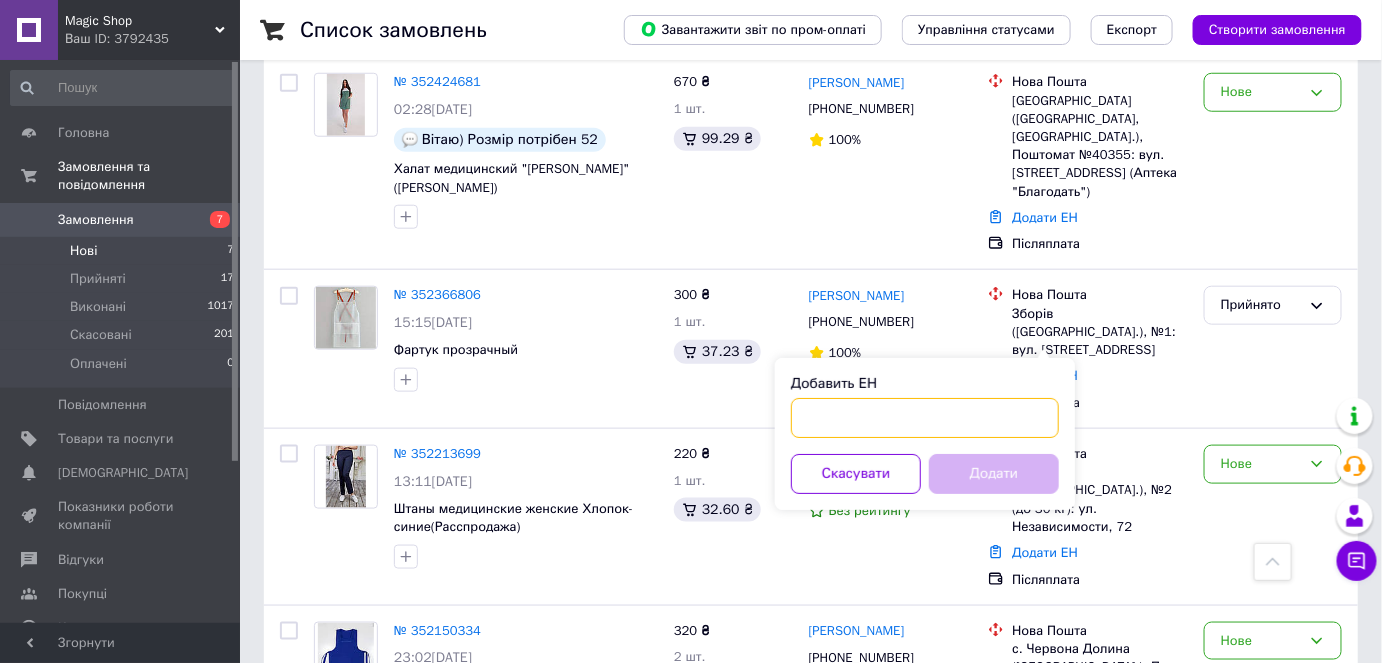 paste on "20451204825490" 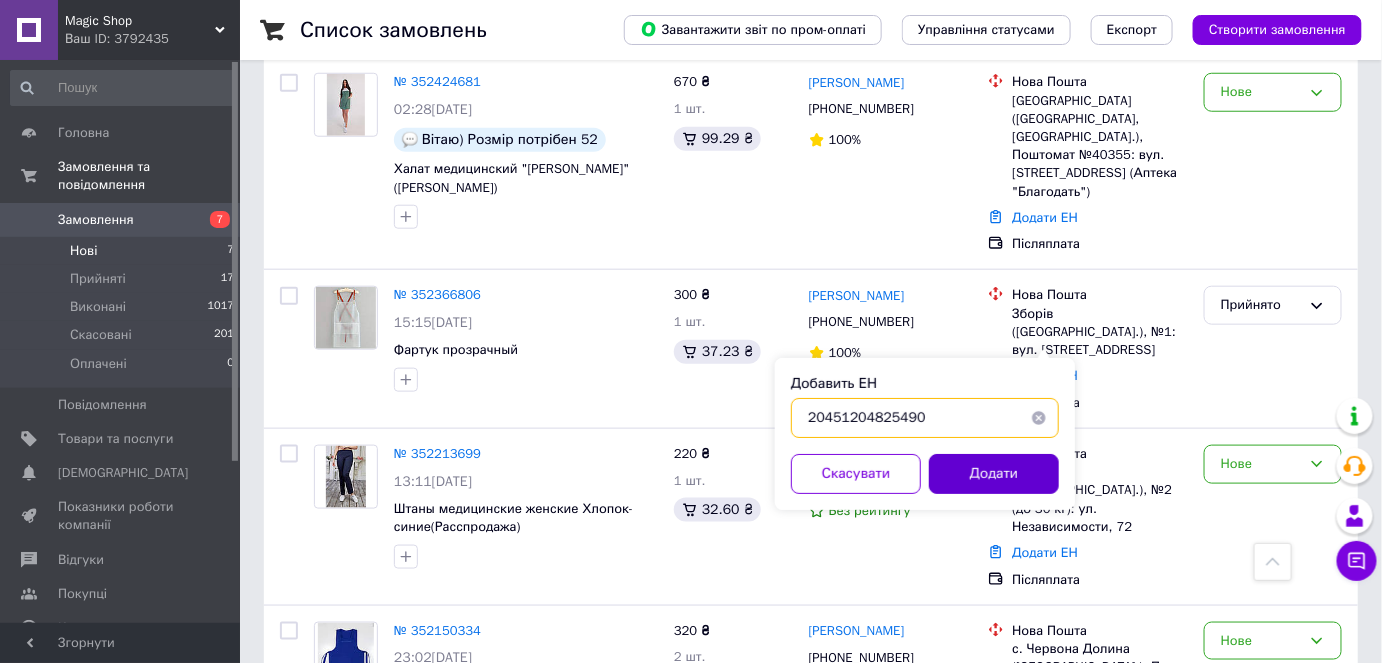 type on "20451204825490" 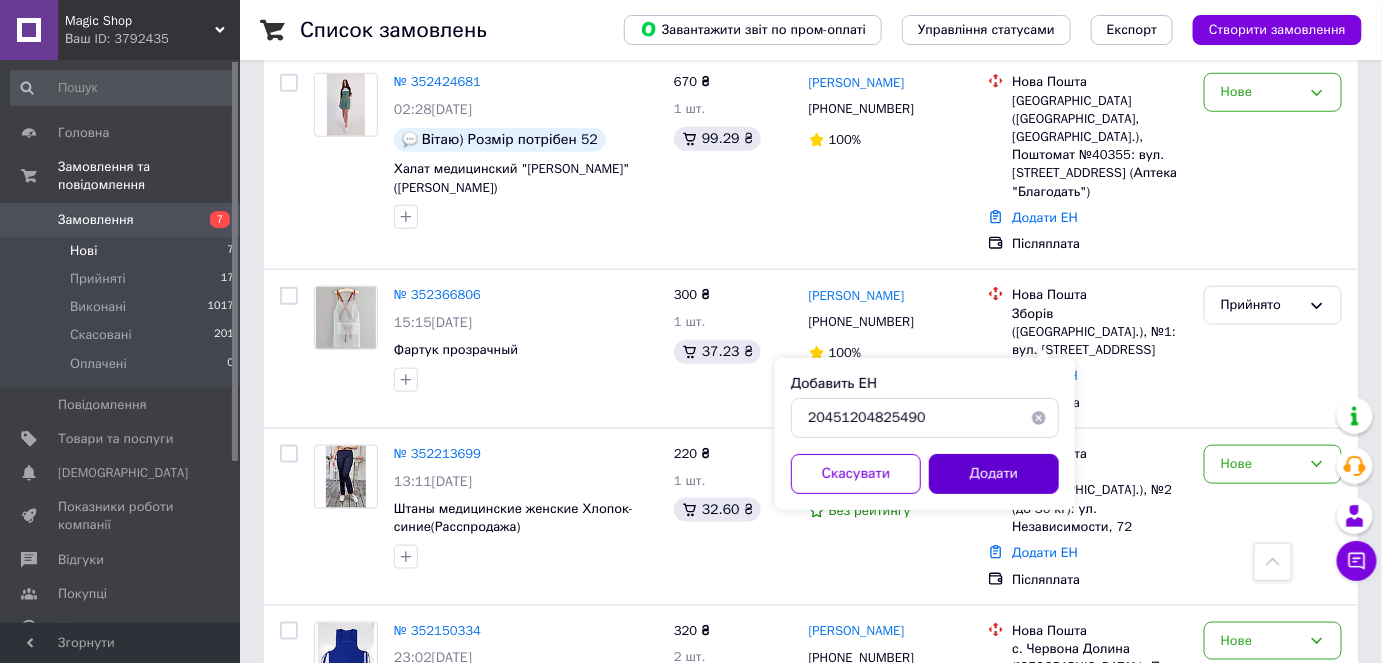click on "Додати" at bounding box center [994, 474] 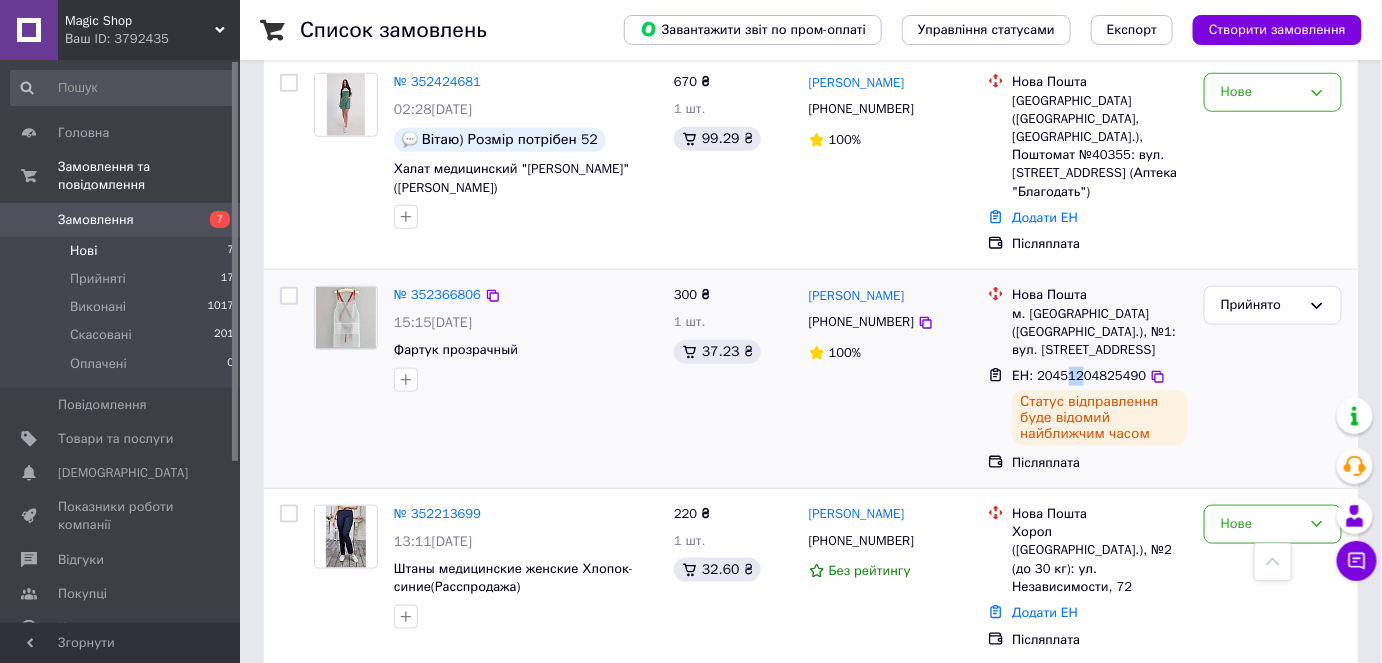 drag, startPoint x: 1062, startPoint y: 337, endPoint x: 1075, endPoint y: 337, distance: 13 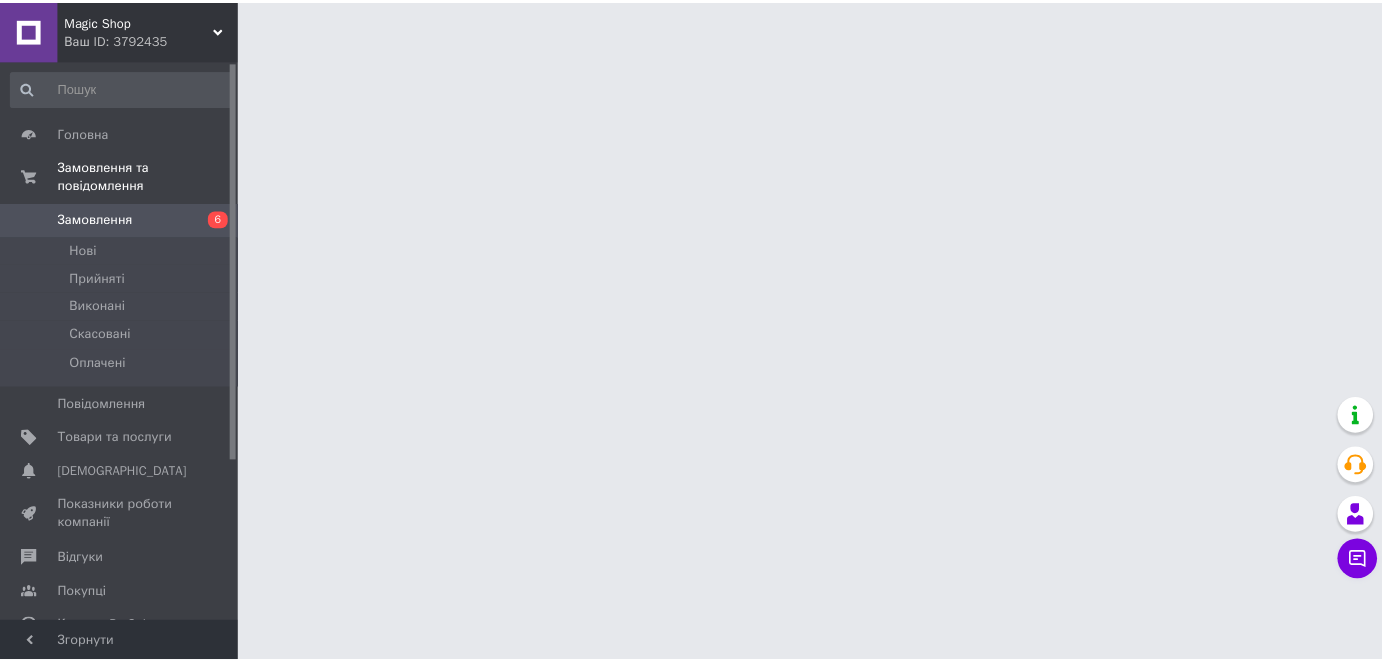 scroll, scrollTop: 0, scrollLeft: 0, axis: both 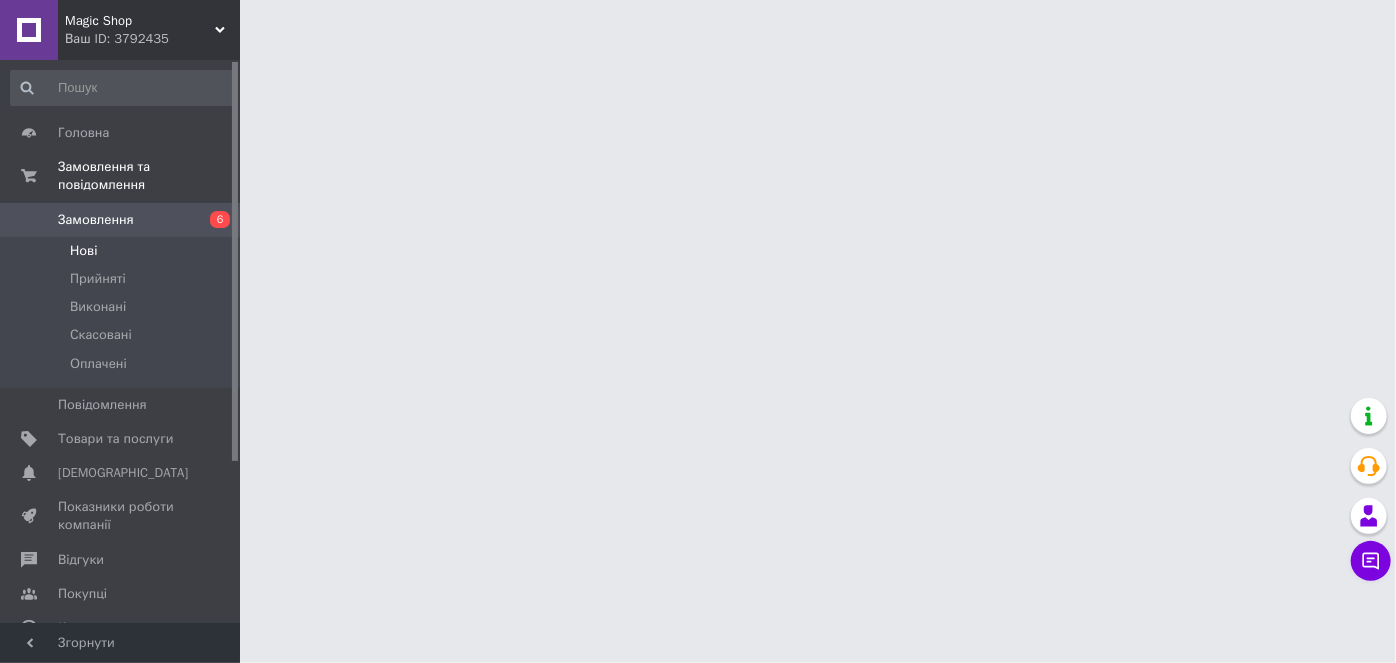click on "Нові" at bounding box center (123, 251) 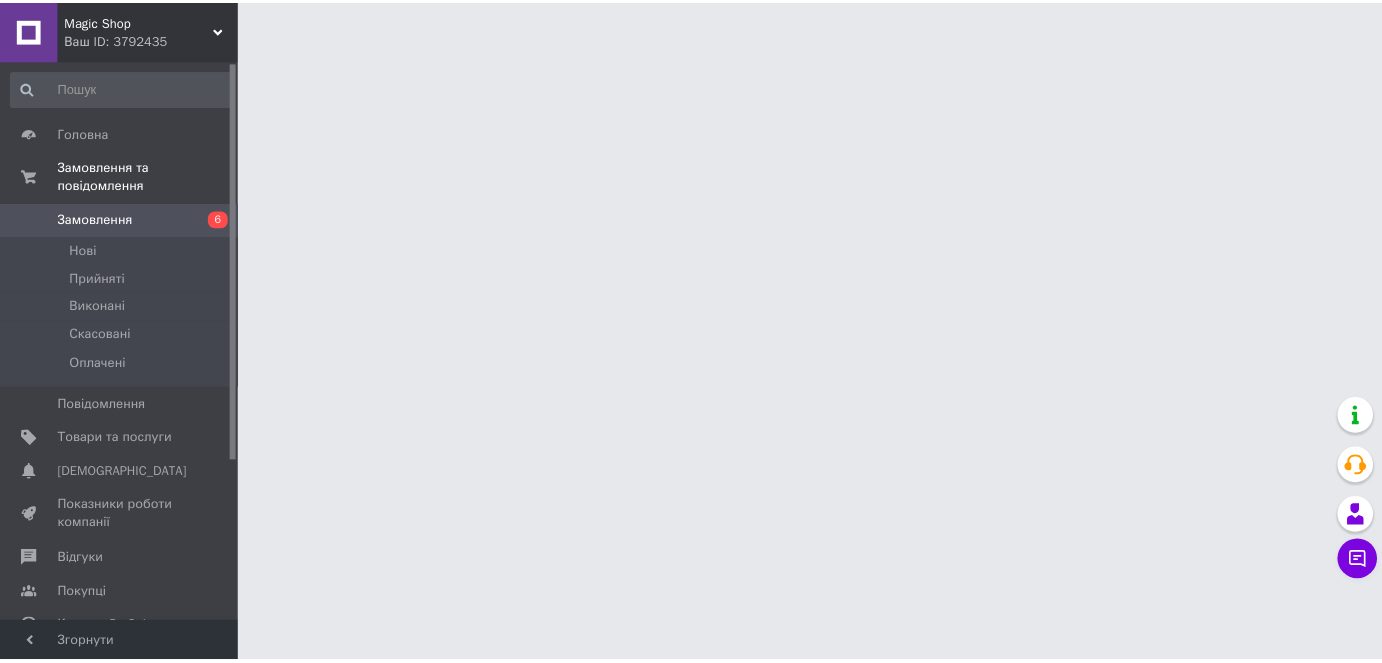 scroll, scrollTop: 0, scrollLeft: 0, axis: both 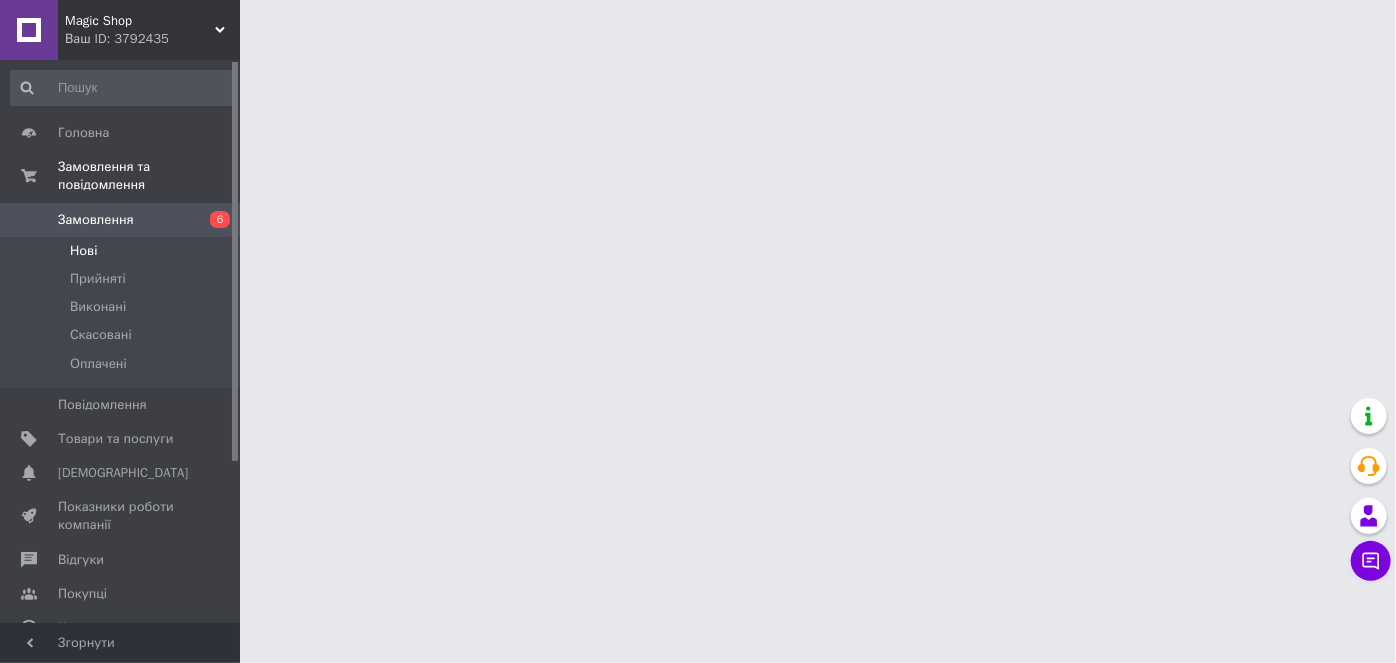 click on "Нові" at bounding box center [123, 251] 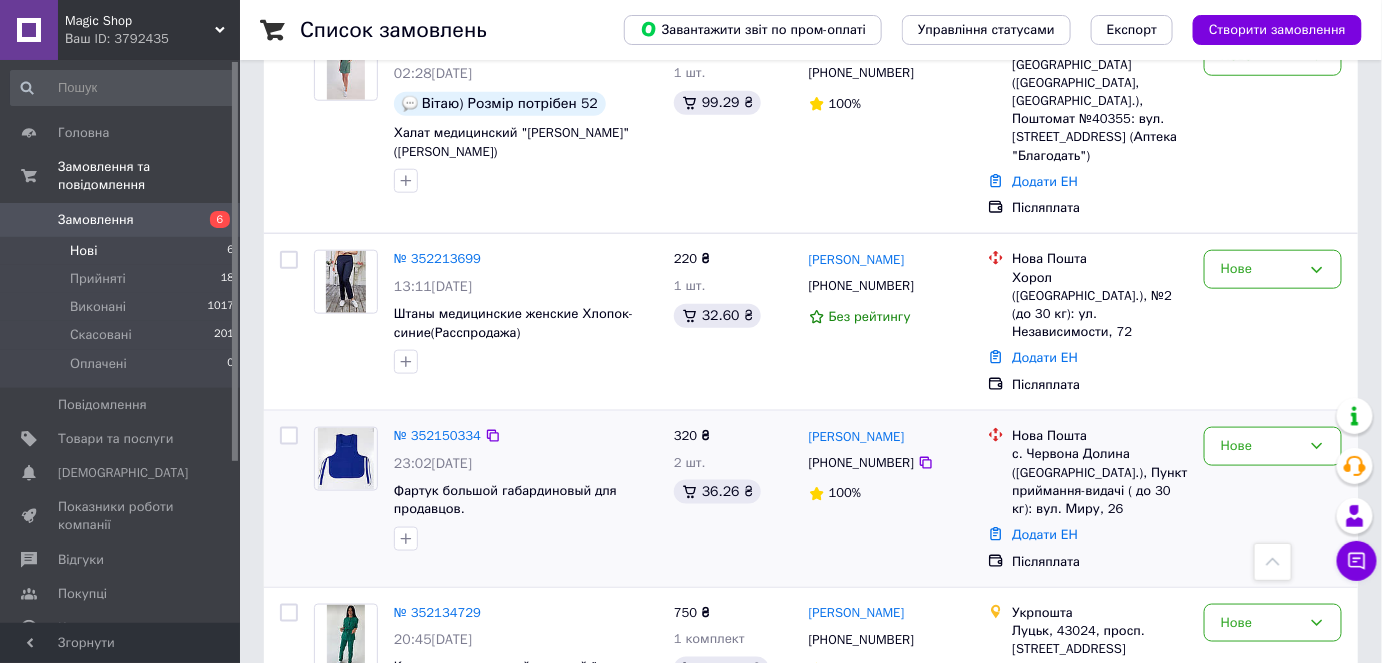 scroll, scrollTop: 611, scrollLeft: 0, axis: vertical 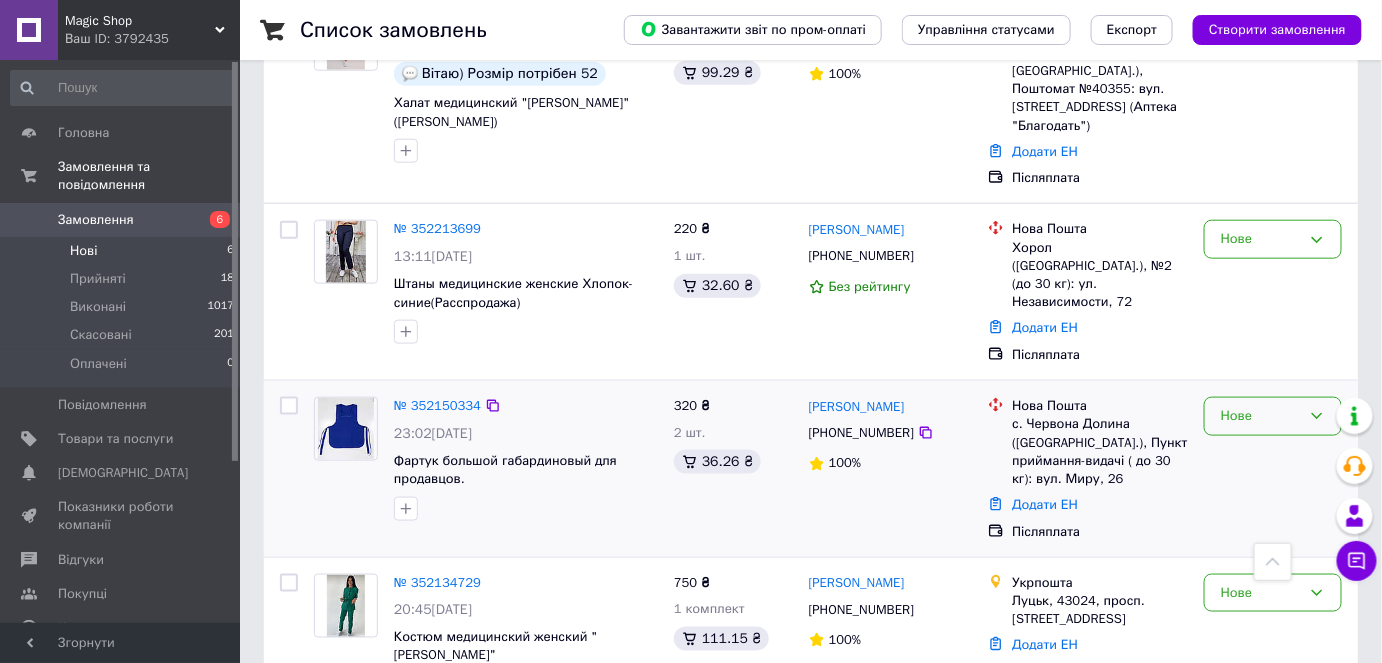 click 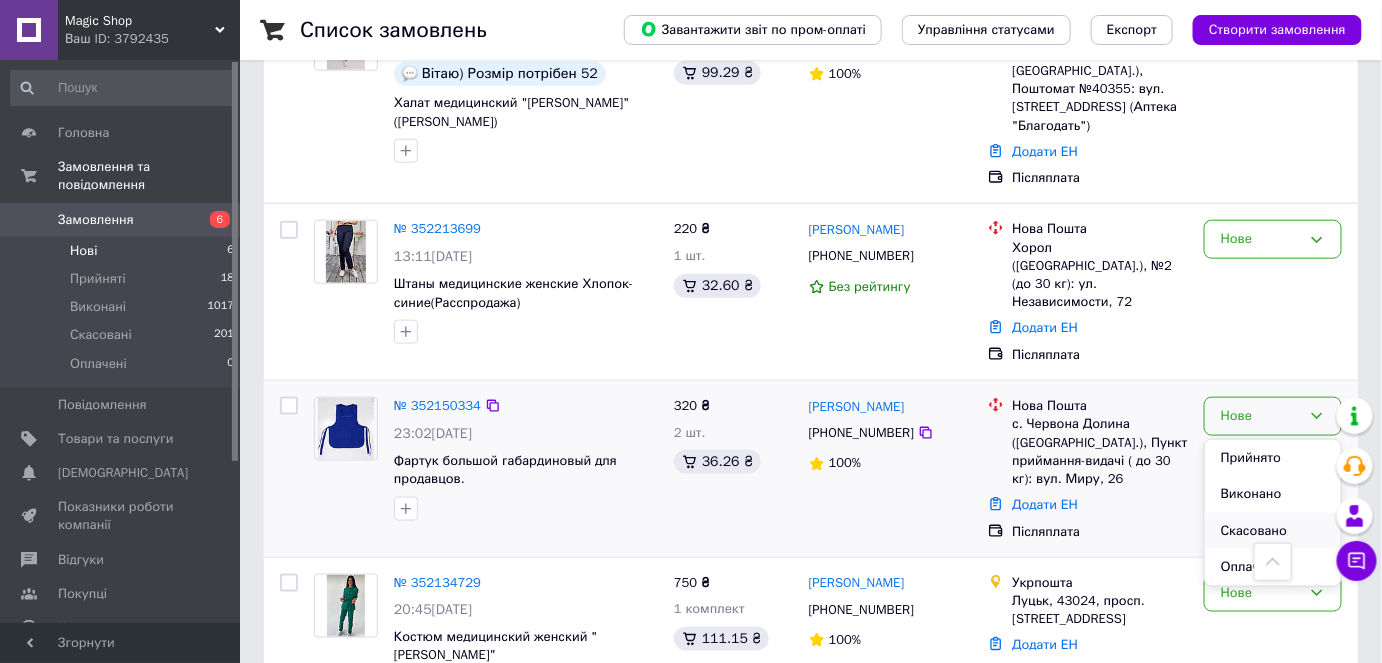 click on "Скасовано" at bounding box center [1273, 531] 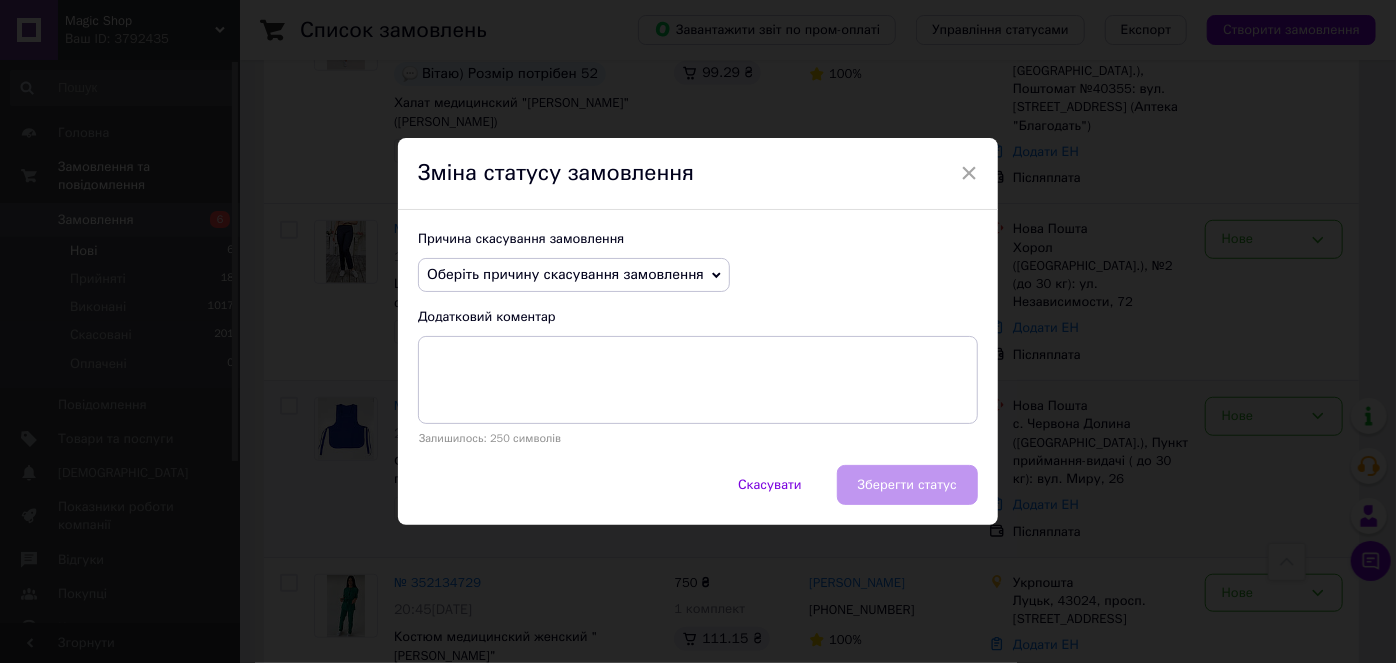 click on "Оберіть причину скасування замовлення" at bounding box center (574, 275) 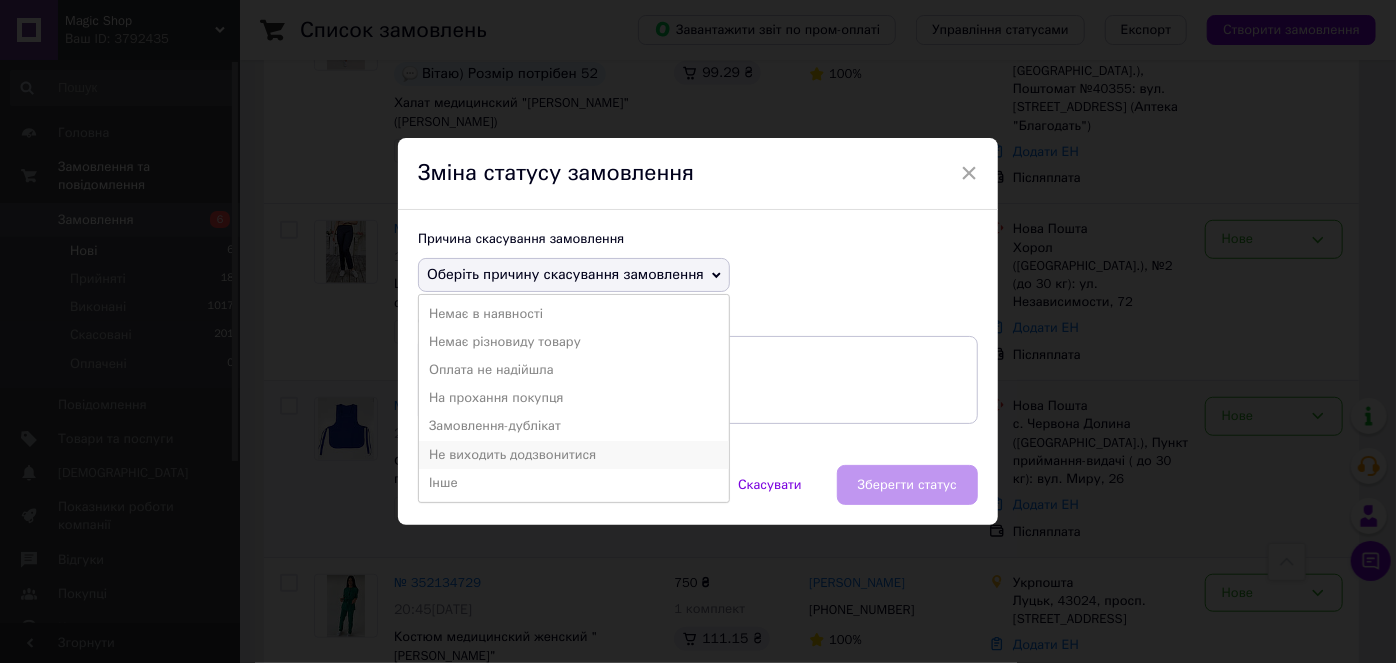 click on "Не виходить додзвонитися" at bounding box center [574, 455] 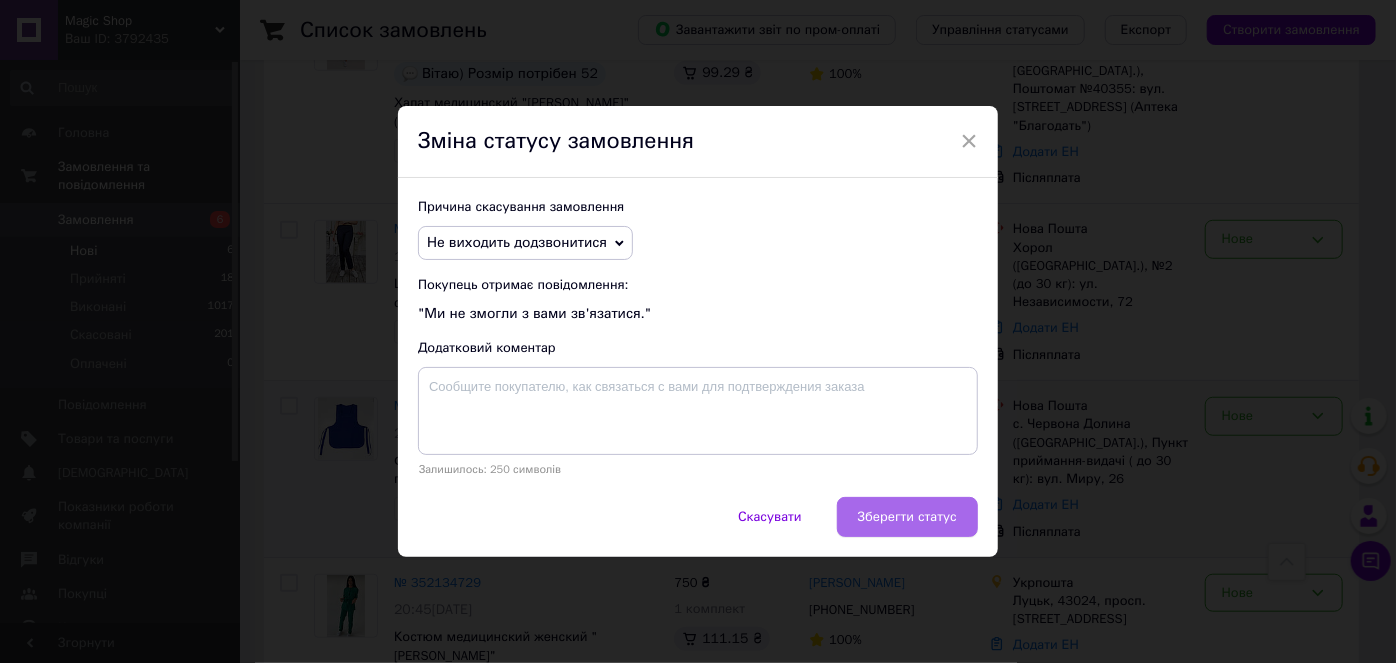 click on "Зберегти статус" at bounding box center (907, 517) 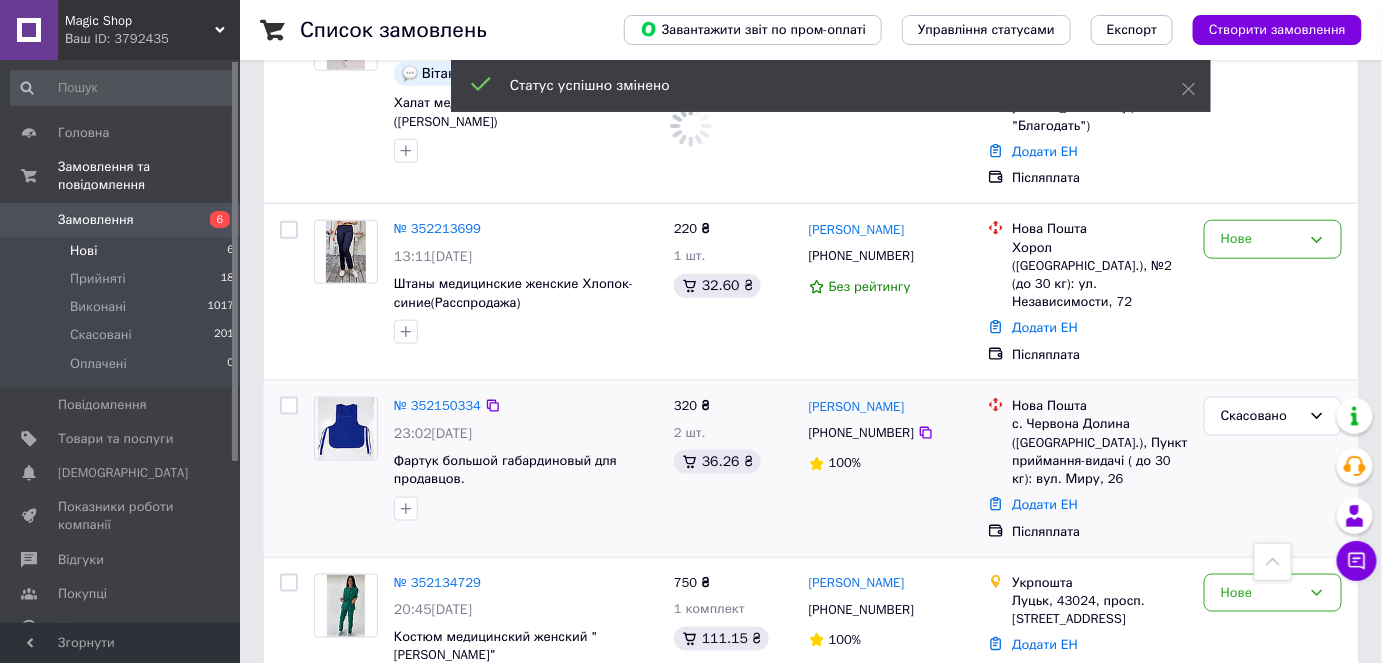 scroll, scrollTop: 591, scrollLeft: 0, axis: vertical 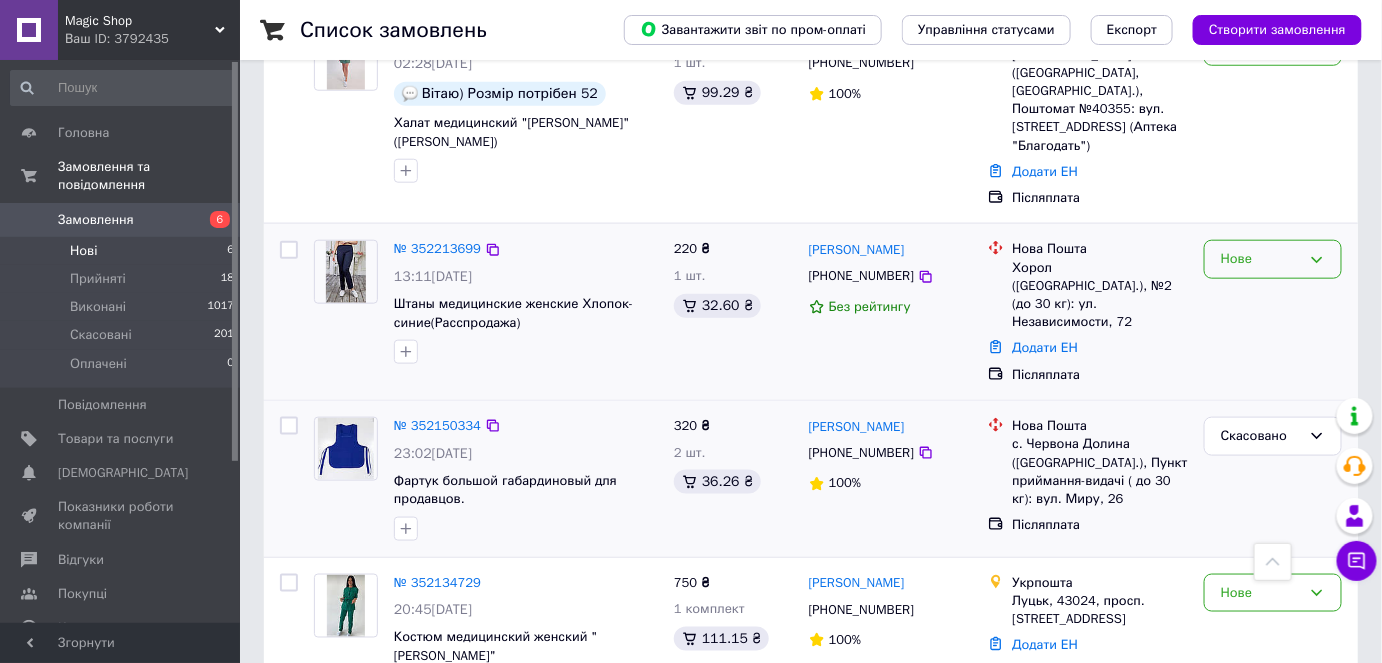 click on "Нове" at bounding box center (1261, 259) 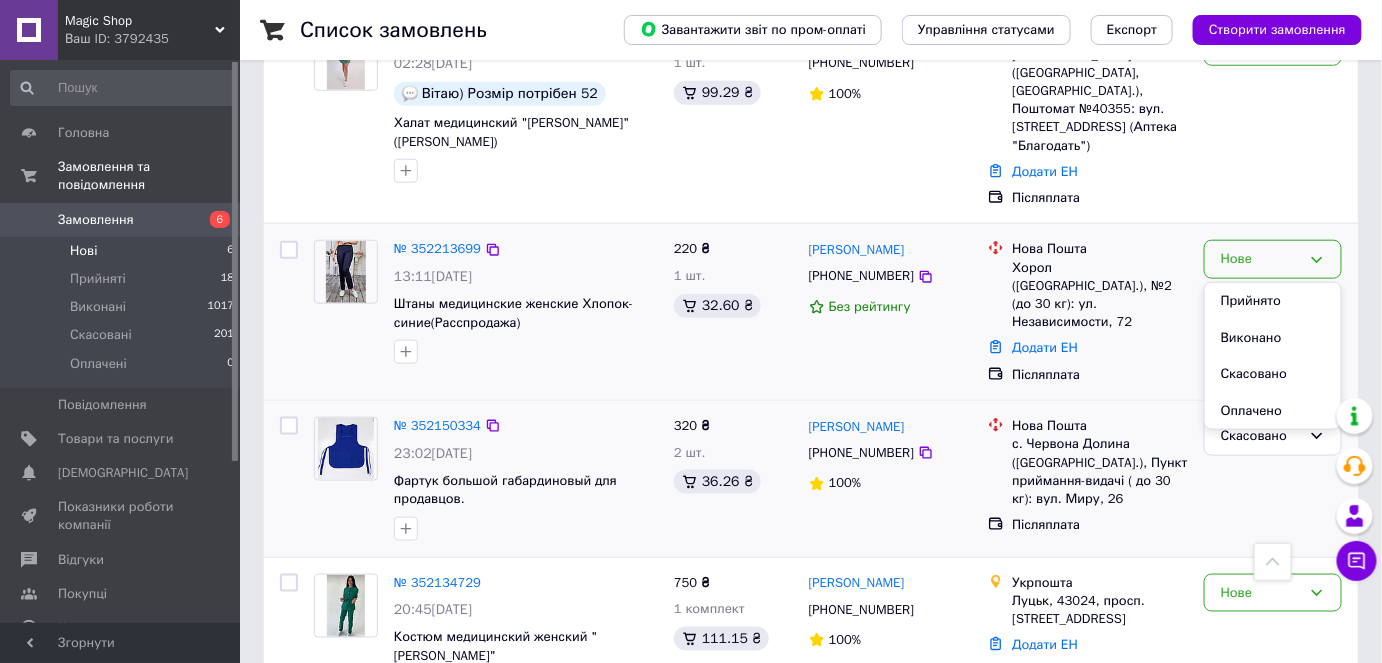 click on "Нова Пошта Хорол (Полтавская обл.), №2 (до 30 кг): ул. Независимости, 72 Додати ЕН Післяплата" at bounding box center [1088, 312] 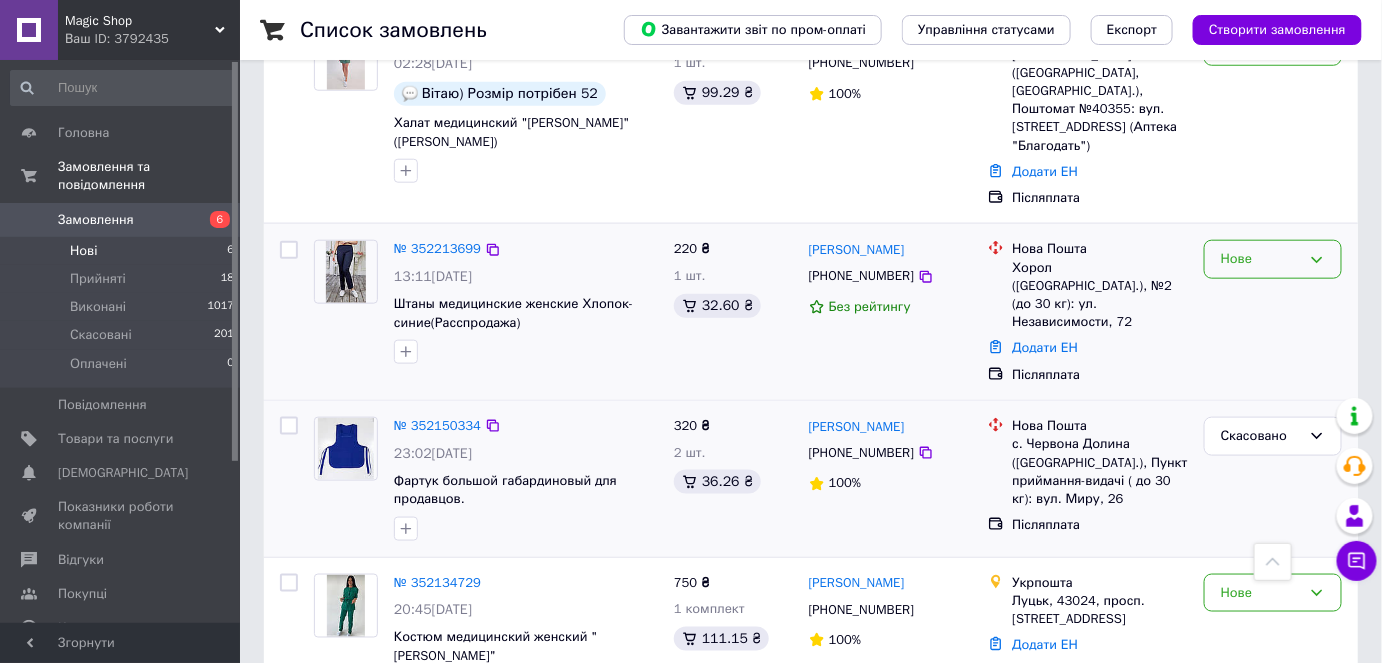 click on "Нове" at bounding box center (1273, 259) 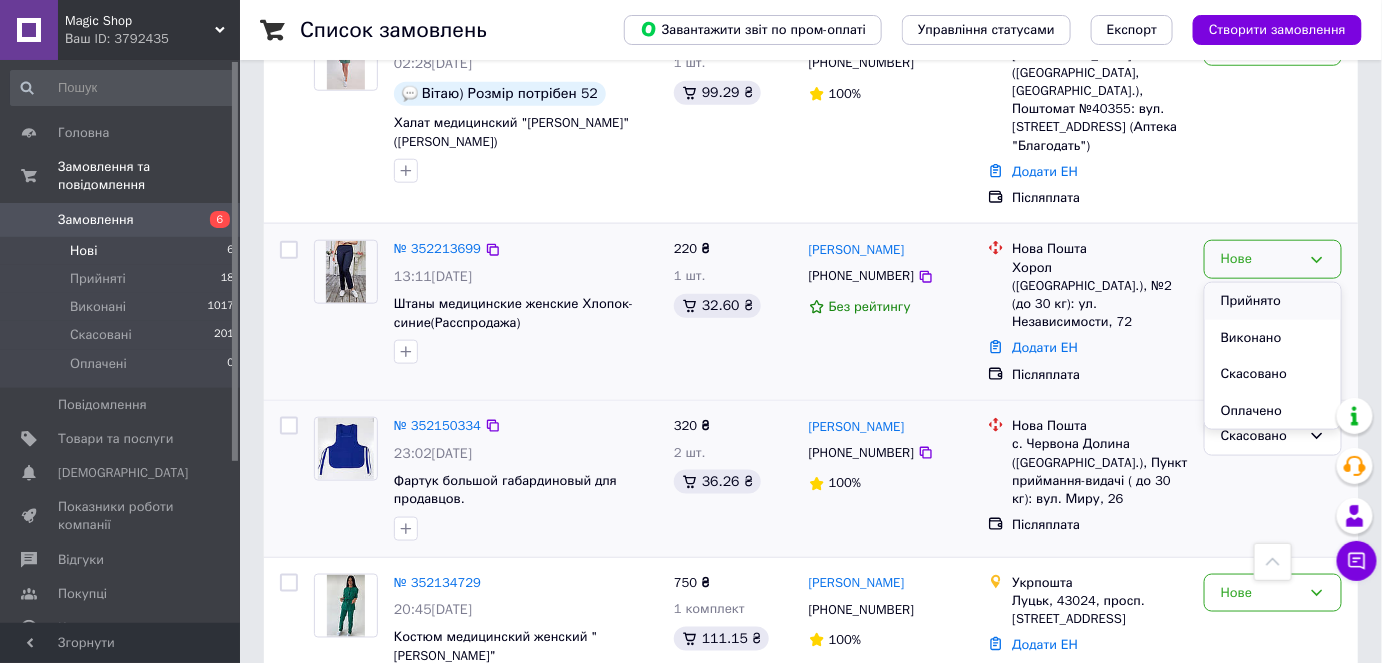 click on "Прийнято" at bounding box center (1273, 301) 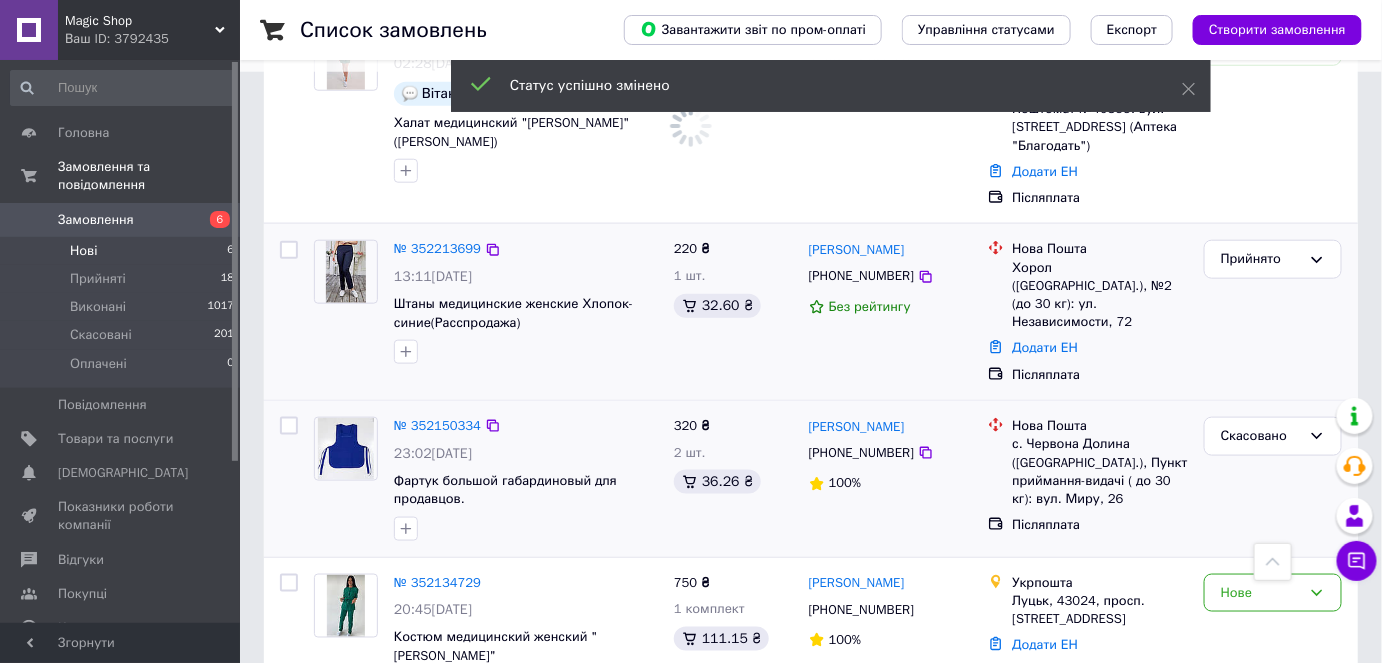 scroll, scrollTop: 434, scrollLeft: 0, axis: vertical 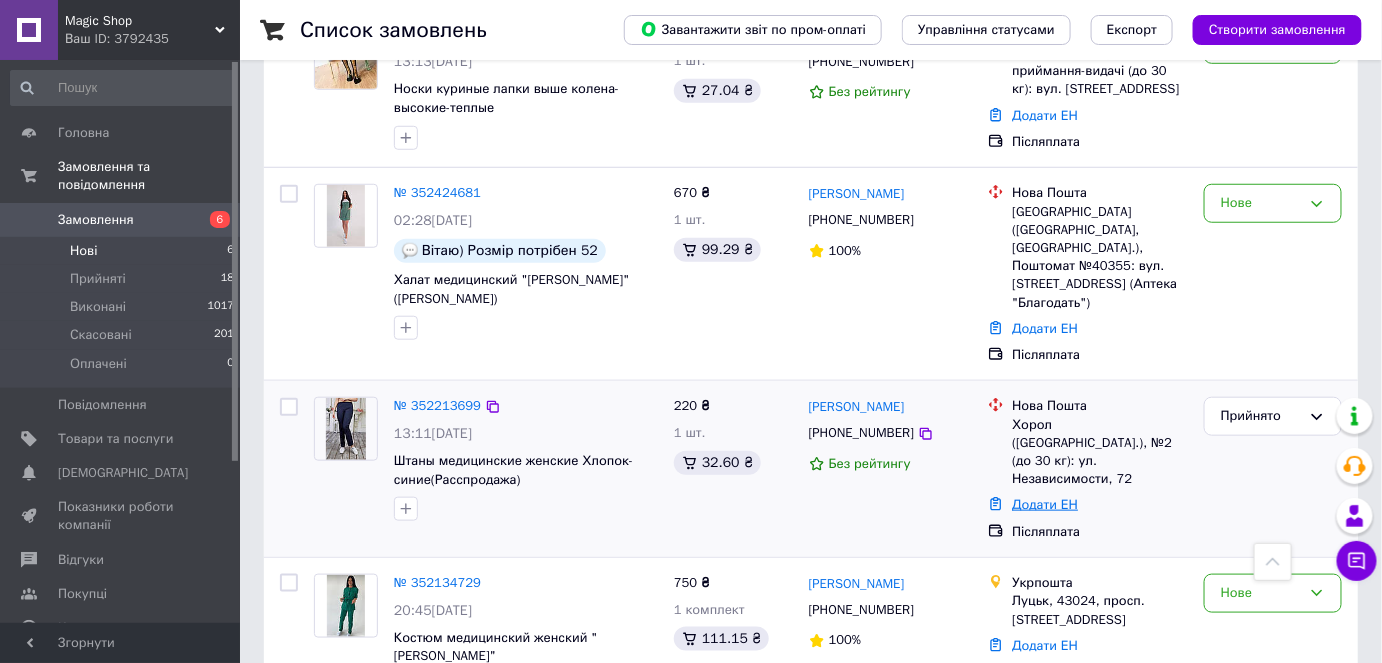 click on "Додати ЕН" at bounding box center (1045, 504) 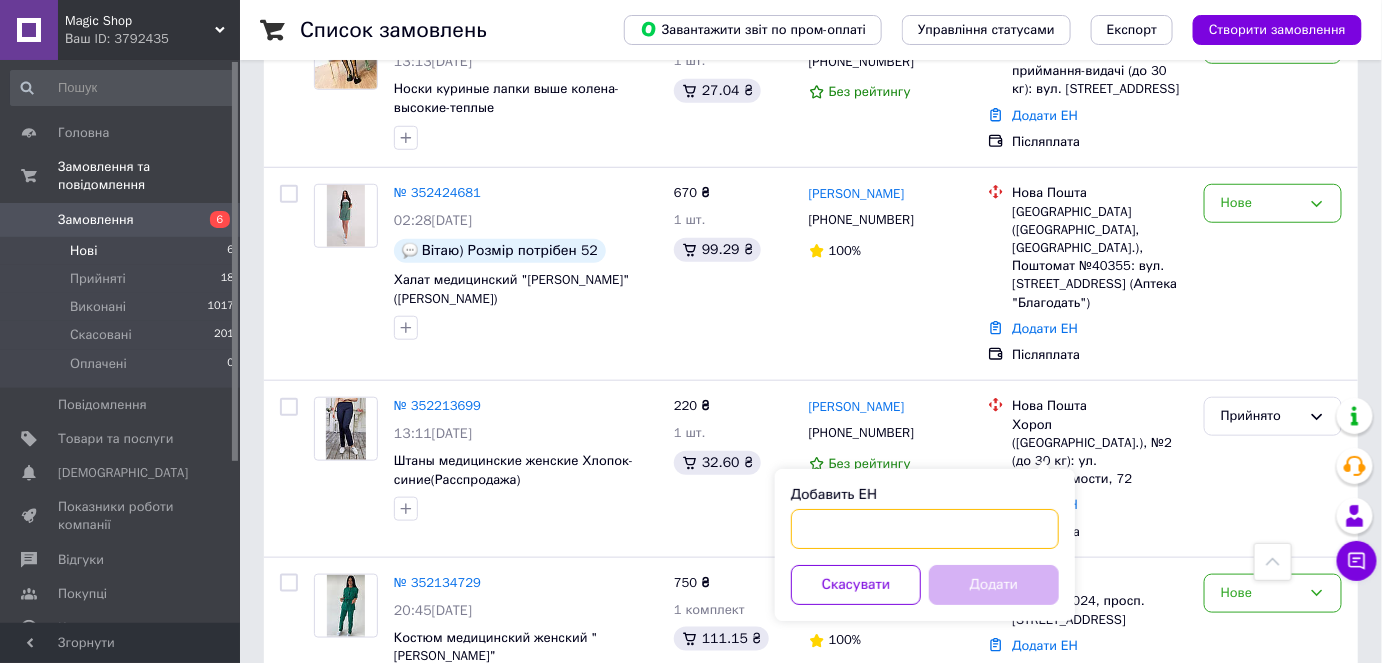 click on "Добавить ЕН" at bounding box center [925, 529] 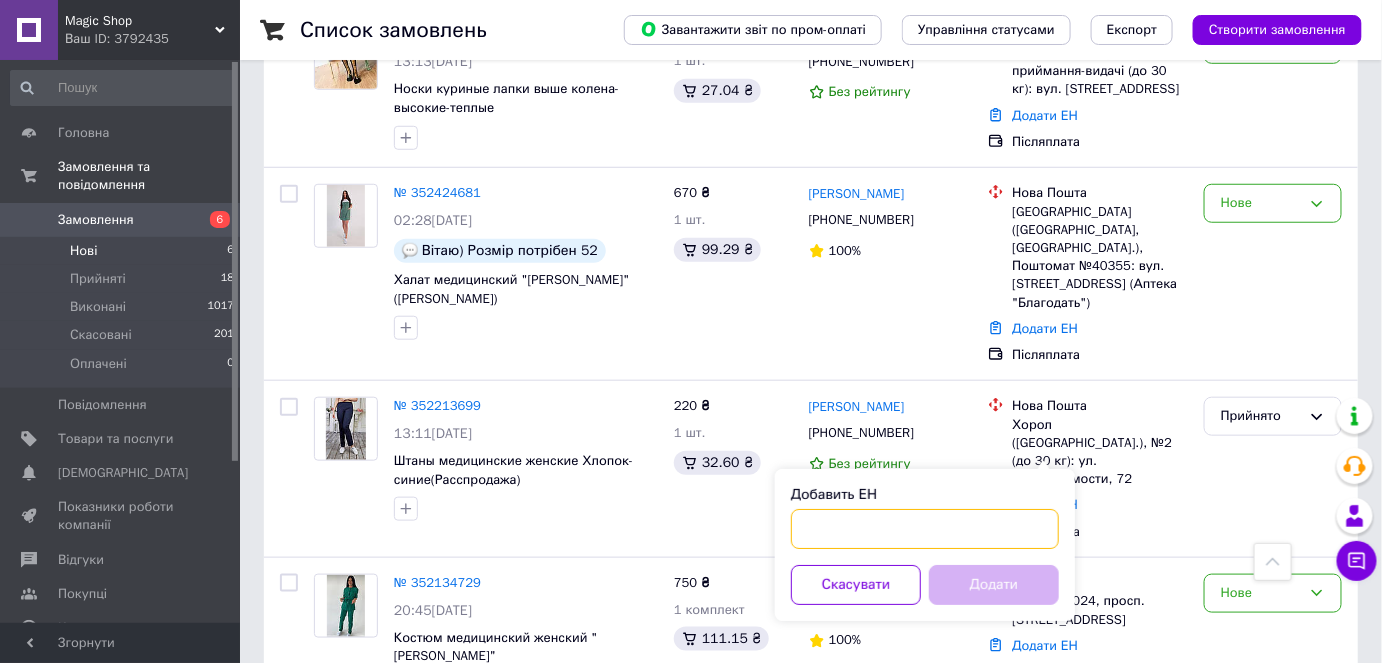 paste on "20451204826830" 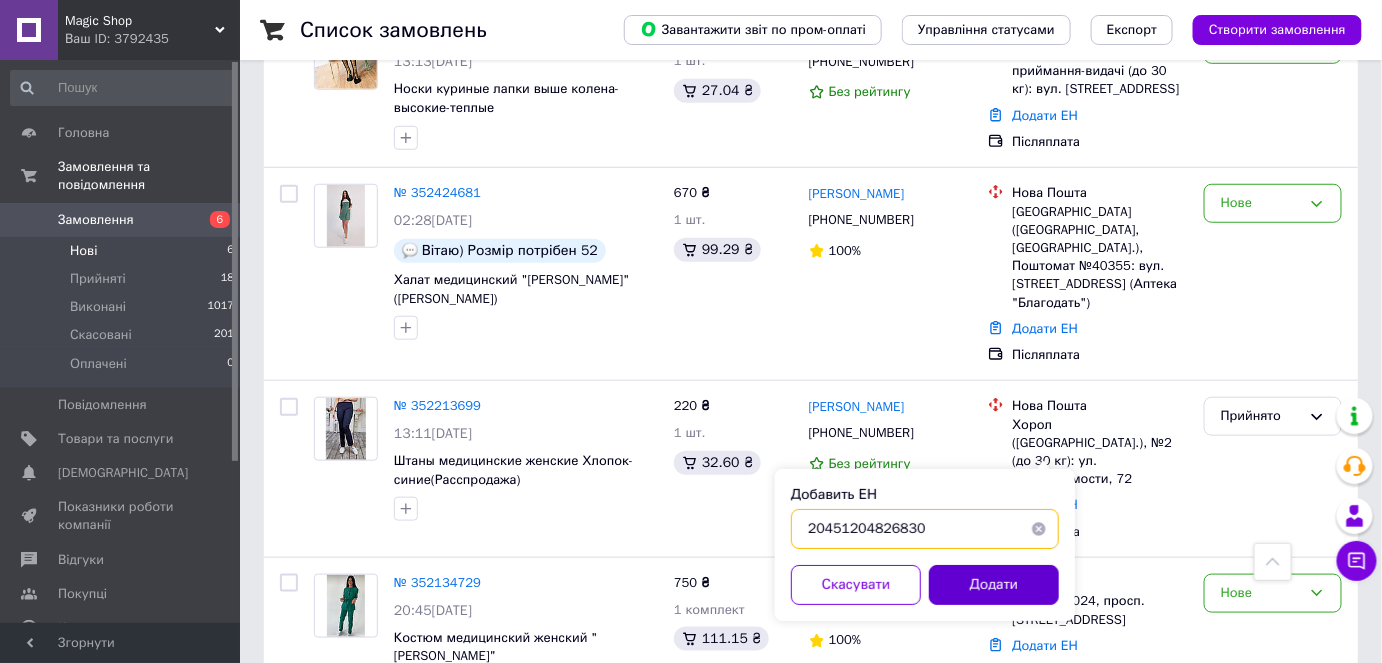 type on "20451204826830" 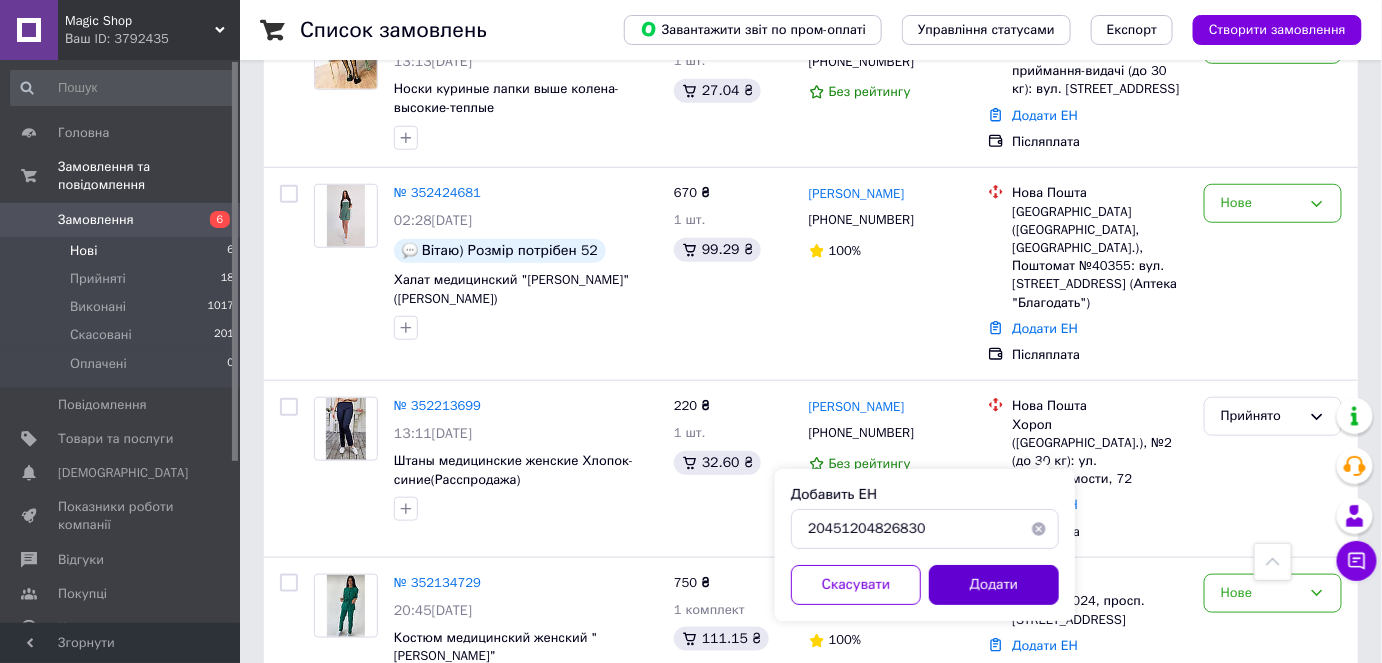 click on "Додати" at bounding box center (994, 585) 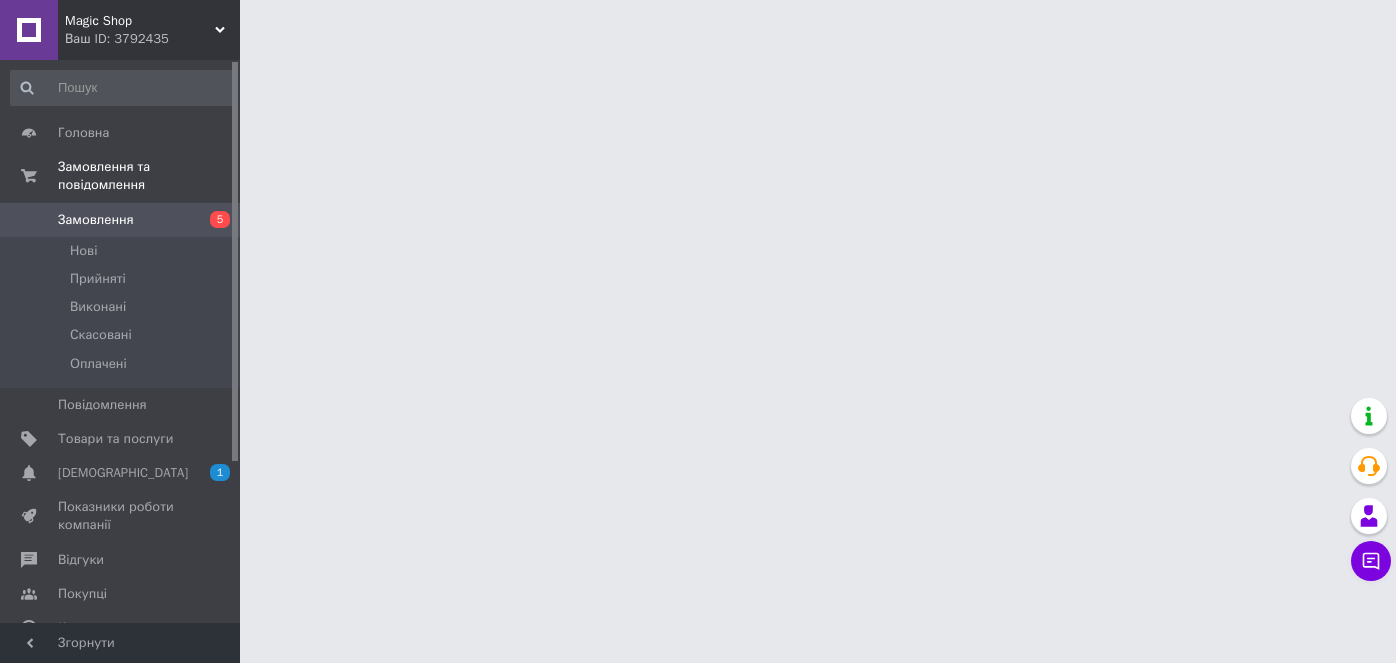 scroll, scrollTop: 0, scrollLeft: 0, axis: both 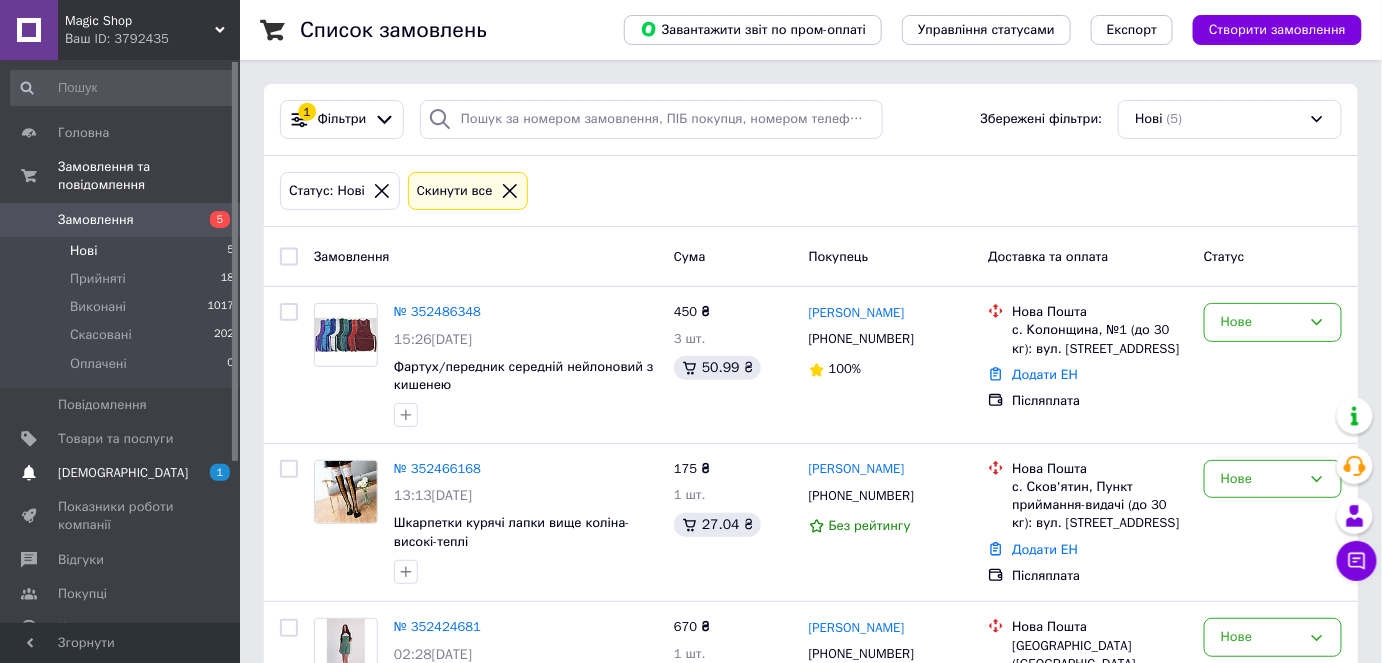 click on "1 0" at bounding box center [212, 473] 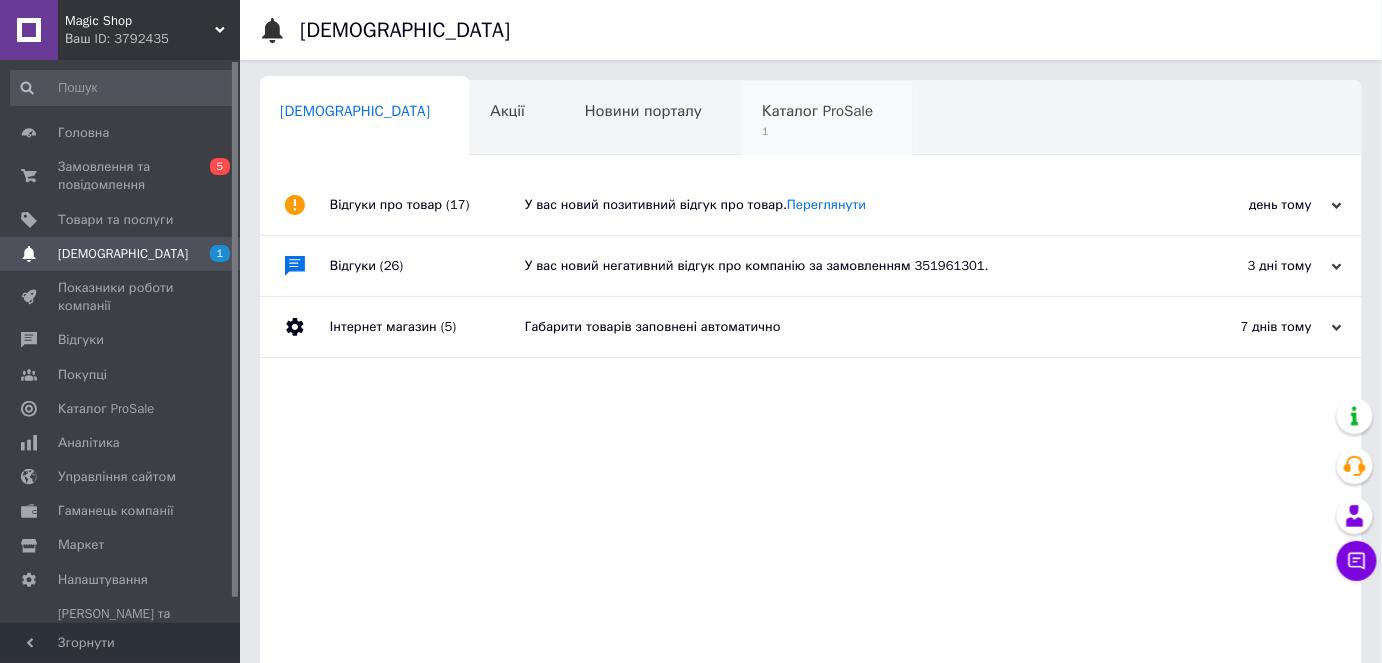 click on "Каталог ProSale 1" at bounding box center [827, 119] 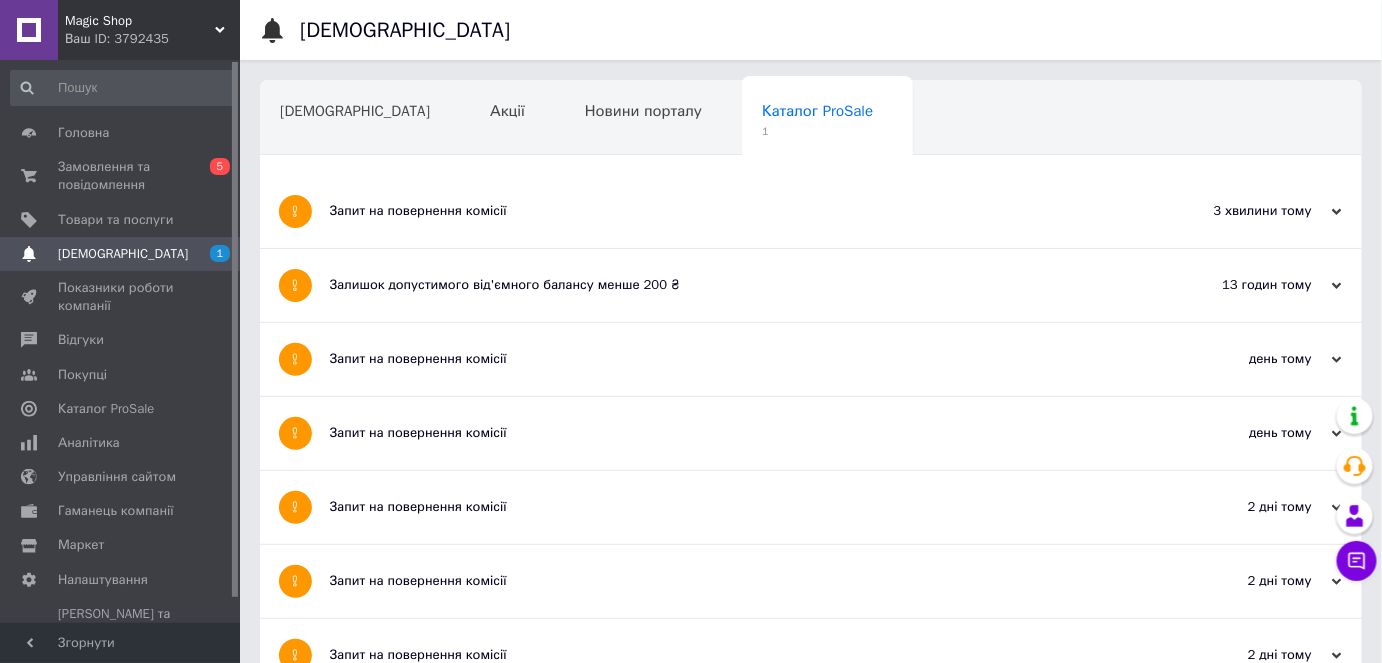 click on "Запит на повернення комісії" at bounding box center (736, 211) 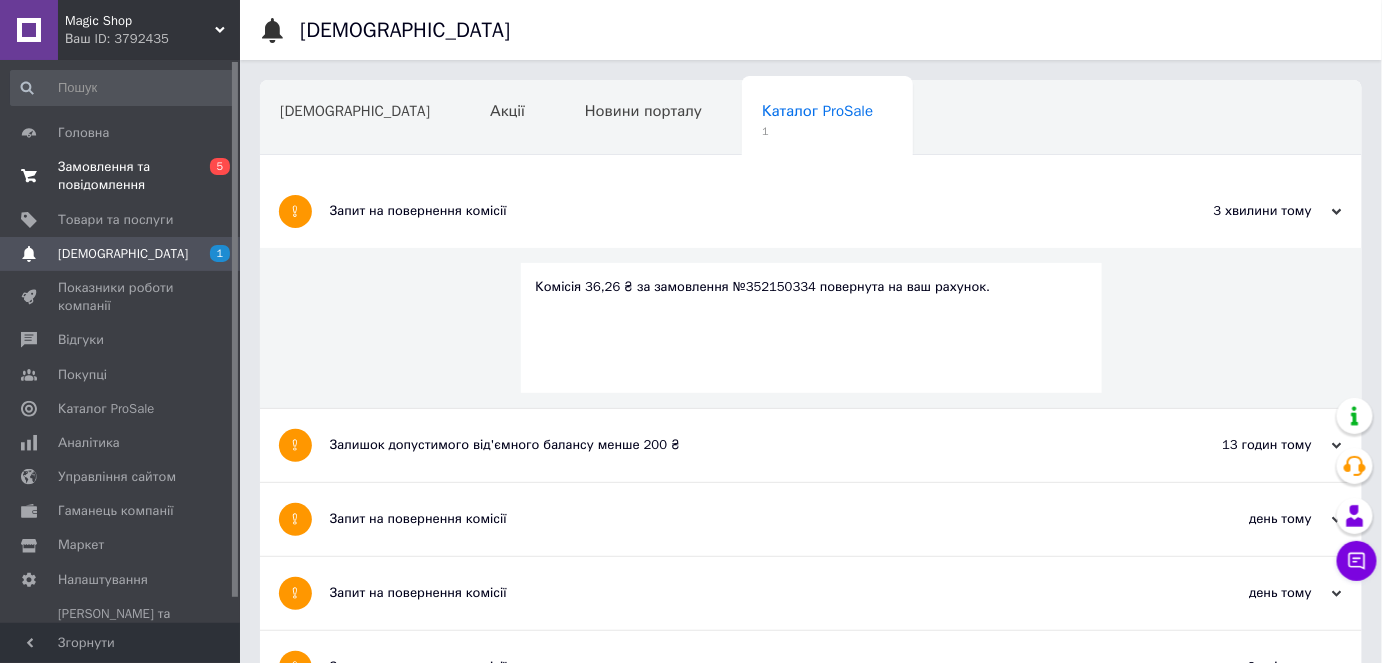 click on "Замовлення та повідомлення" at bounding box center (121, 176) 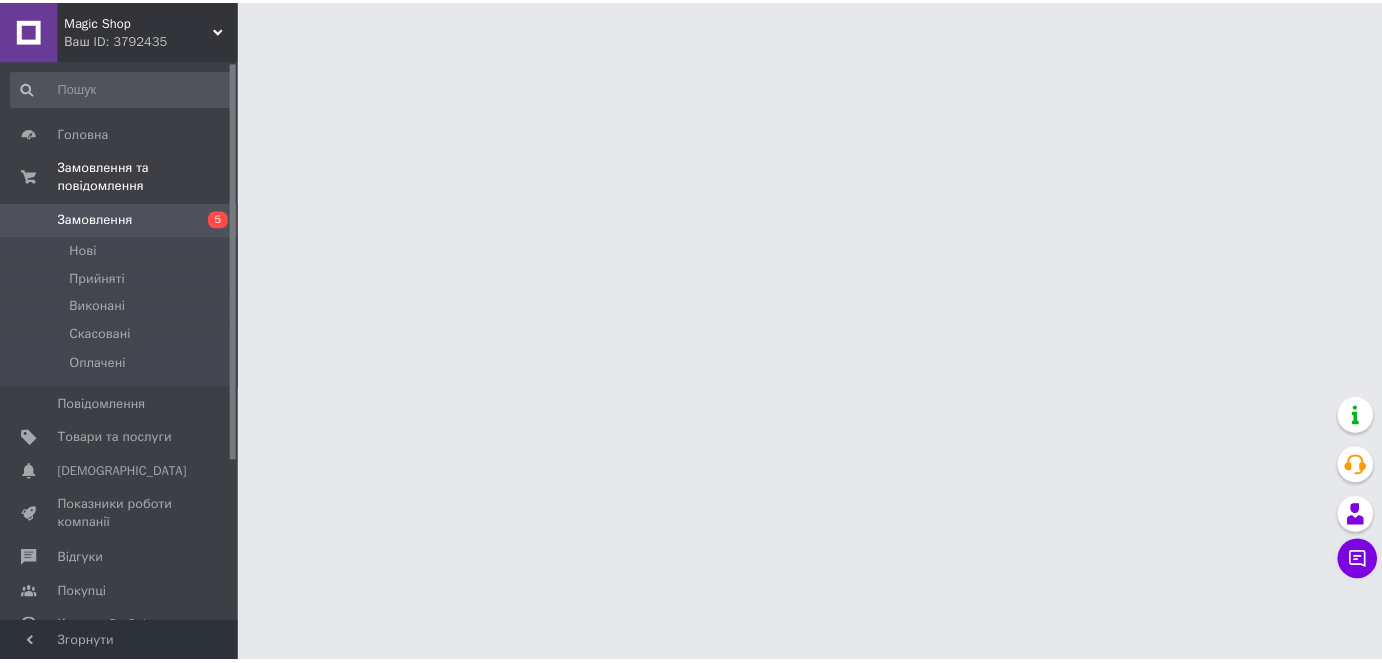 scroll, scrollTop: 0, scrollLeft: 0, axis: both 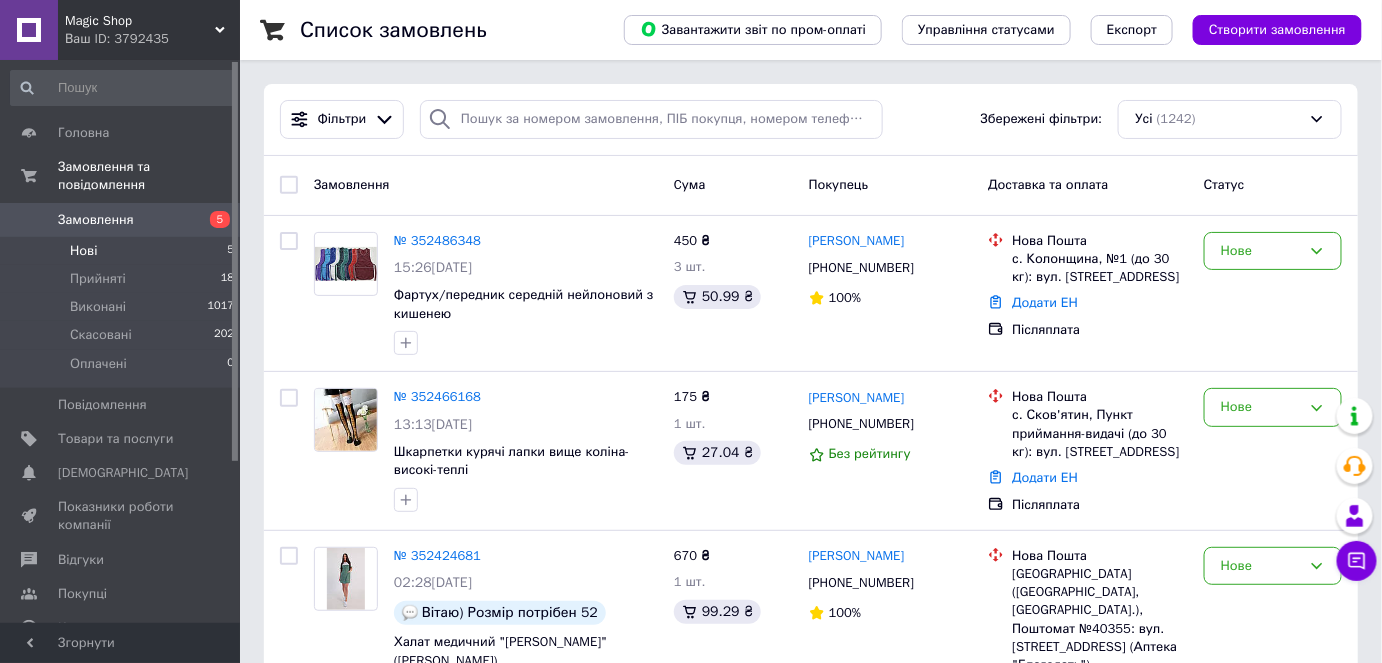 click on "Нові 5" at bounding box center (123, 251) 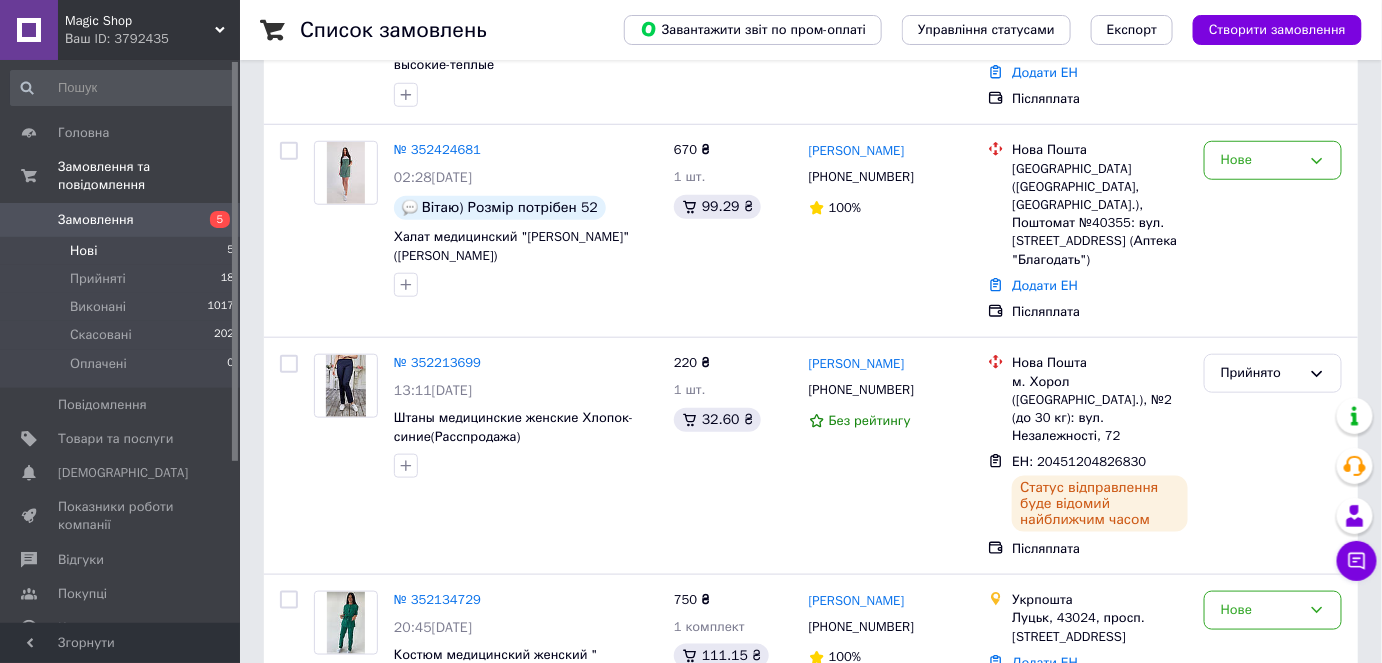 scroll, scrollTop: 495, scrollLeft: 0, axis: vertical 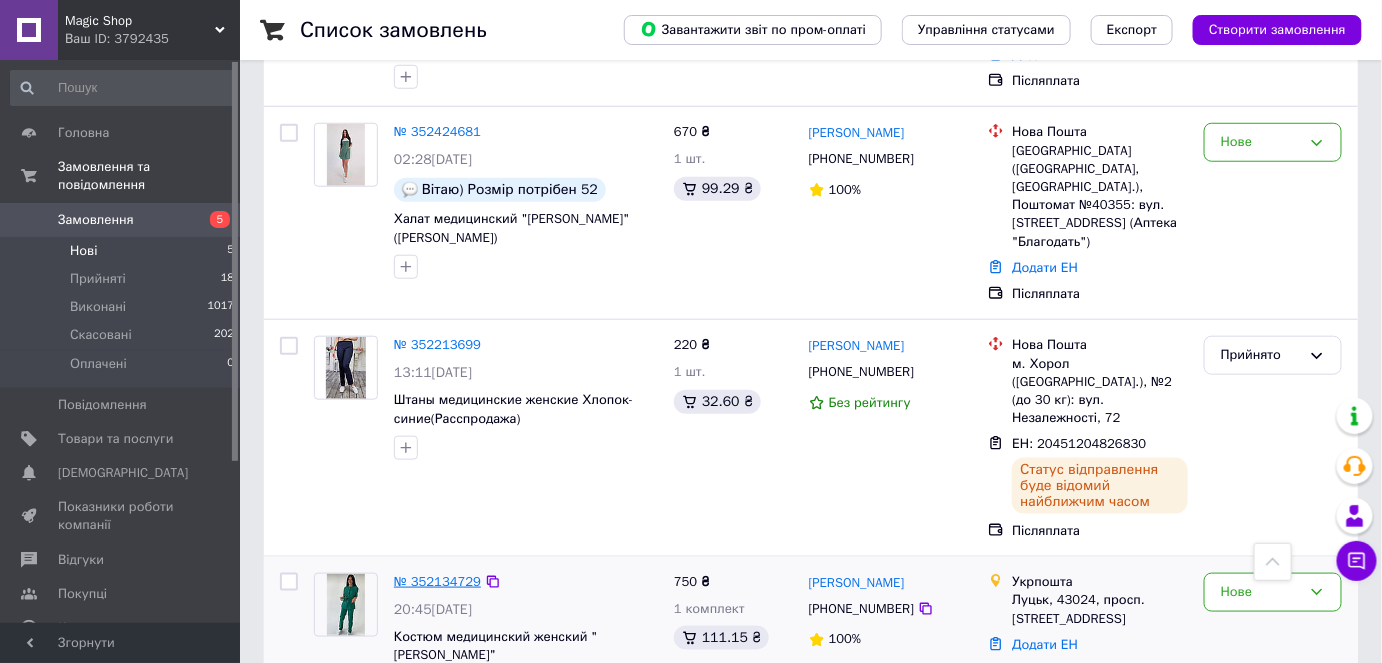 click on "№ 352134729" at bounding box center (437, 581) 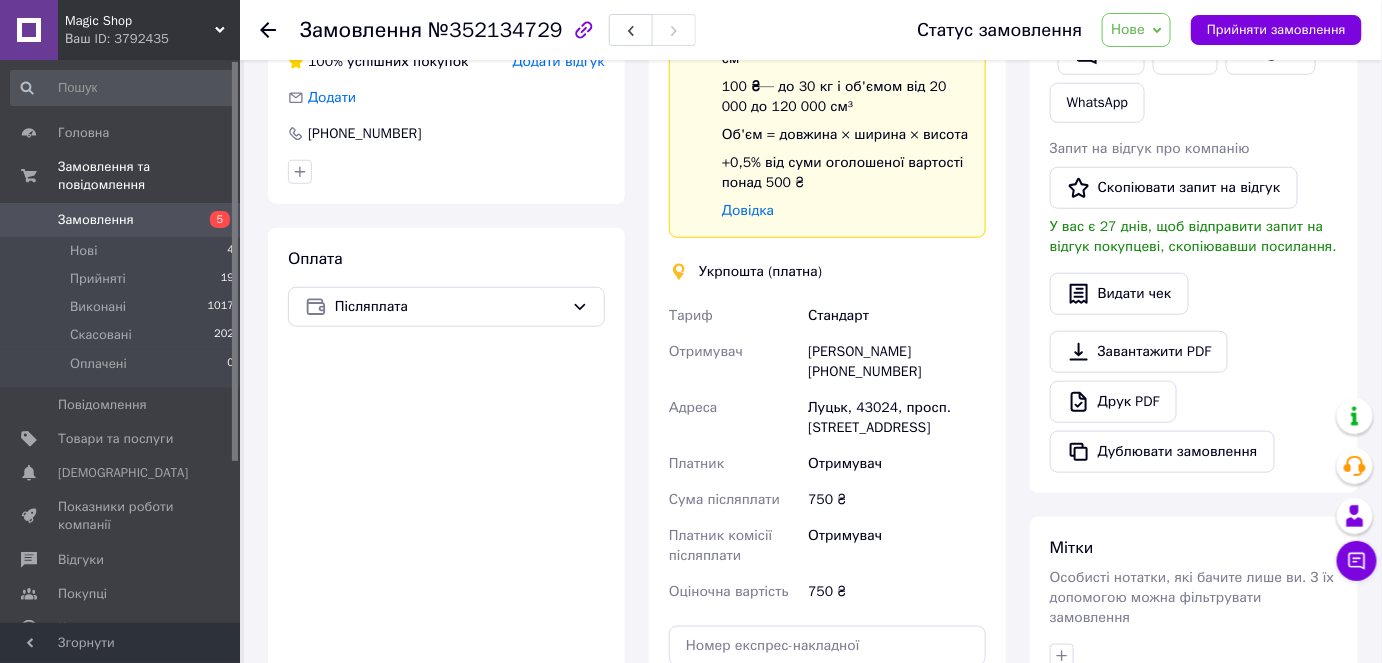 scroll, scrollTop: 363, scrollLeft: 0, axis: vertical 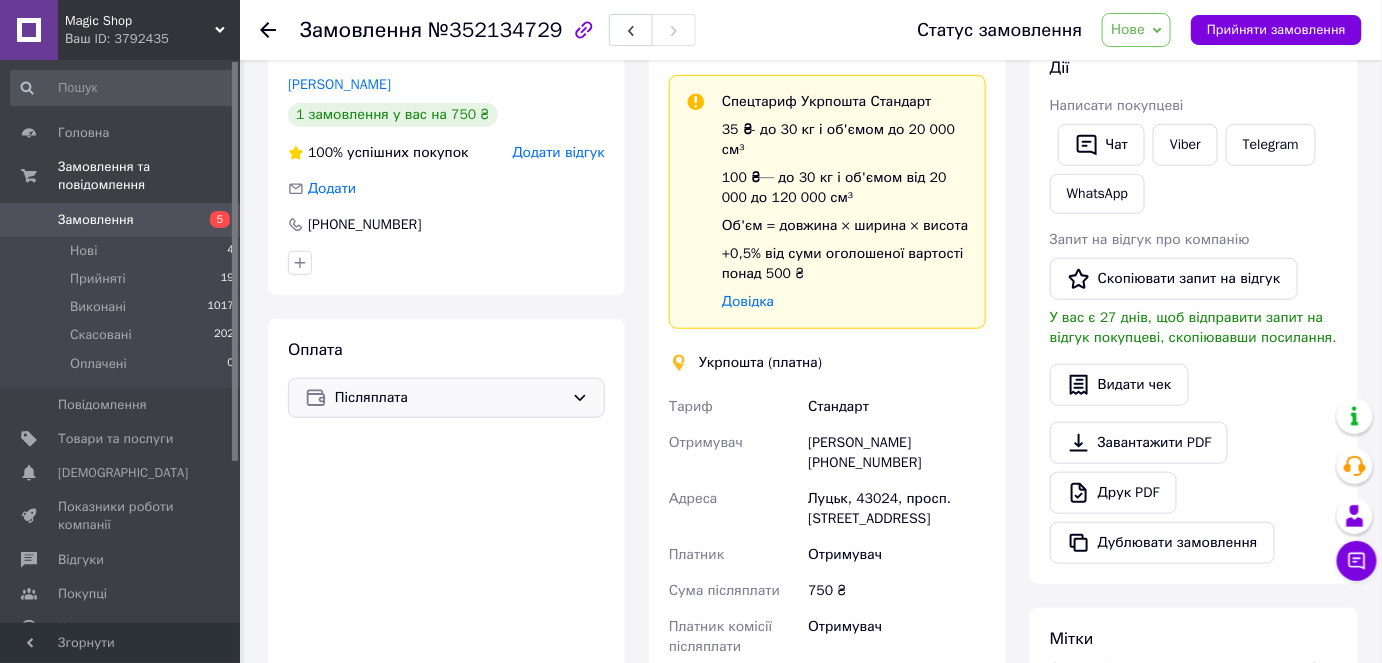 click on "Післяплата" at bounding box center (449, 398) 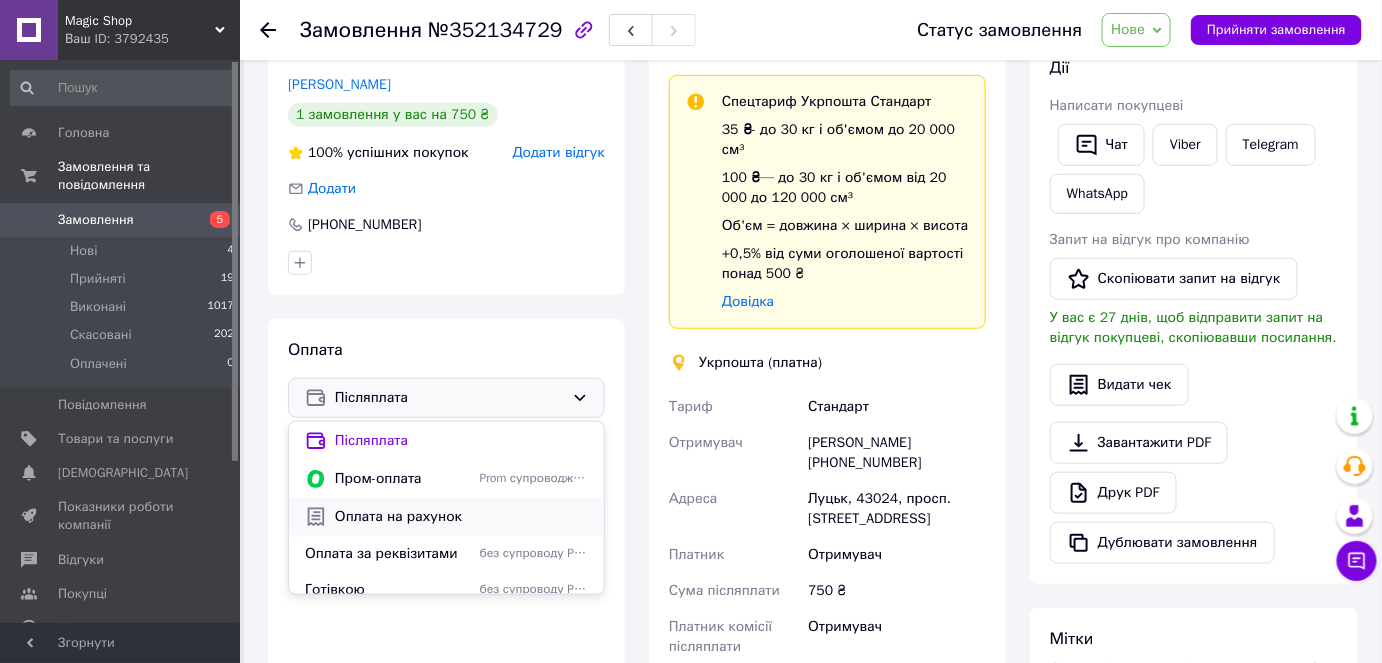 click on "Оплата на рахунок" at bounding box center (461, 517) 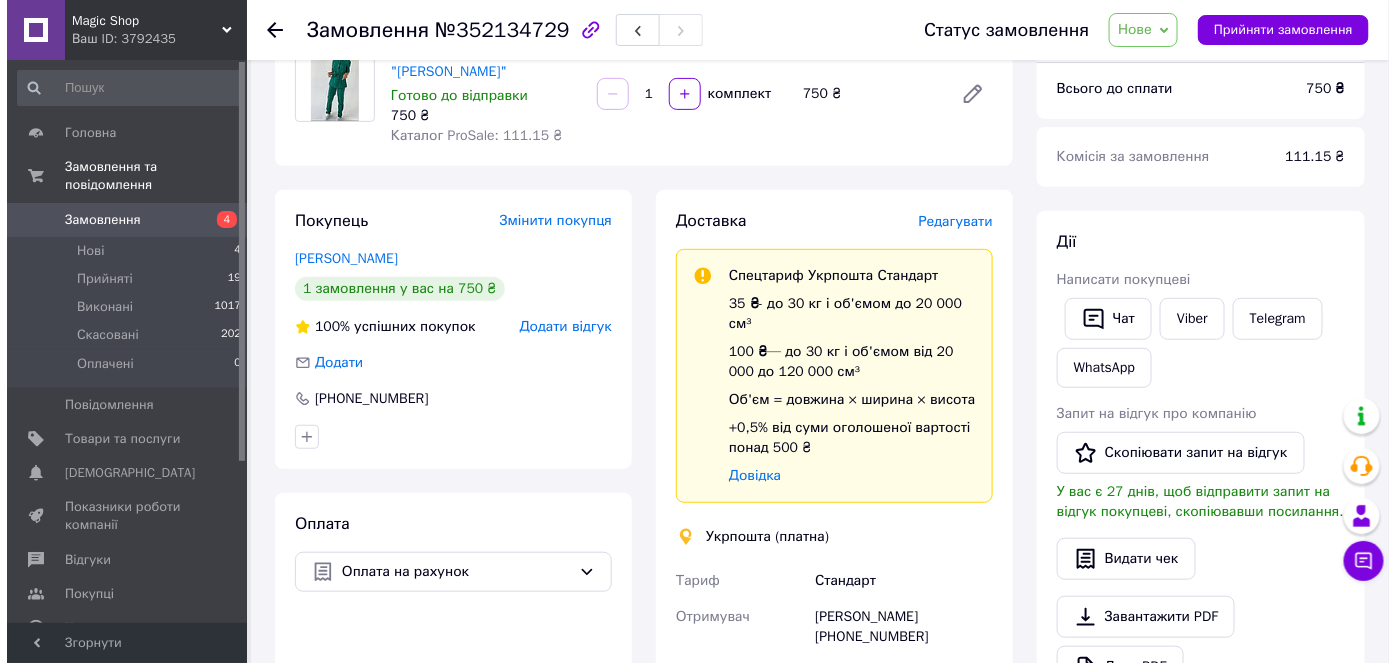 scroll, scrollTop: 250, scrollLeft: 0, axis: vertical 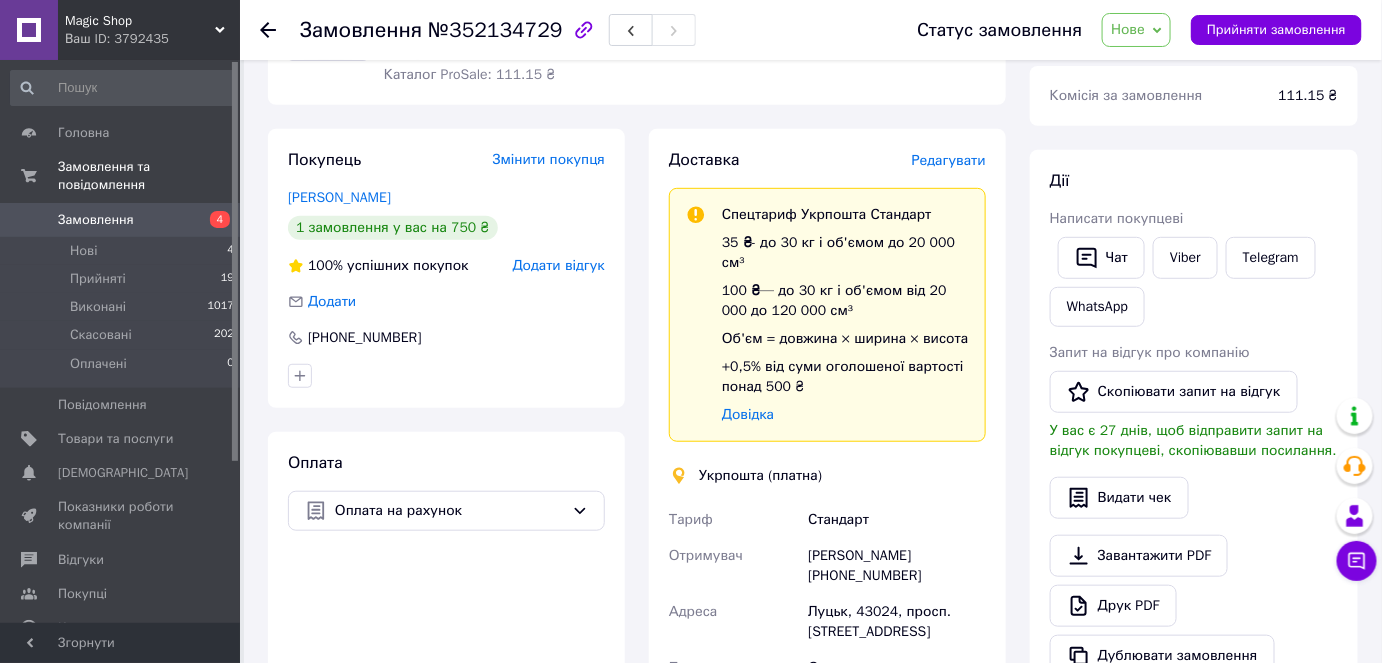 click on "Редагувати" at bounding box center (949, 160) 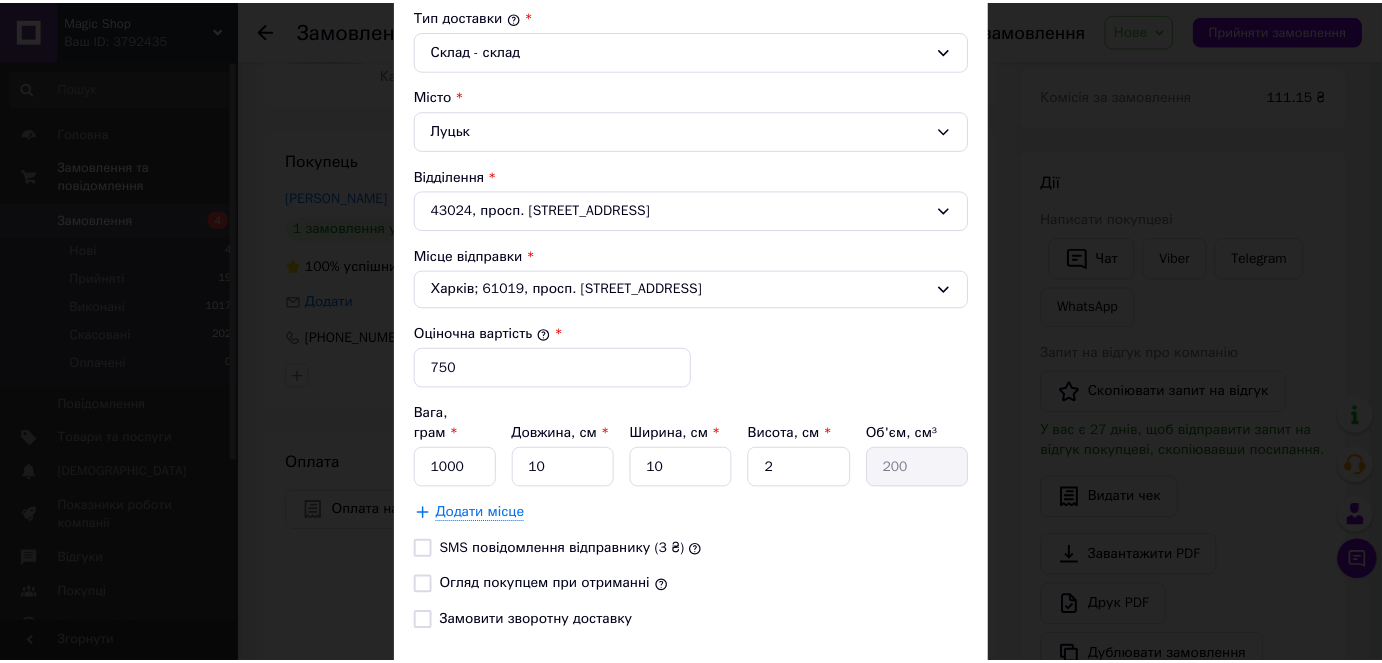 scroll, scrollTop: 653, scrollLeft: 0, axis: vertical 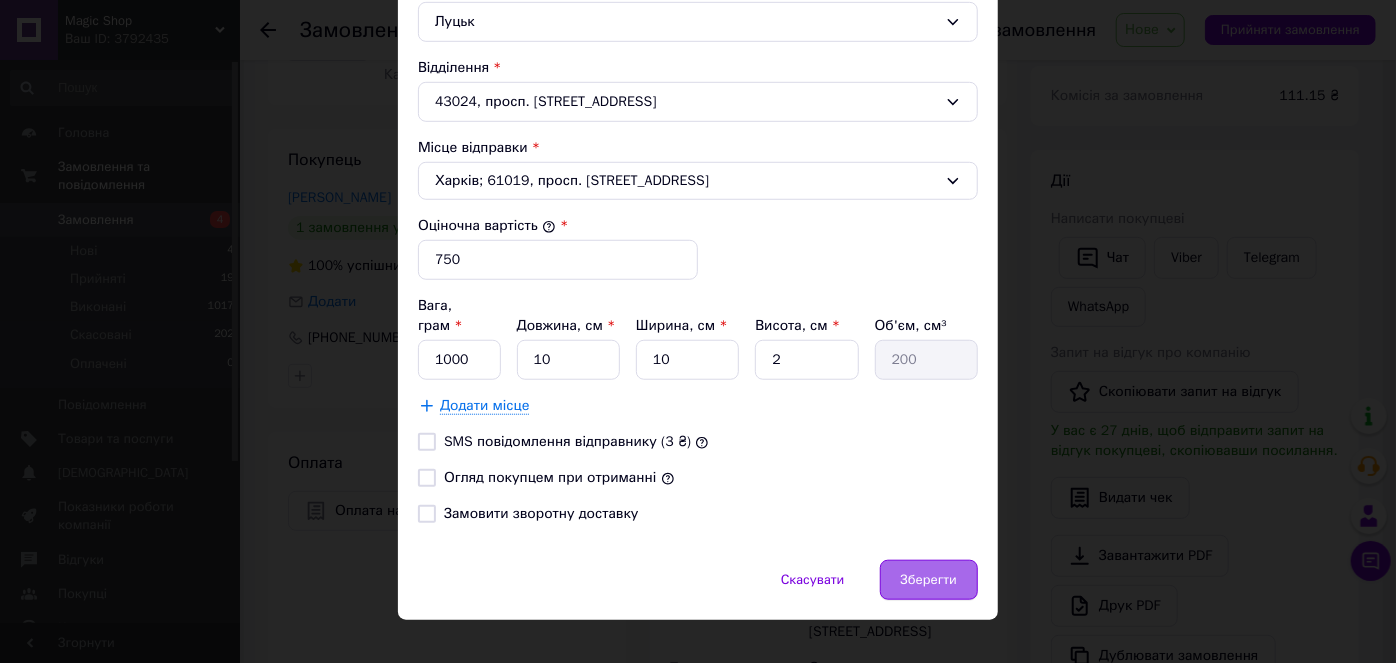click on "Зберегти" at bounding box center [929, 580] 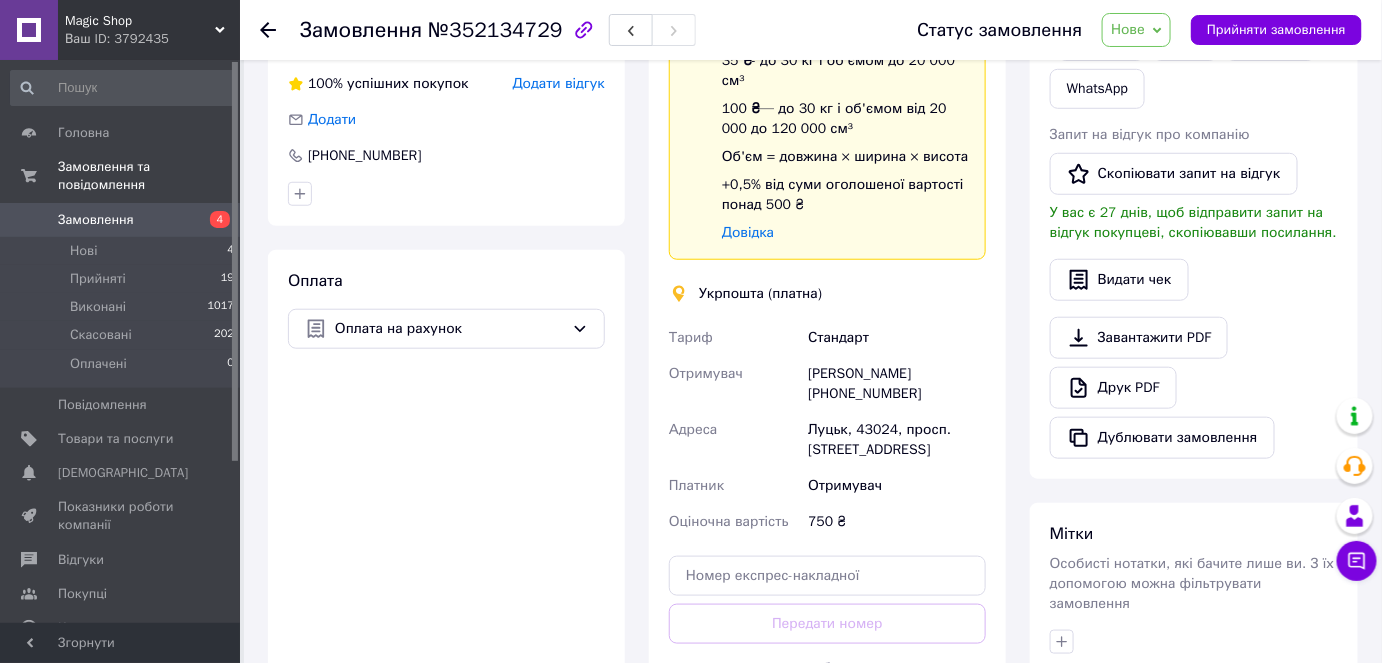 scroll, scrollTop: 250, scrollLeft: 0, axis: vertical 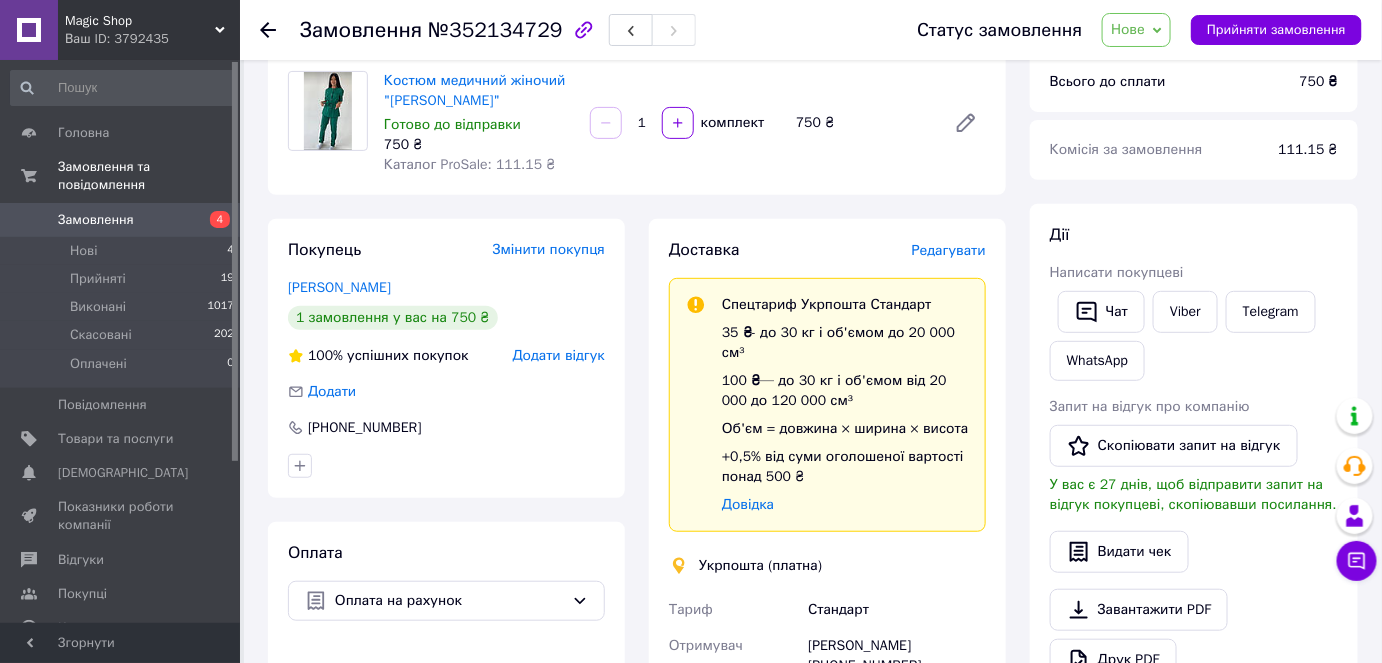 click on "Редагувати" at bounding box center [949, 250] 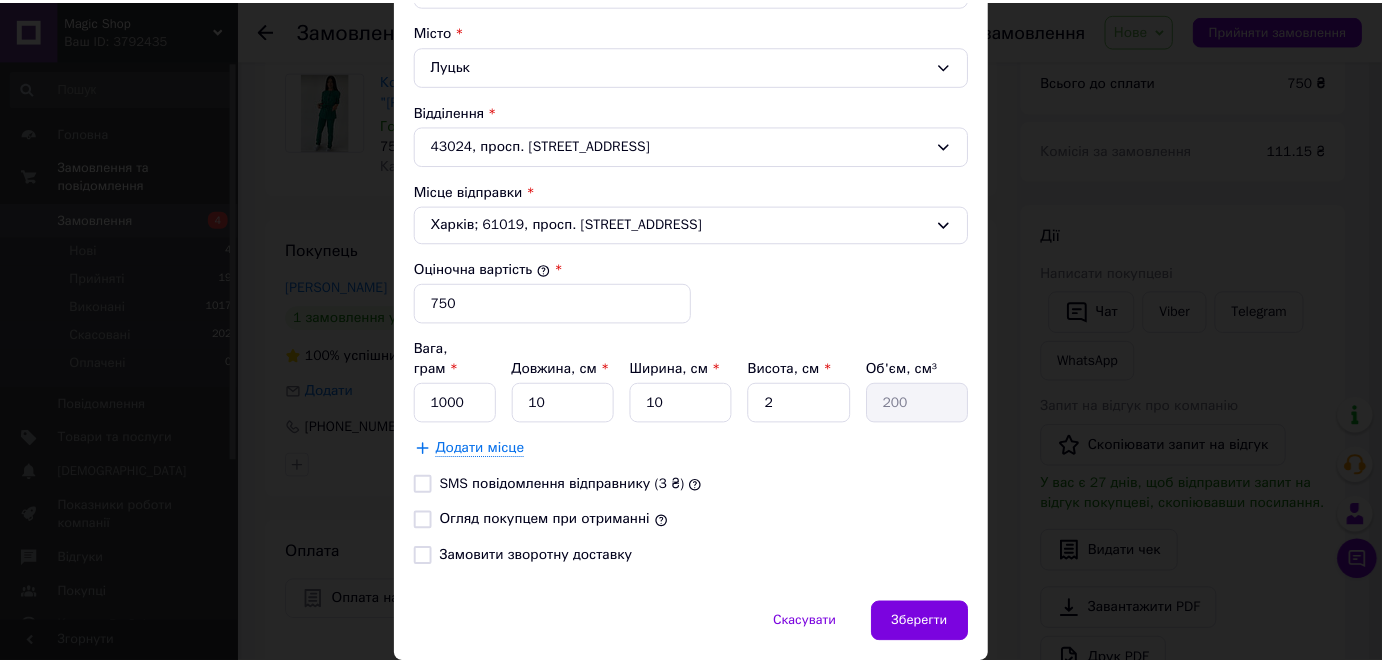 scroll, scrollTop: 653, scrollLeft: 0, axis: vertical 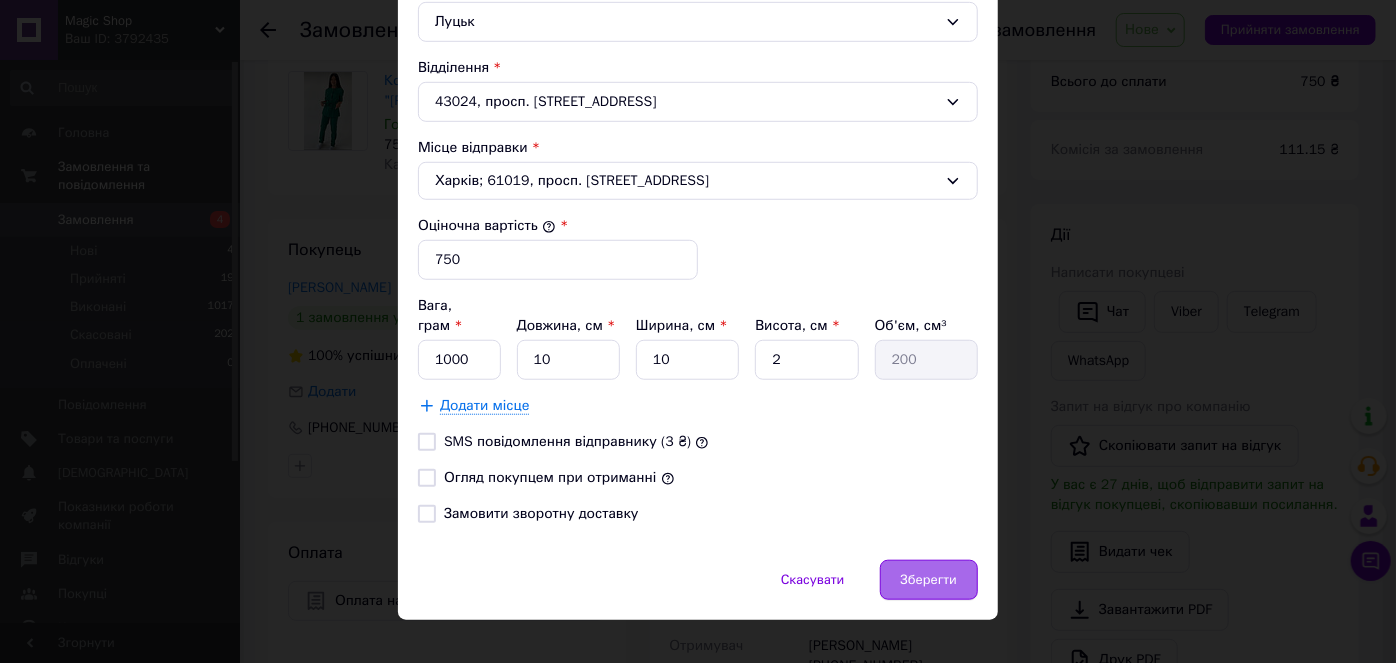 click on "Зберегти" at bounding box center [929, 580] 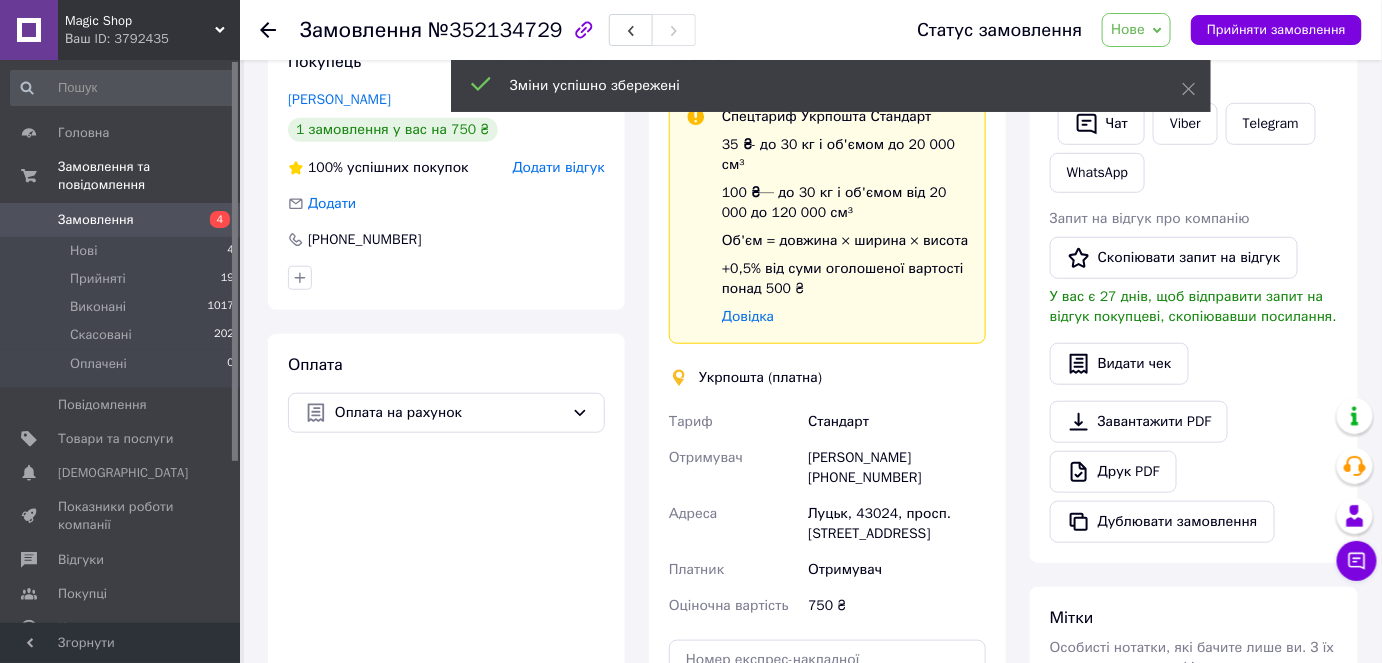 scroll, scrollTop: 614, scrollLeft: 0, axis: vertical 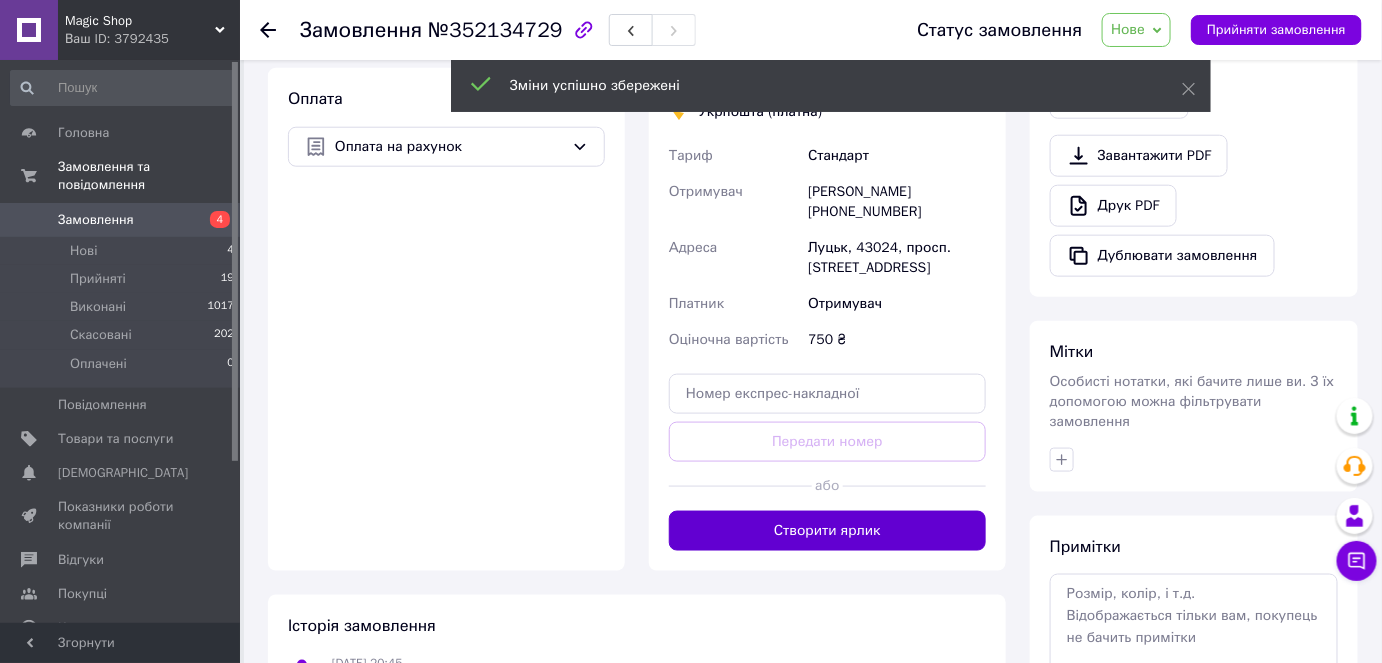 click on "Створити ярлик" at bounding box center [827, 531] 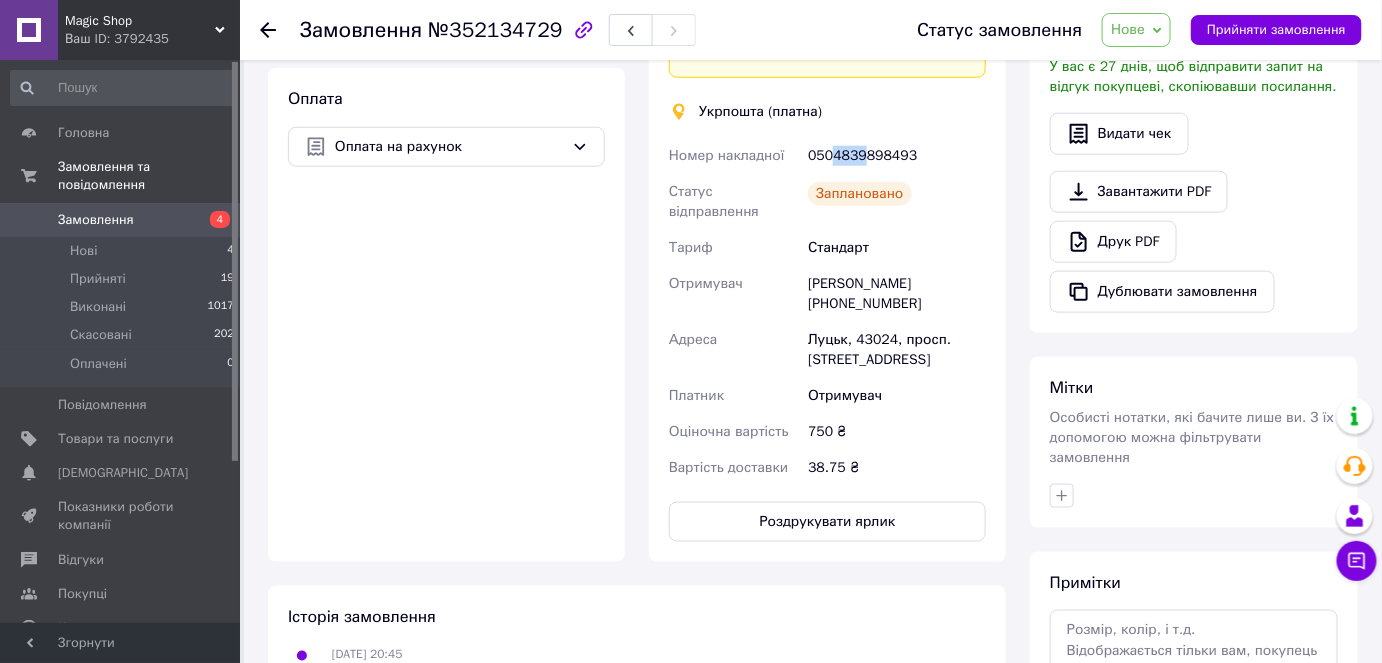 drag, startPoint x: 832, startPoint y: 135, endPoint x: 859, endPoint y: 142, distance: 27.89265 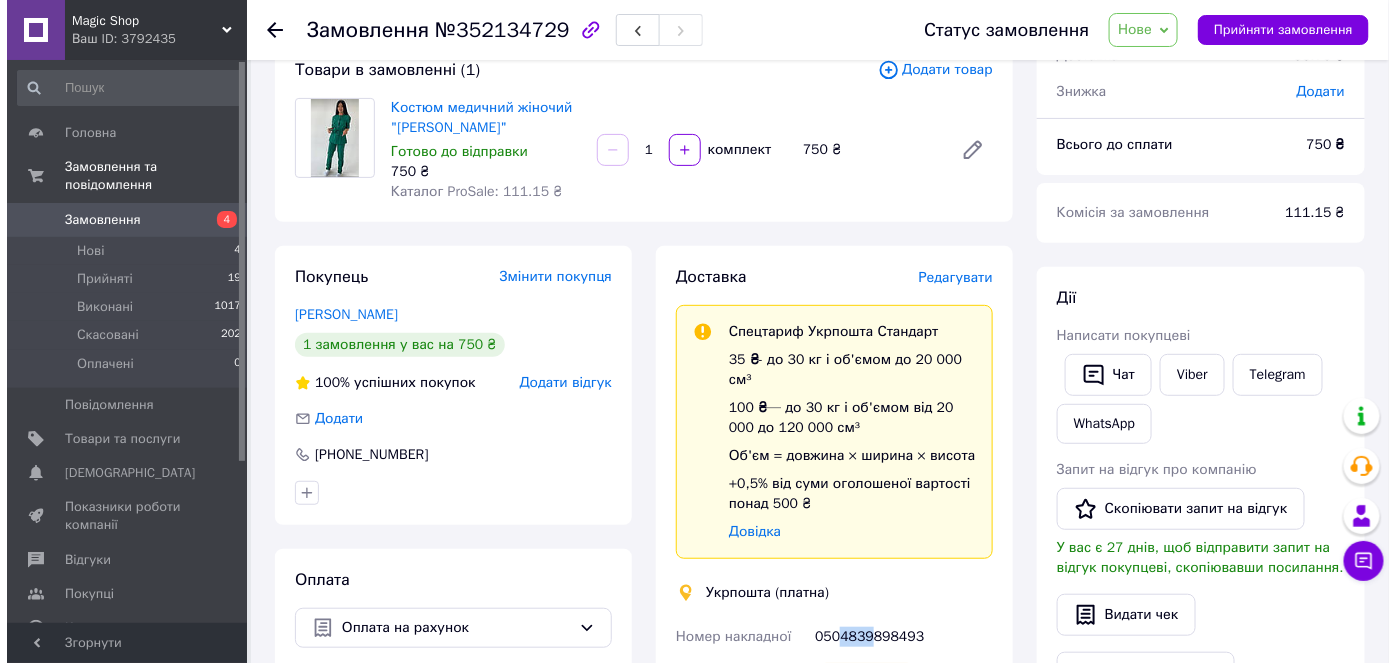 scroll, scrollTop: 0, scrollLeft: 0, axis: both 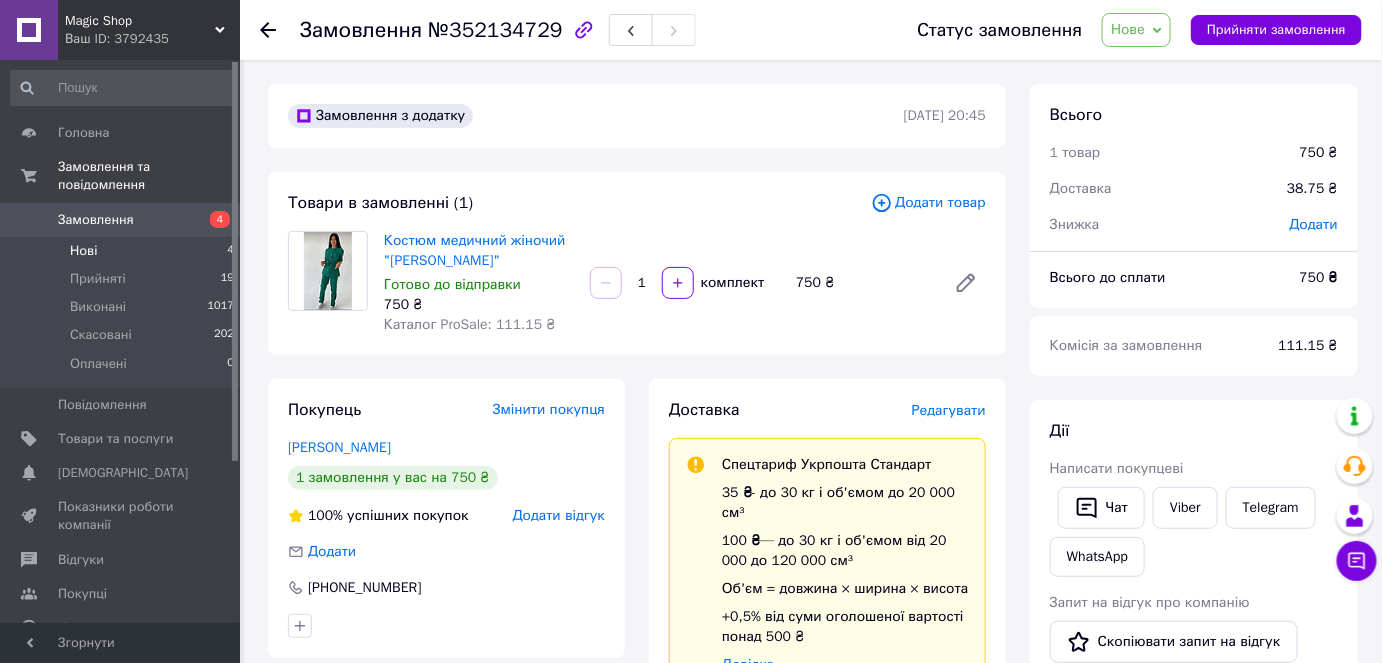 click on "Нові 4" at bounding box center (123, 251) 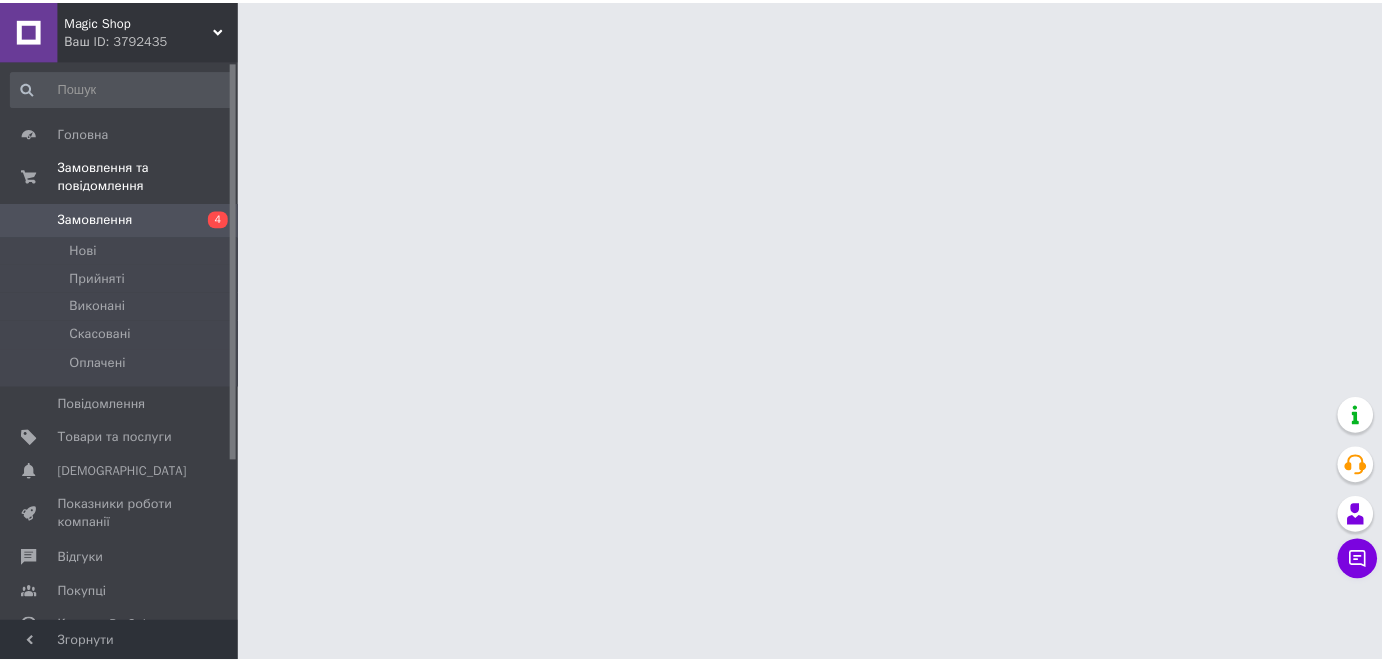 scroll, scrollTop: 0, scrollLeft: 0, axis: both 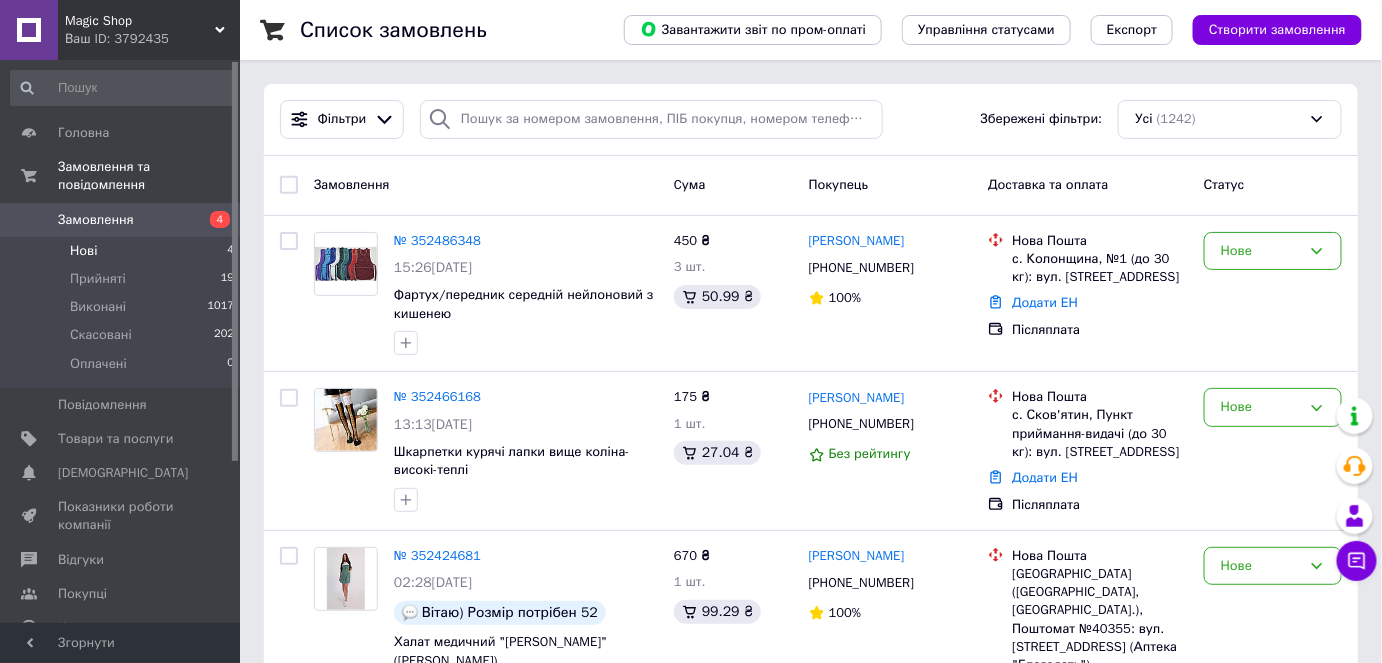 click on "Нові 4" at bounding box center (123, 251) 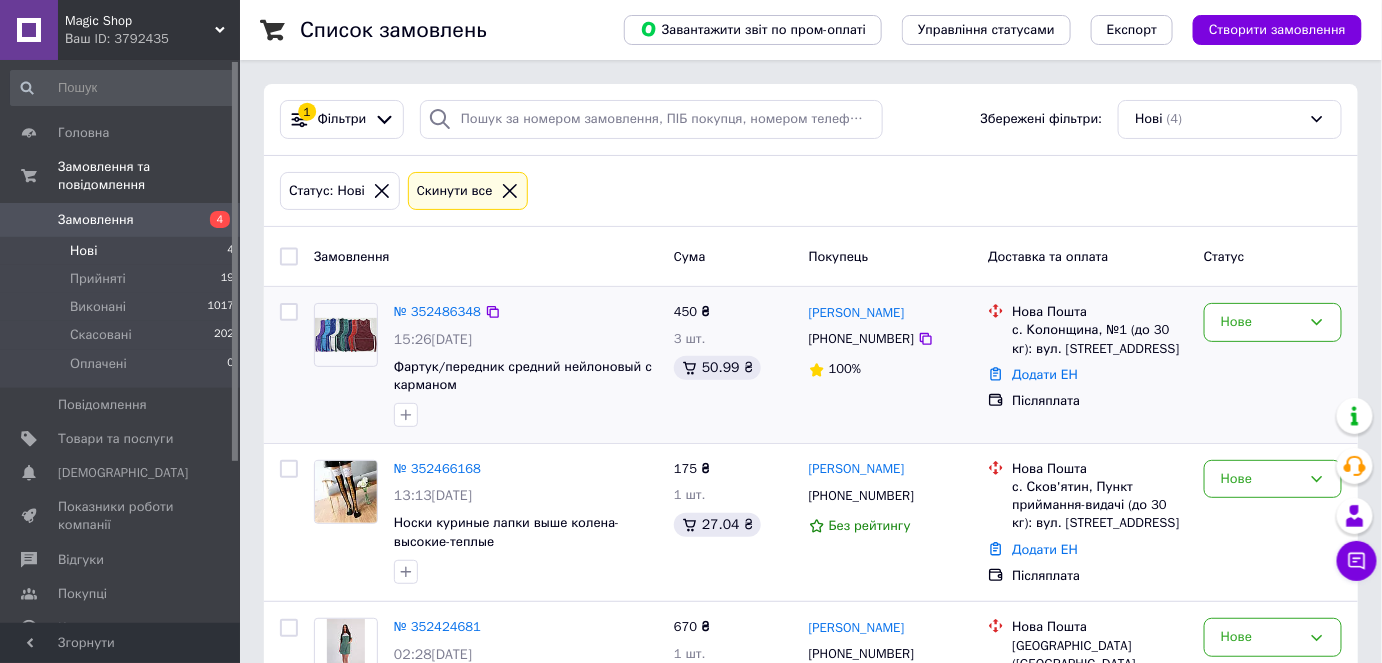 scroll, scrollTop: 304, scrollLeft: 0, axis: vertical 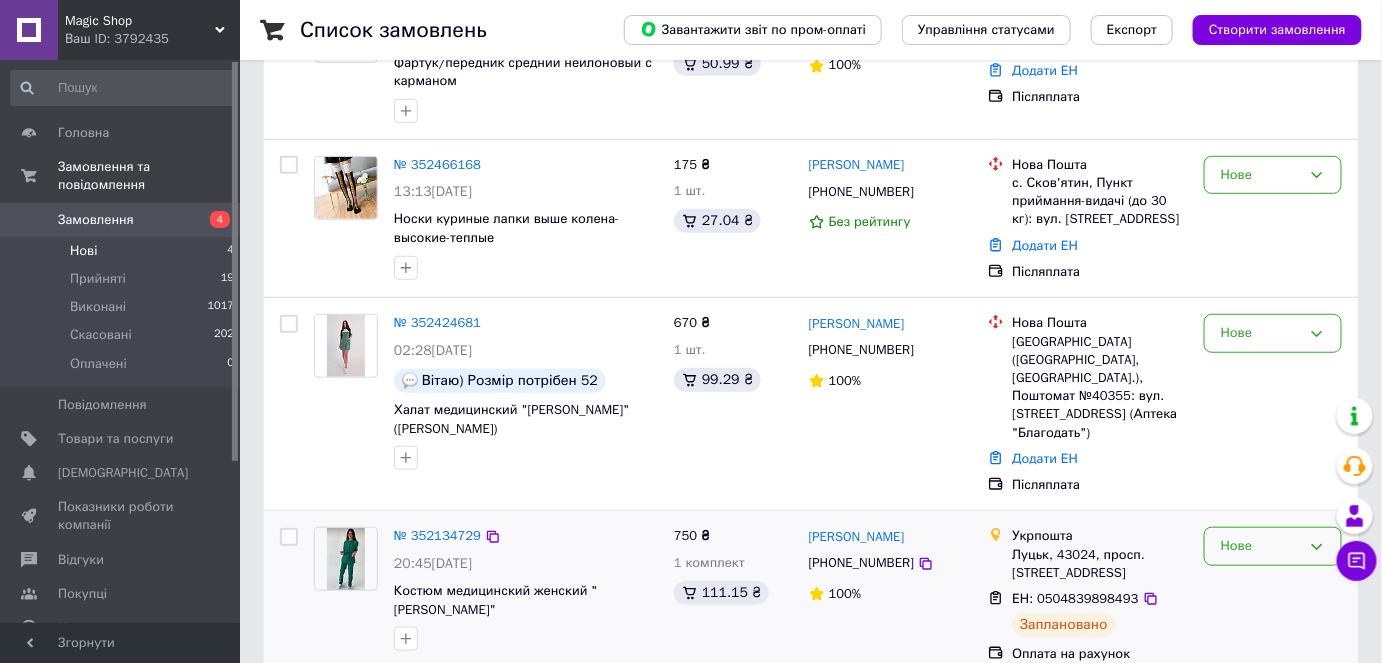 click on "Нове" at bounding box center [1261, 546] 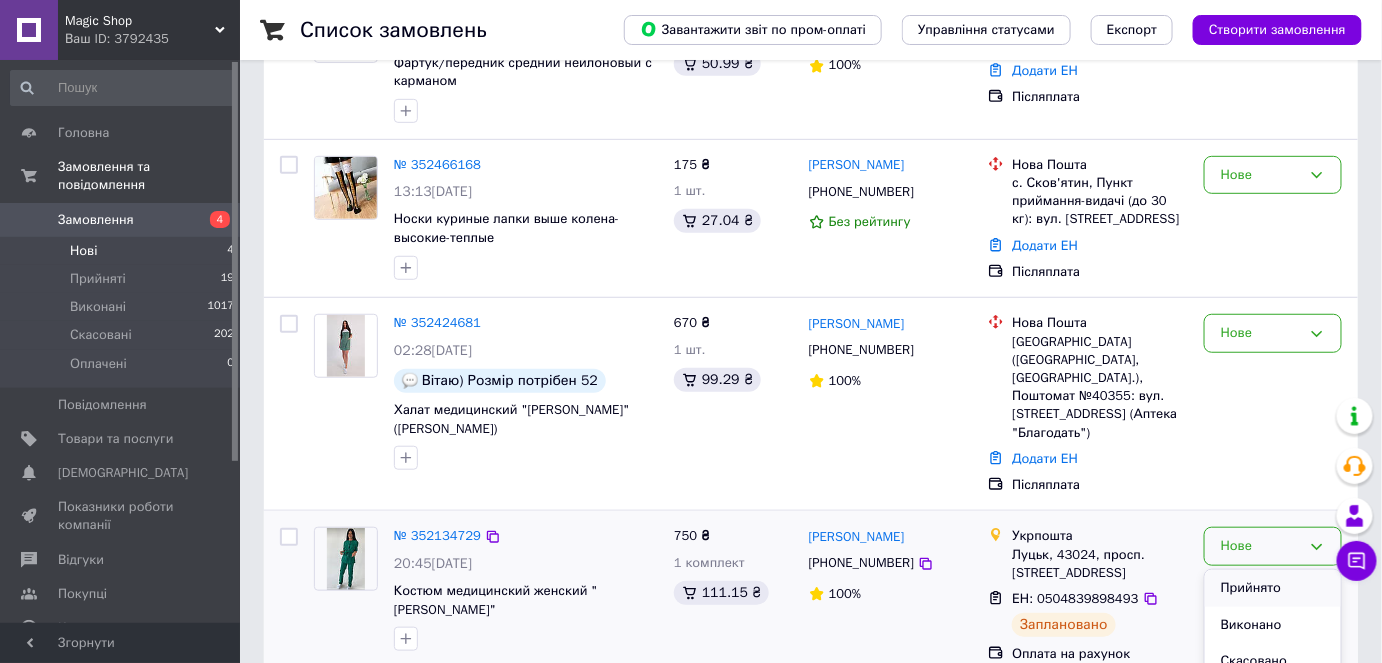click on "Прийнято" at bounding box center (1273, 588) 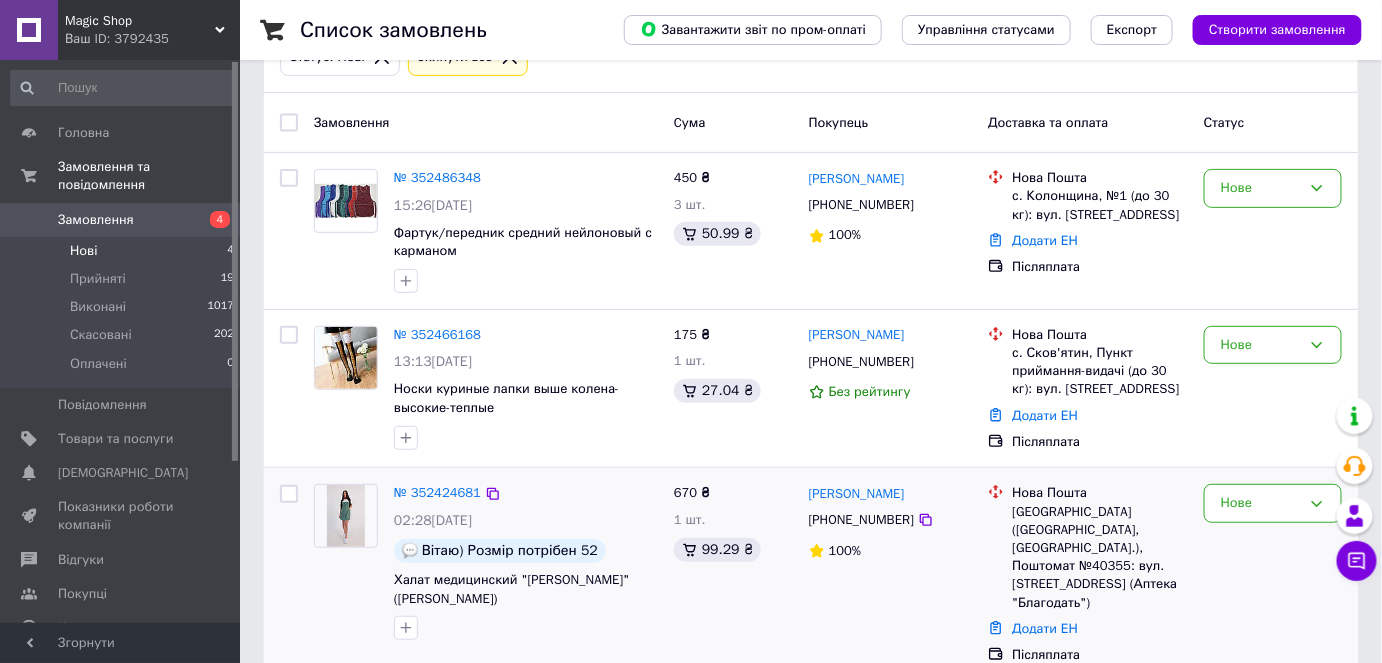 scroll, scrollTop: 122, scrollLeft: 0, axis: vertical 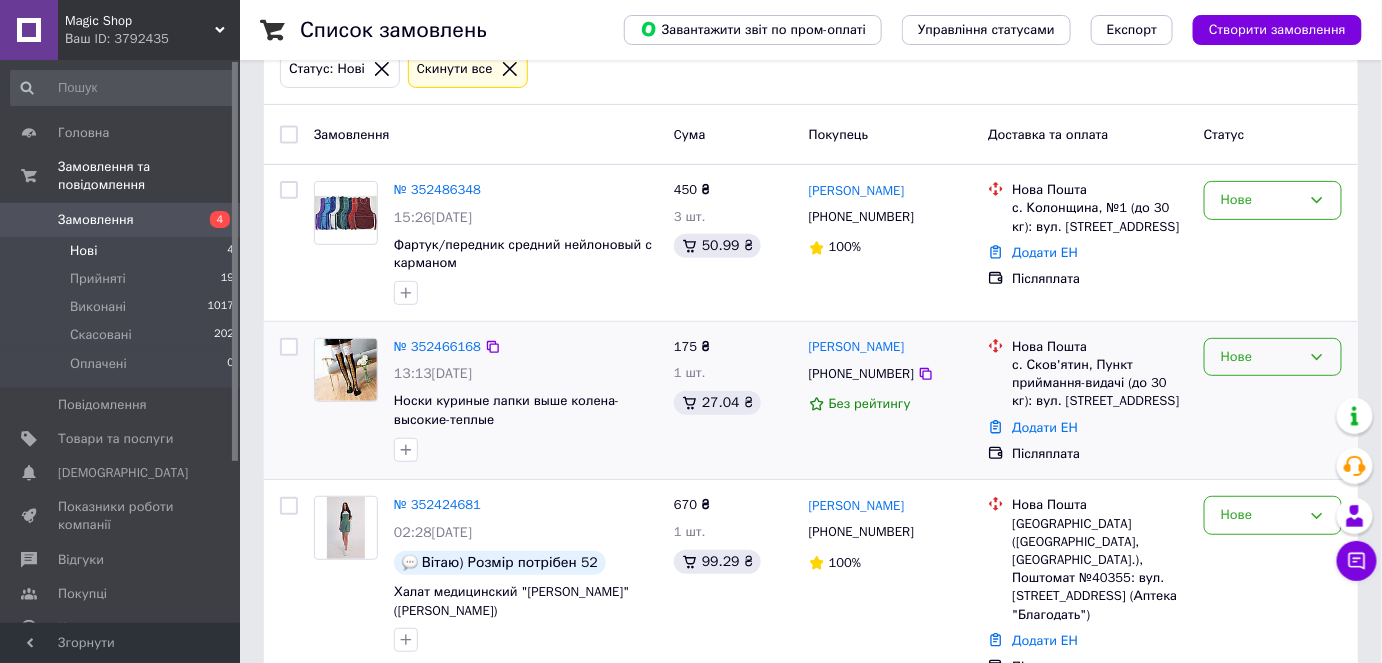 click 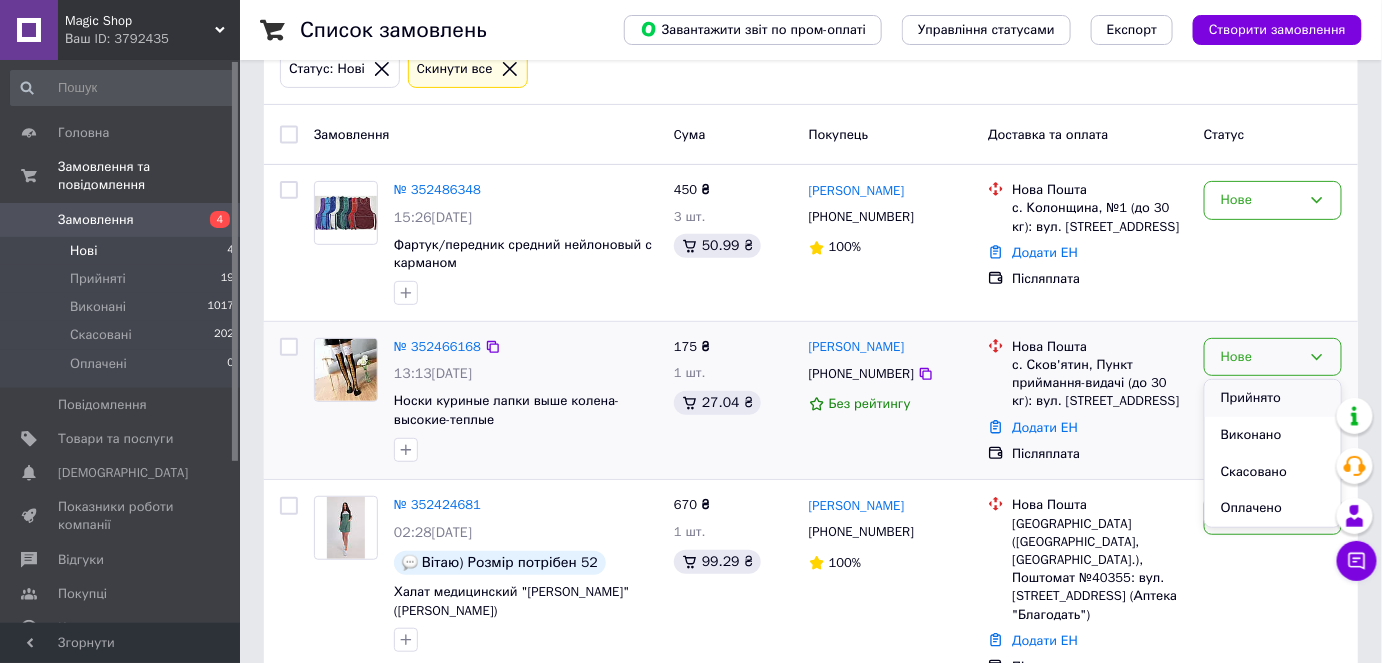 click on "Прийнято" at bounding box center [1273, 398] 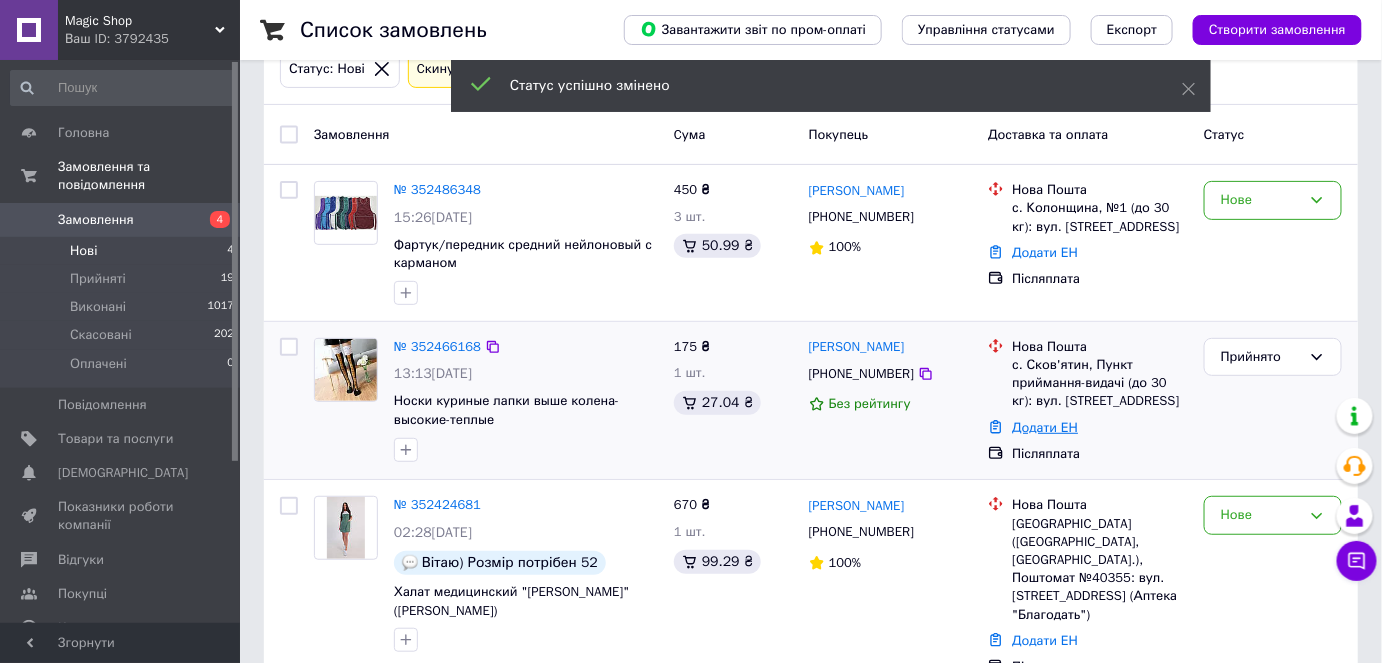 click on "Додати ЕН" at bounding box center (1045, 427) 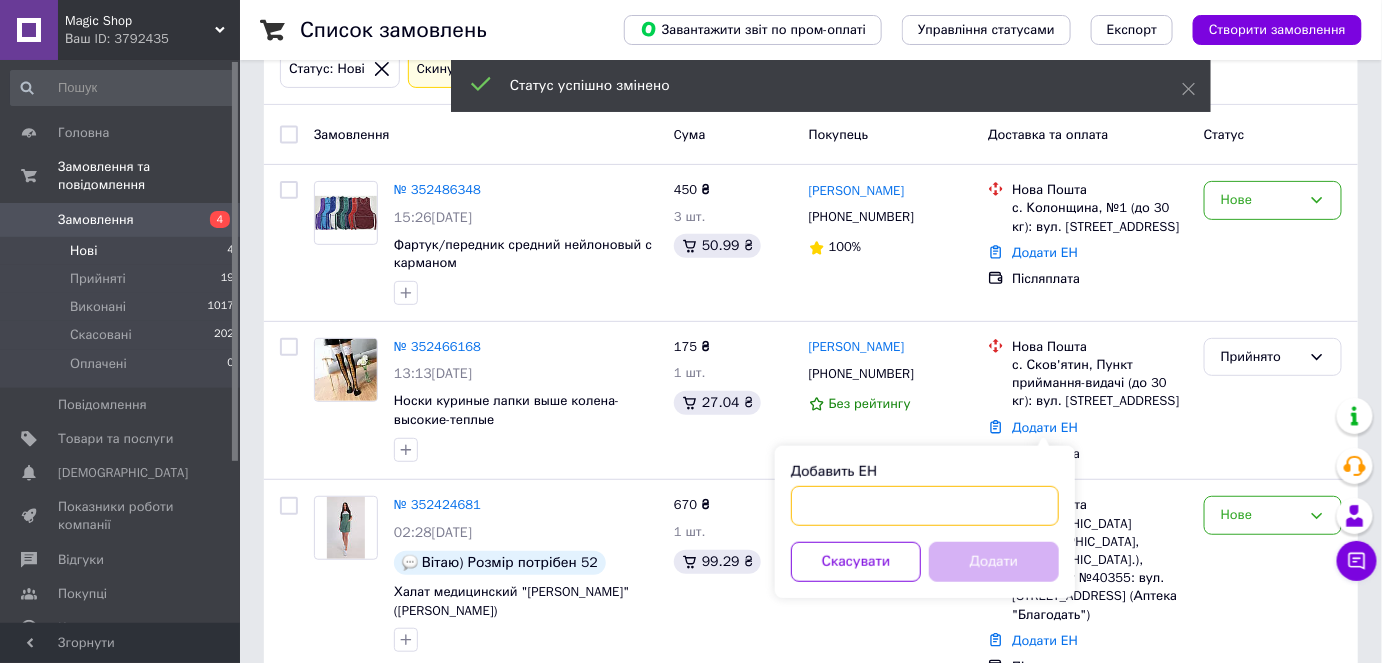 click on "Добавить ЕН" at bounding box center (925, 506) 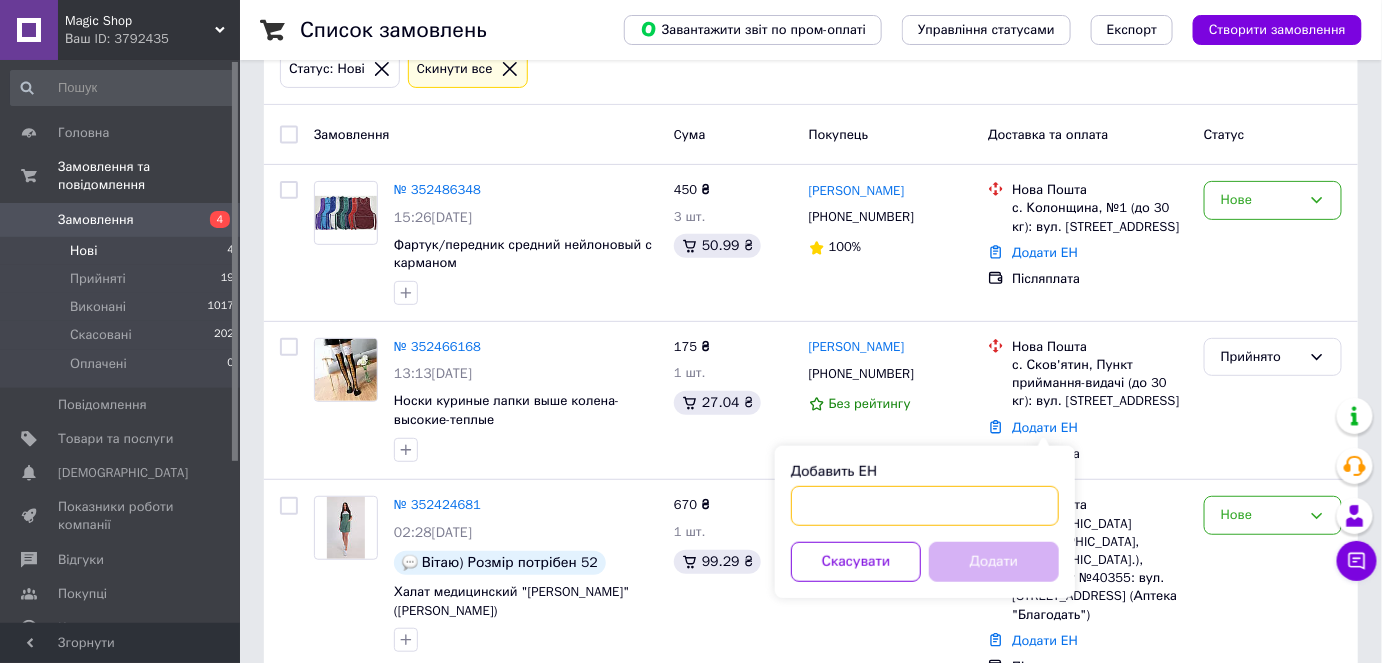 paste on "20451204828879" 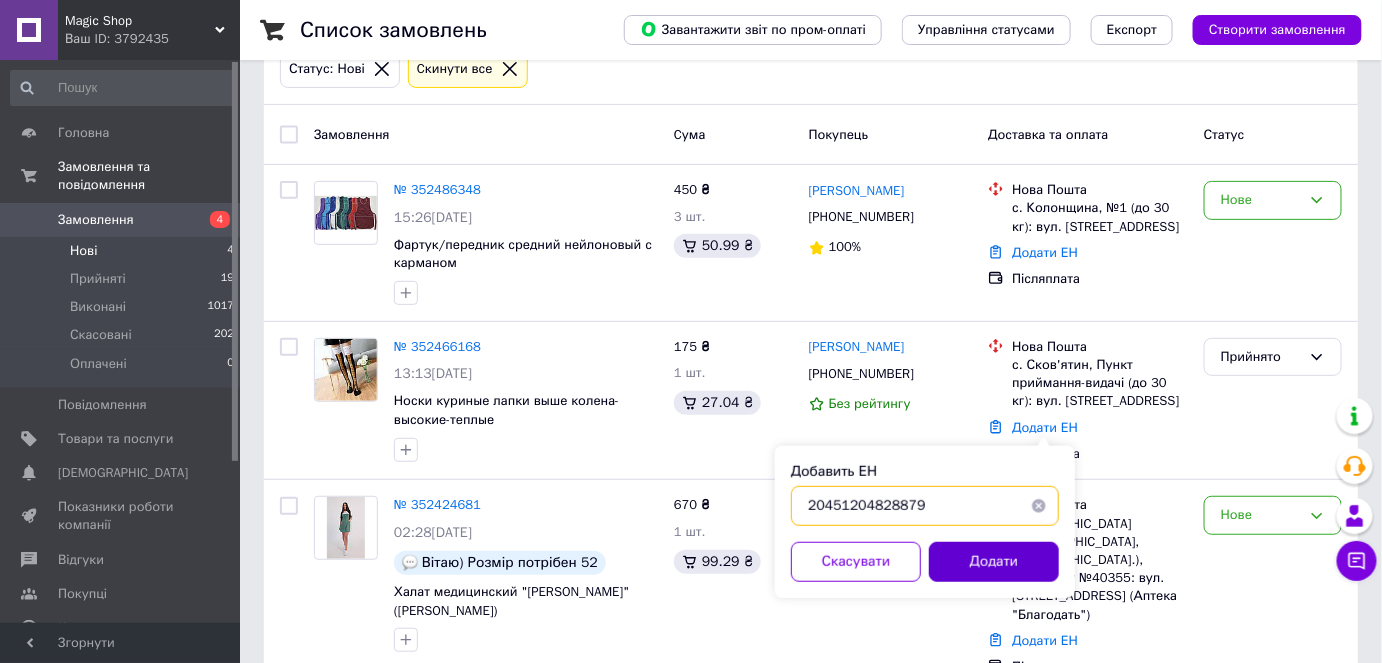 type on "20451204828879" 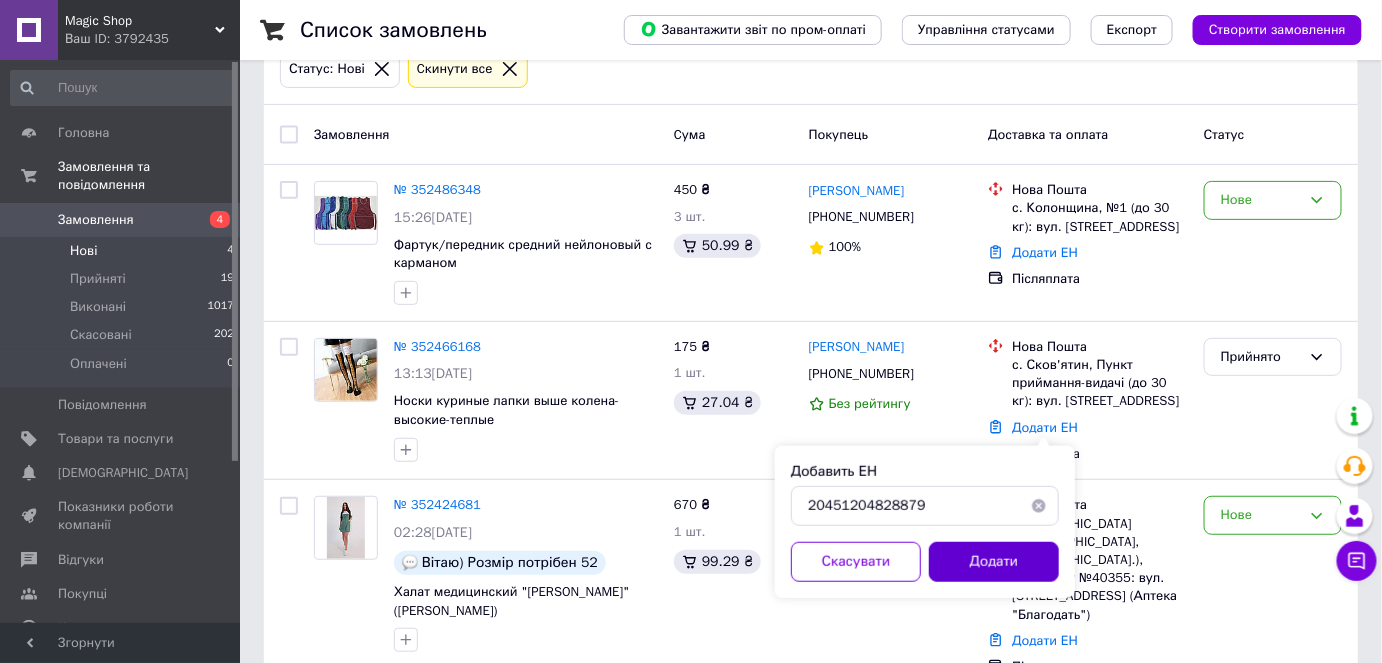 click on "Додати" at bounding box center (994, 562) 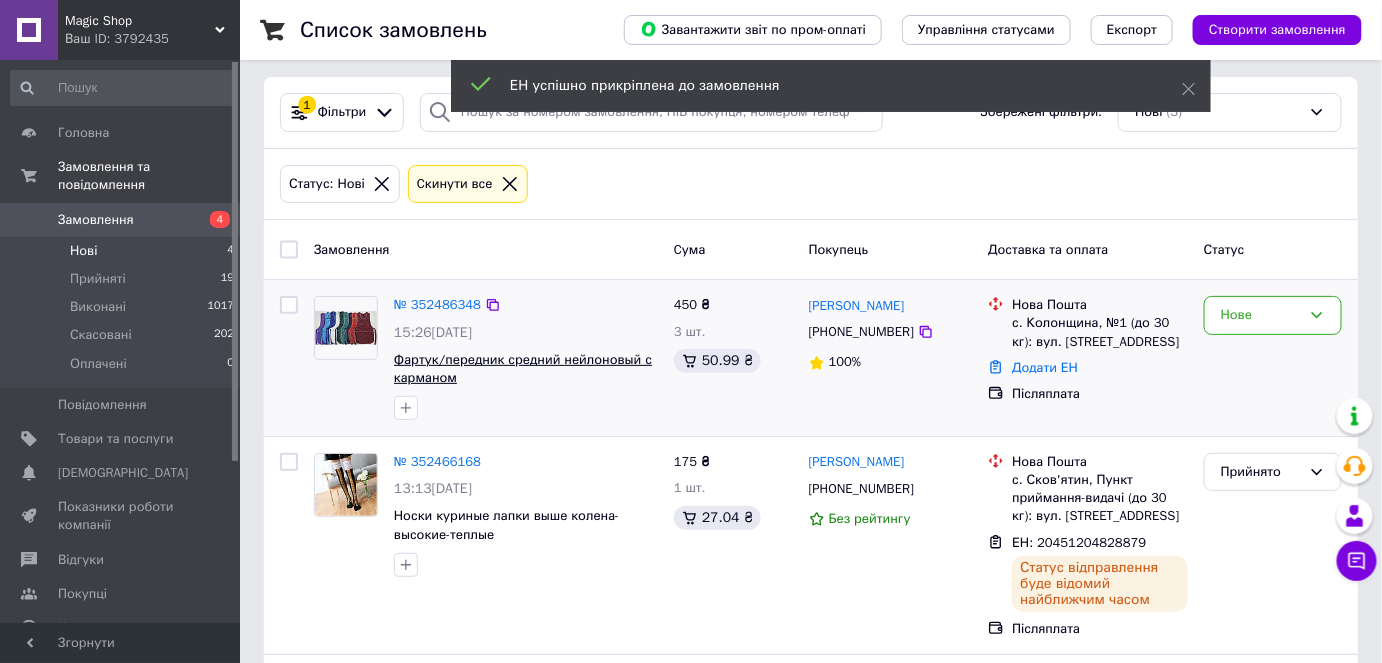 scroll, scrollTop: 0, scrollLeft: 0, axis: both 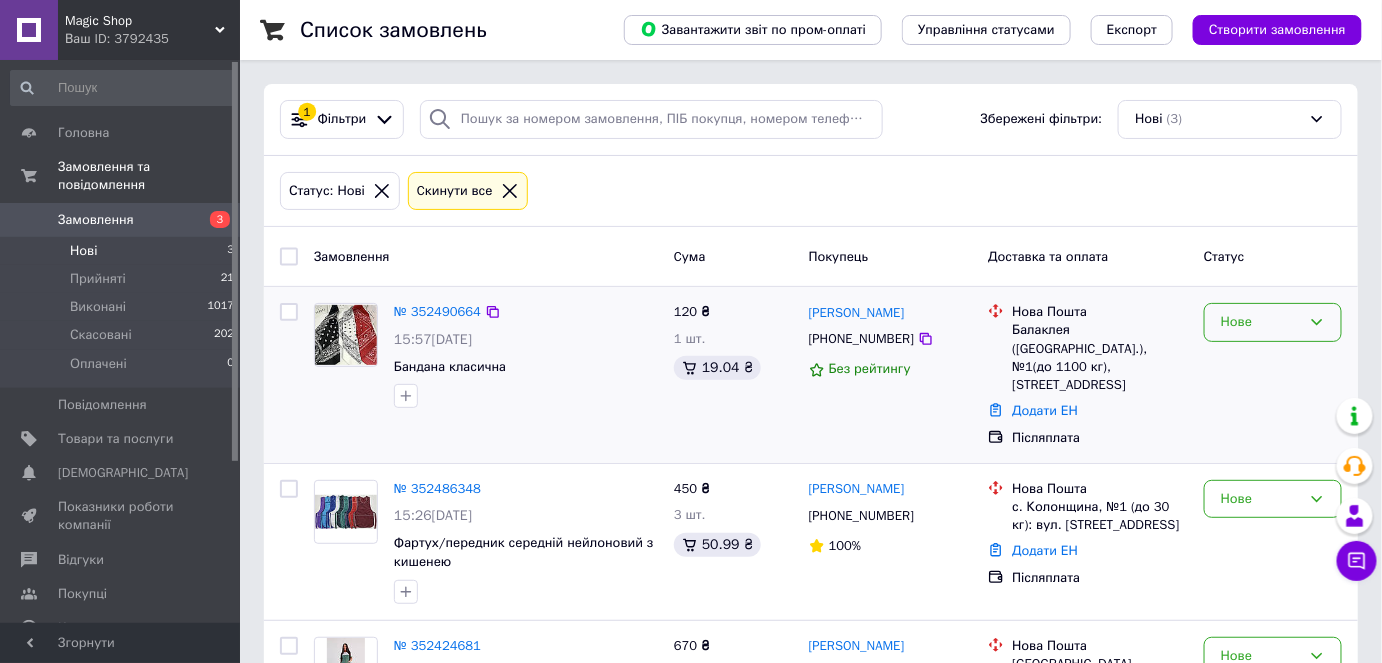 click on "Нове" at bounding box center [1261, 322] 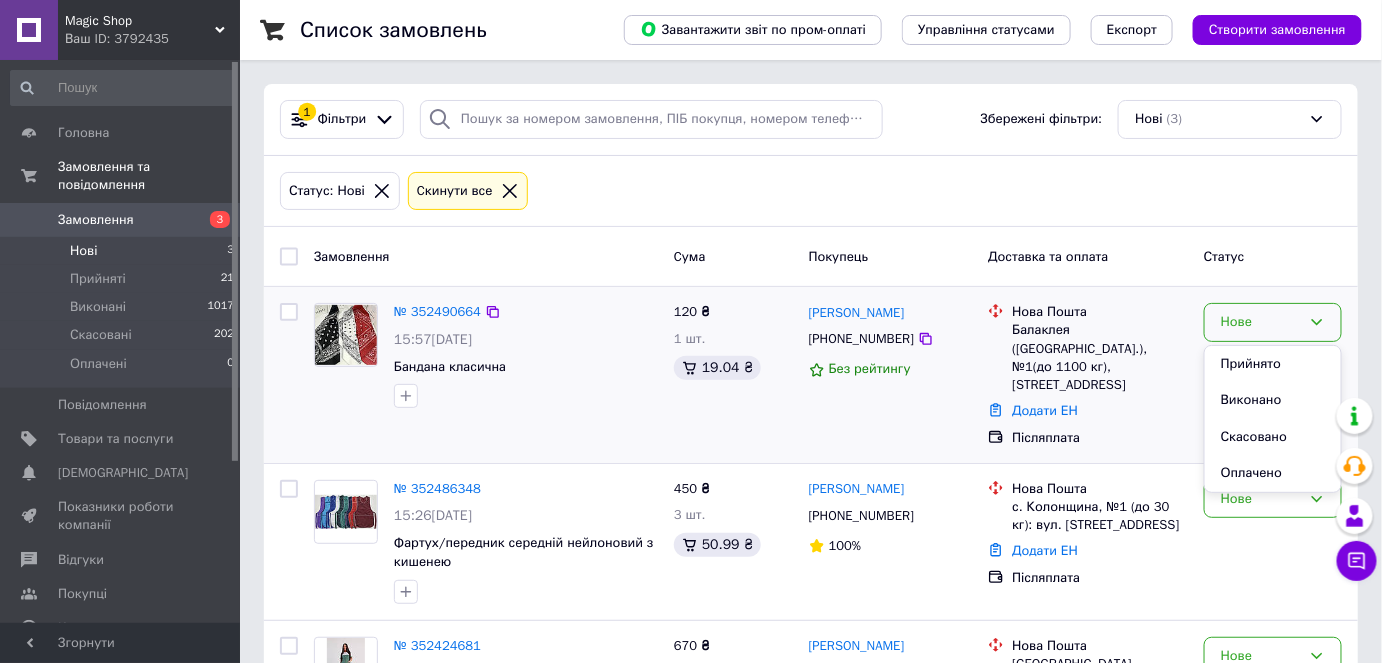 click on "Прийнято" at bounding box center (1273, 364) 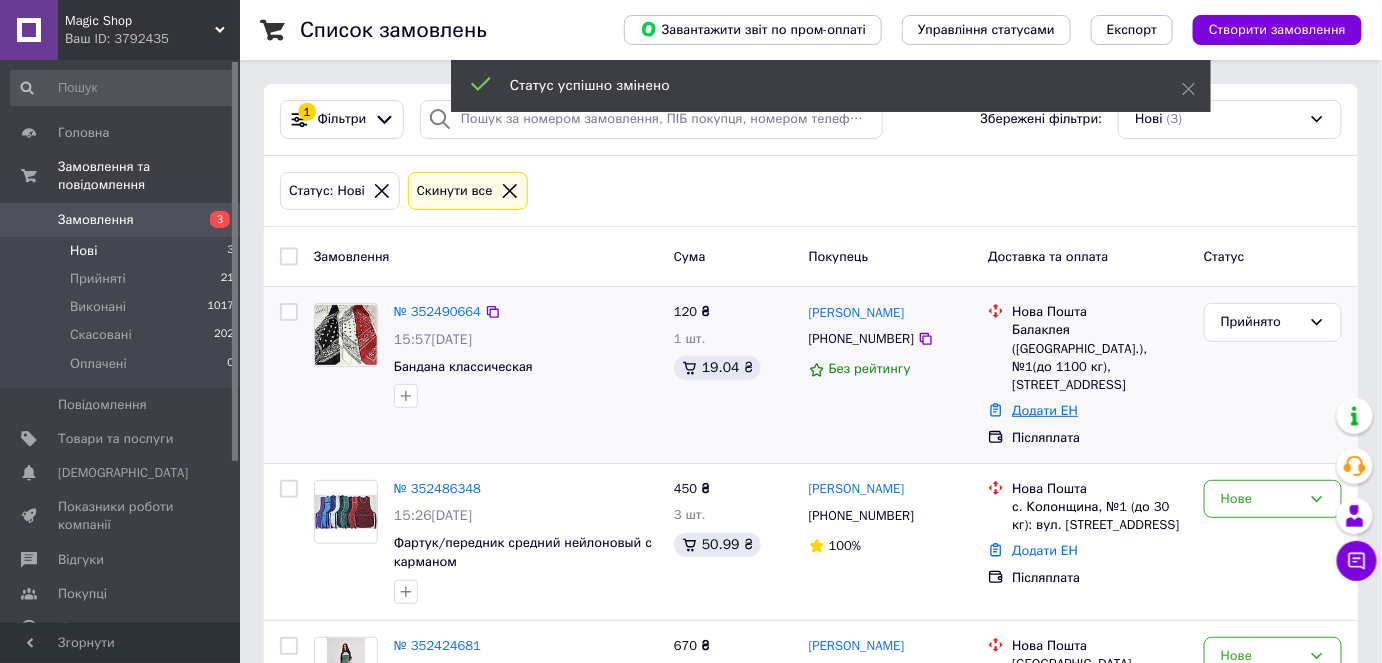 click on "Додати ЕН" at bounding box center (1045, 410) 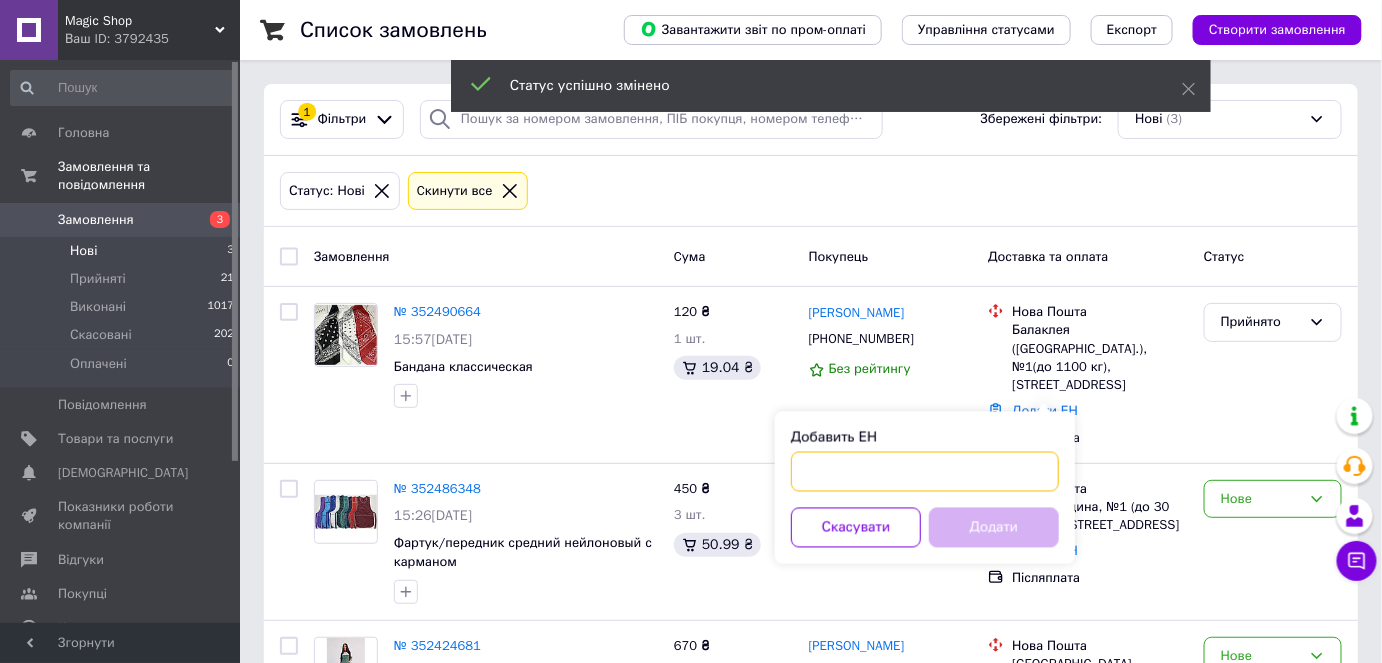 click on "Добавить ЕН" at bounding box center (925, 472) 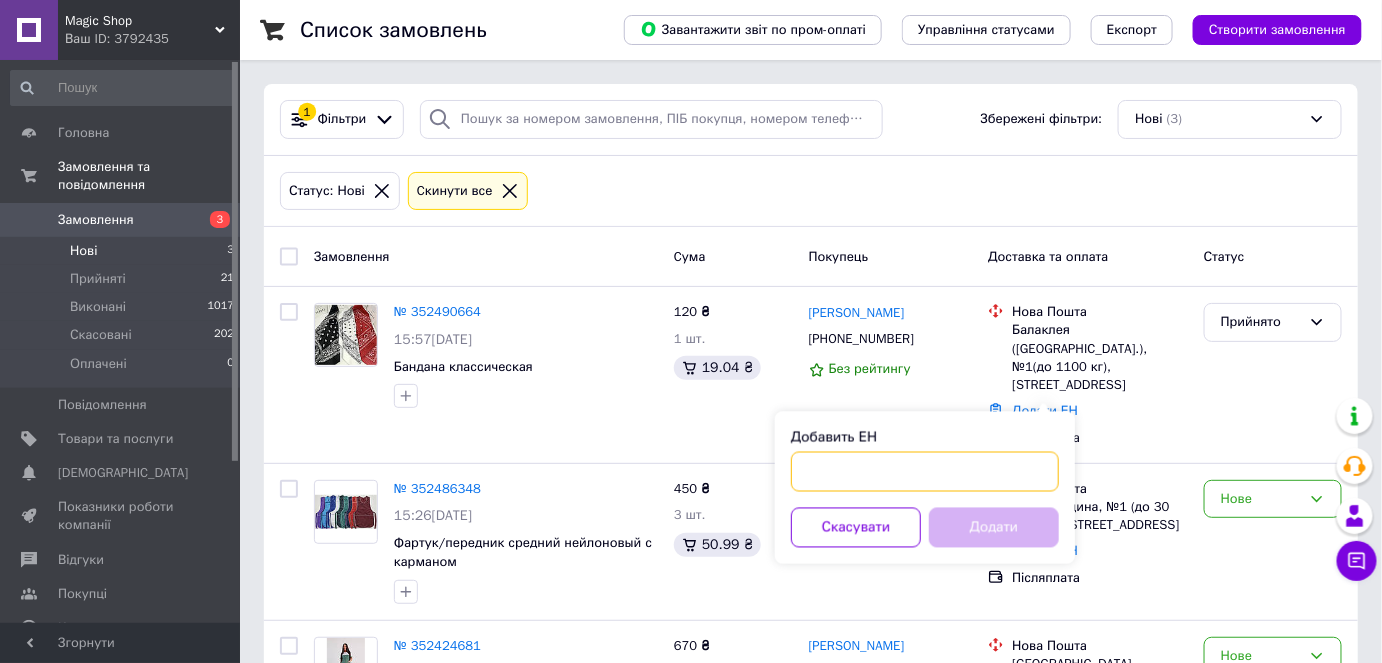 paste on "20451204831176" 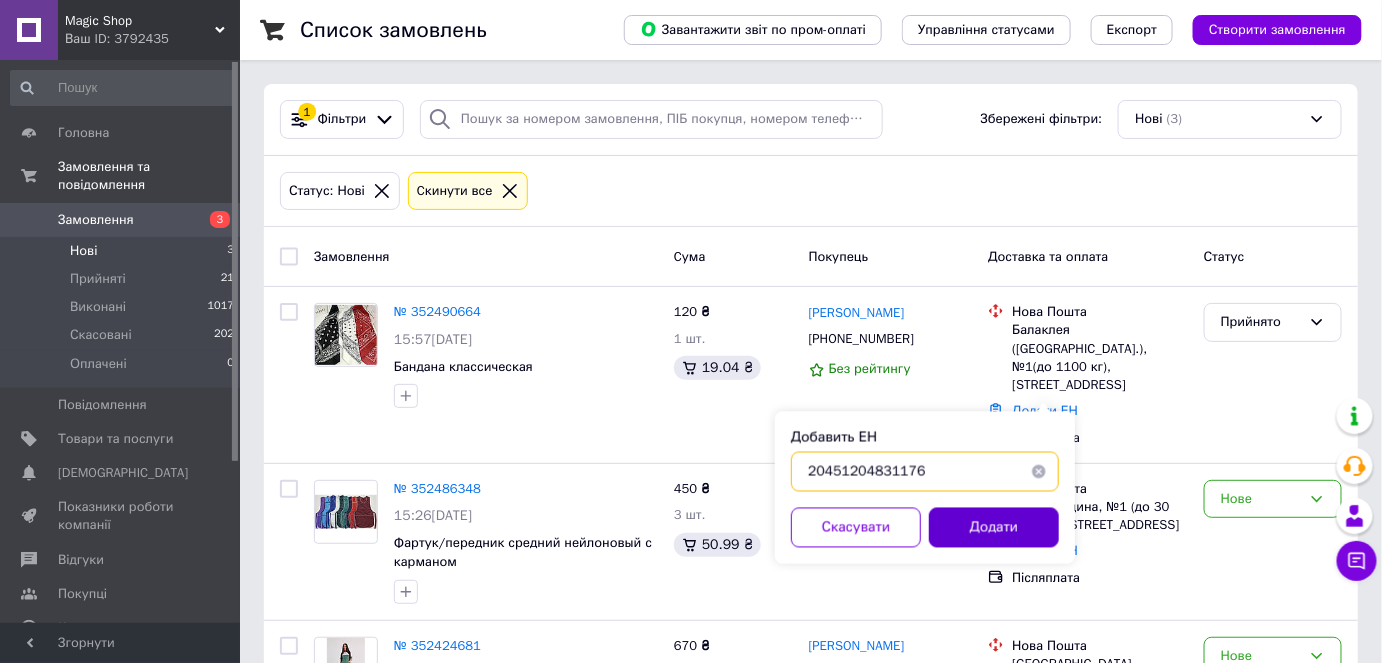 type on "20451204831176" 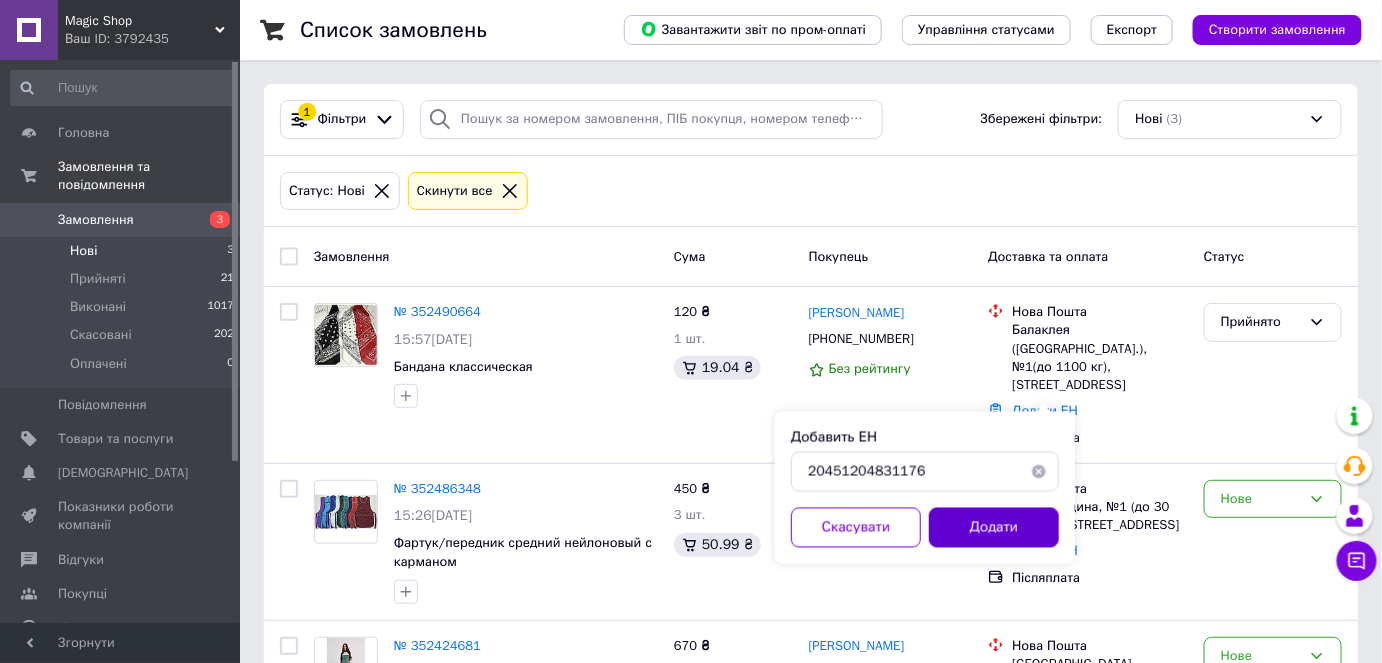 click on "Додати" at bounding box center (994, 528) 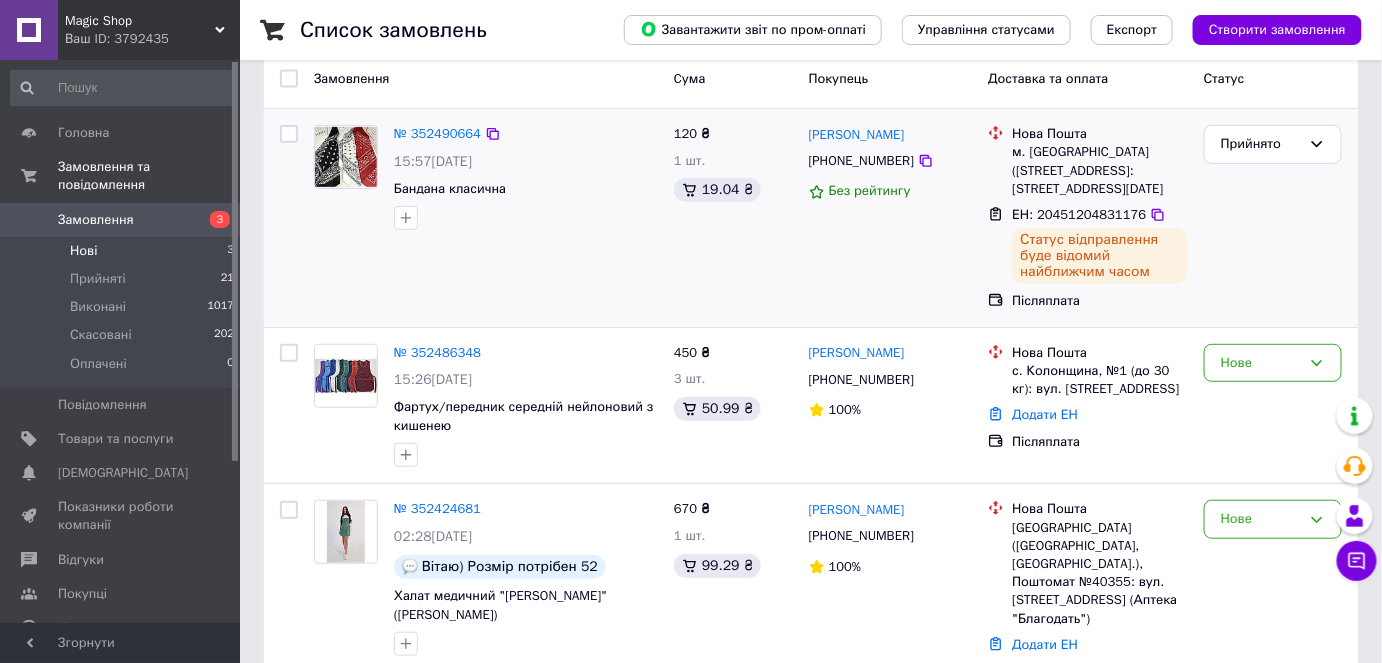 scroll, scrollTop: 0, scrollLeft: 0, axis: both 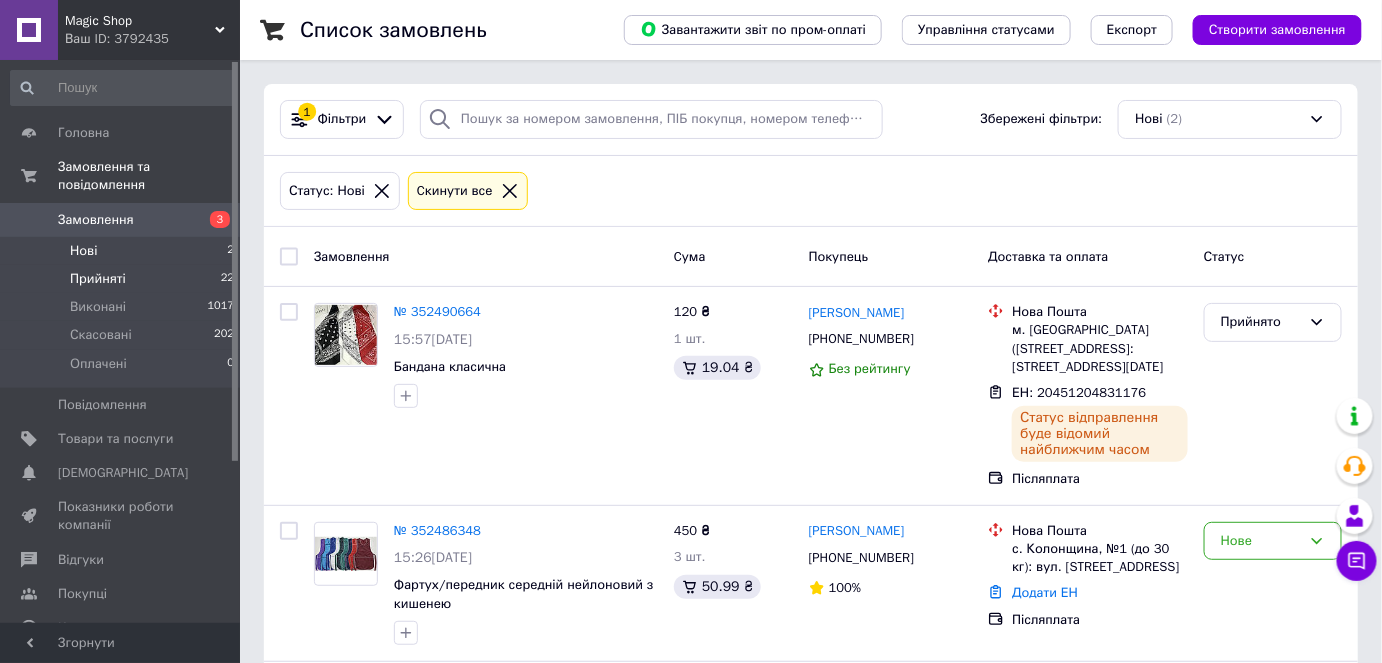 click on "Прийняті 22" at bounding box center (123, 279) 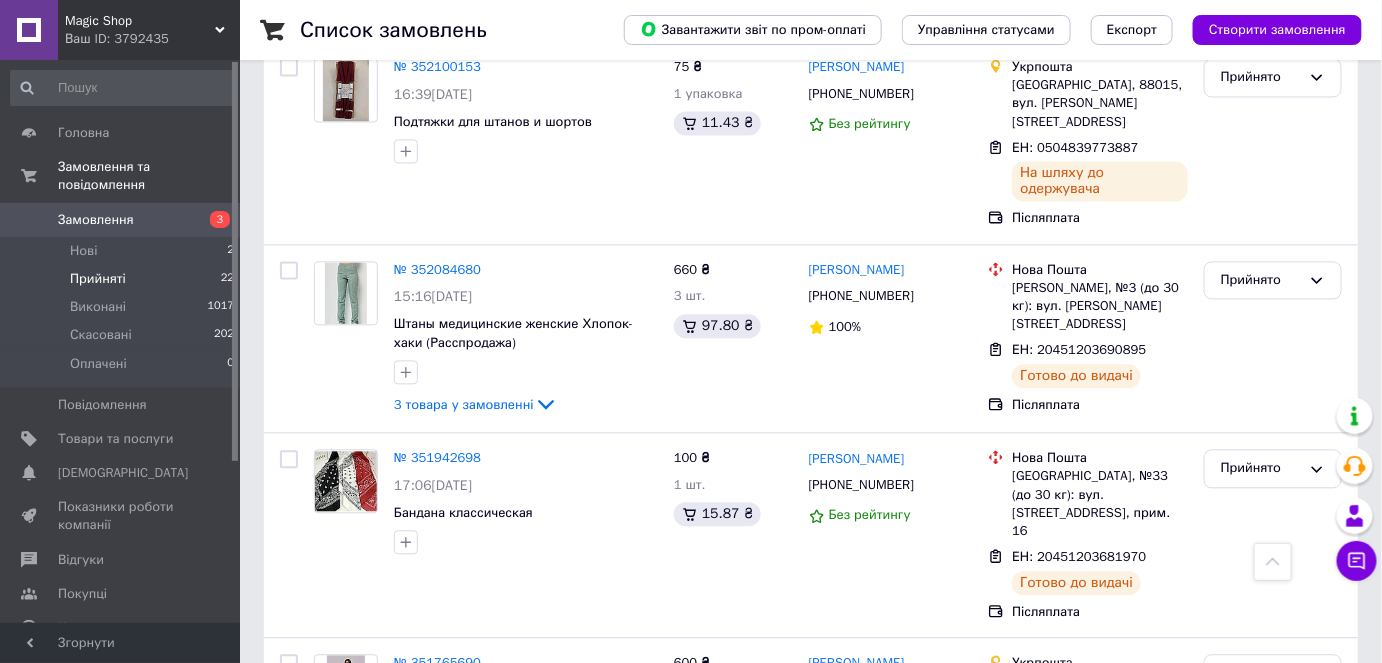 scroll, scrollTop: 4002, scrollLeft: 0, axis: vertical 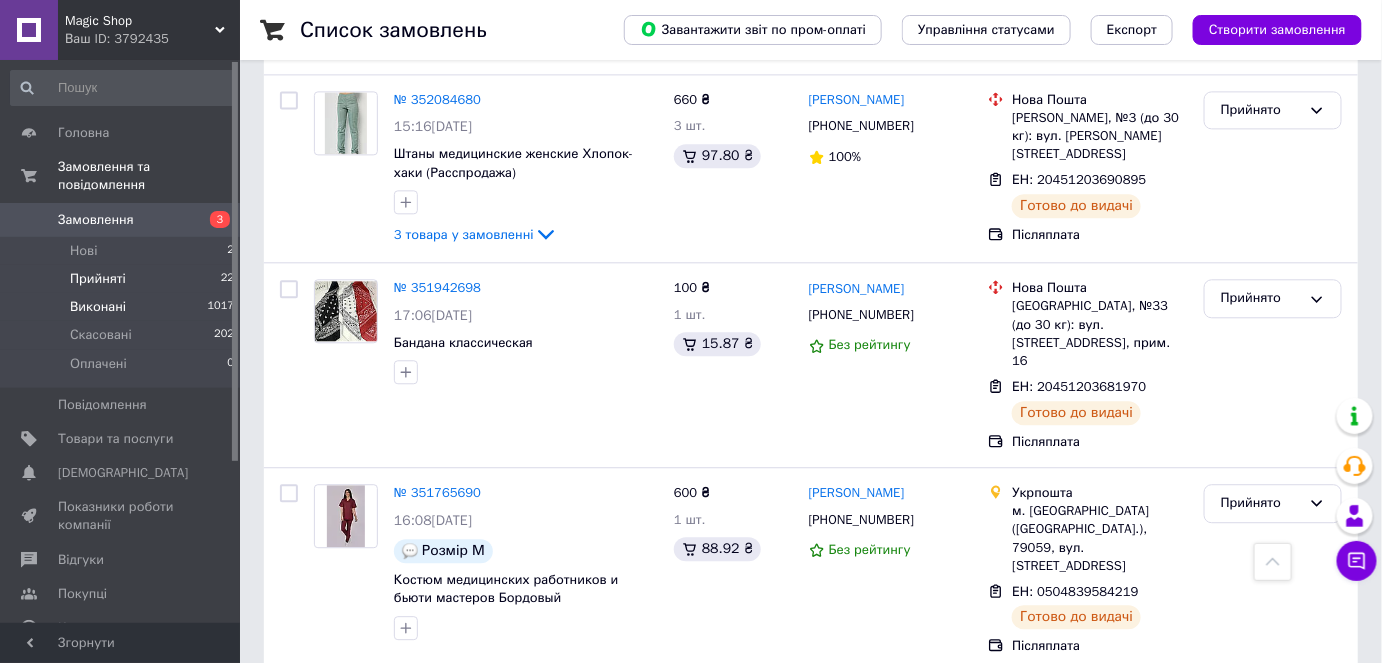 click on "Виконані 1017" at bounding box center [123, 307] 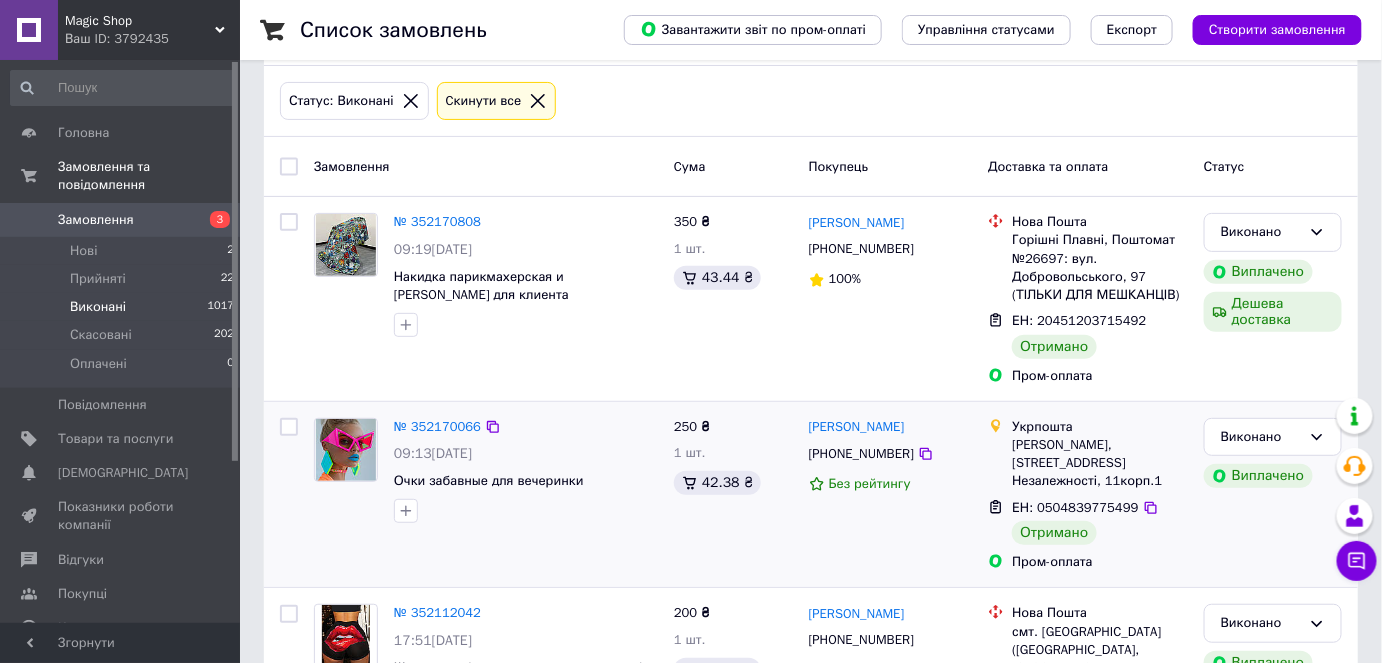 scroll, scrollTop: 0, scrollLeft: 0, axis: both 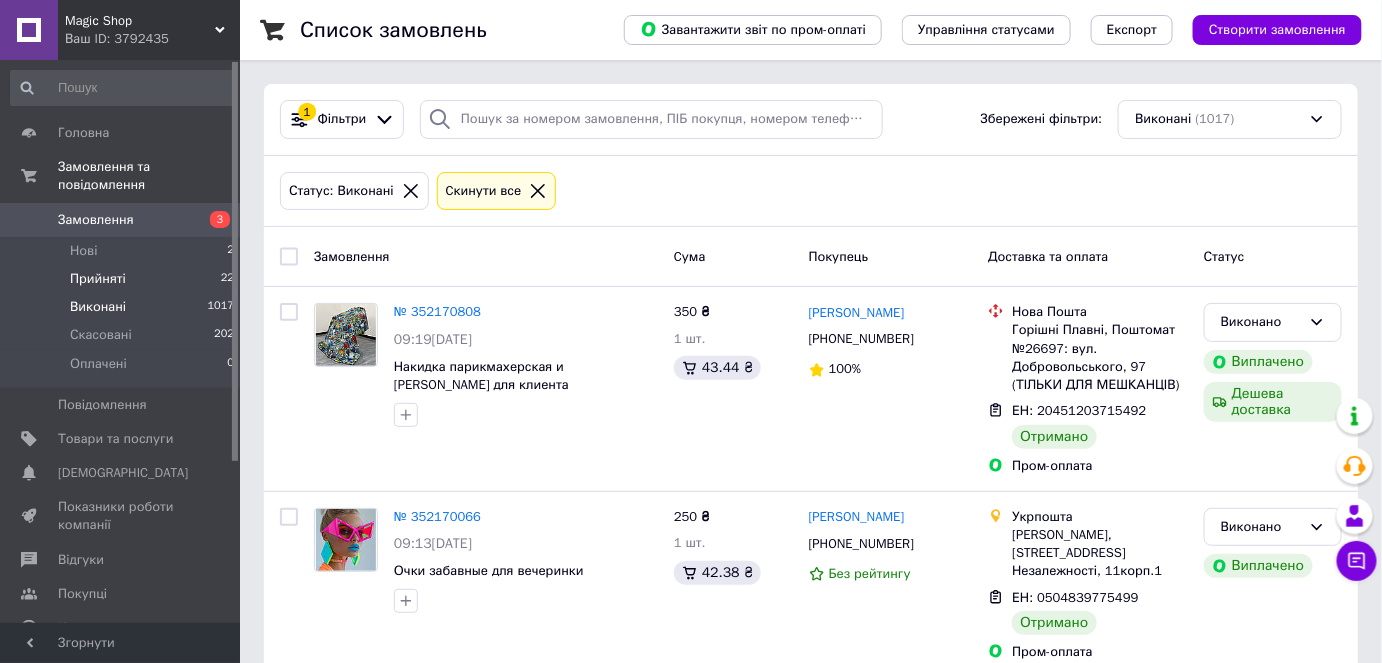 click on "Прийняті" at bounding box center (98, 279) 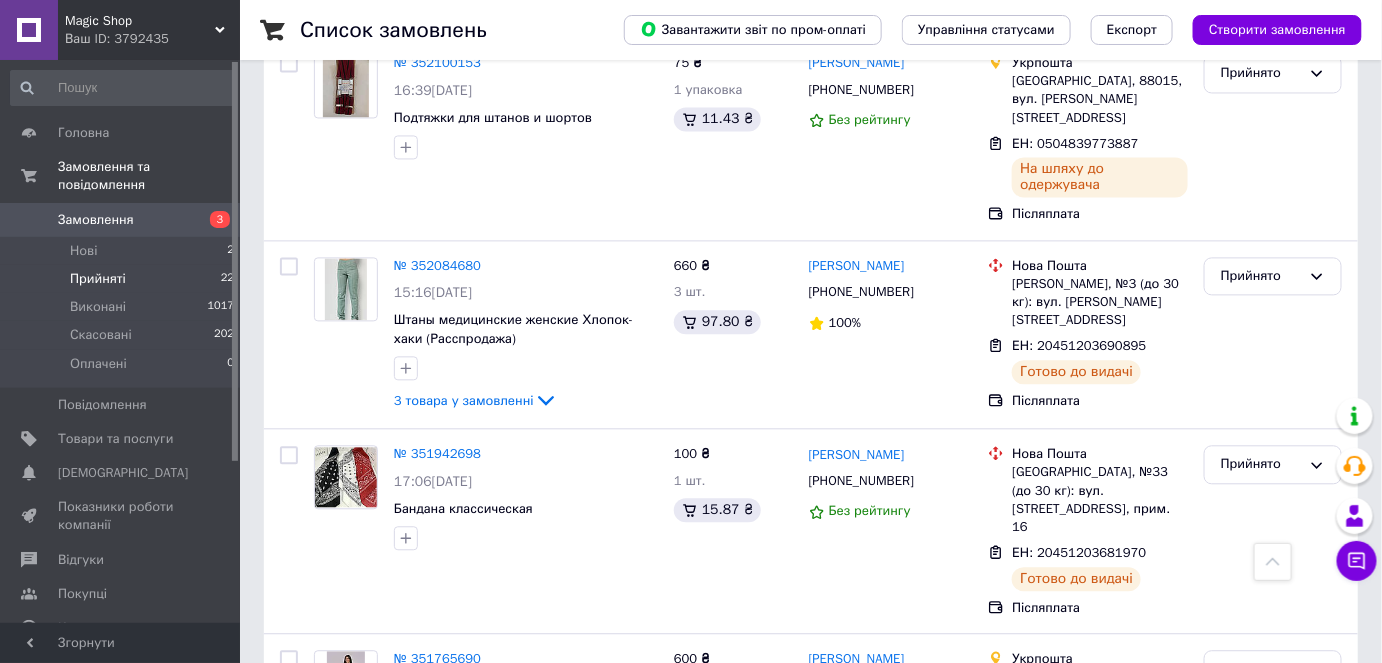 scroll, scrollTop: 4002, scrollLeft: 0, axis: vertical 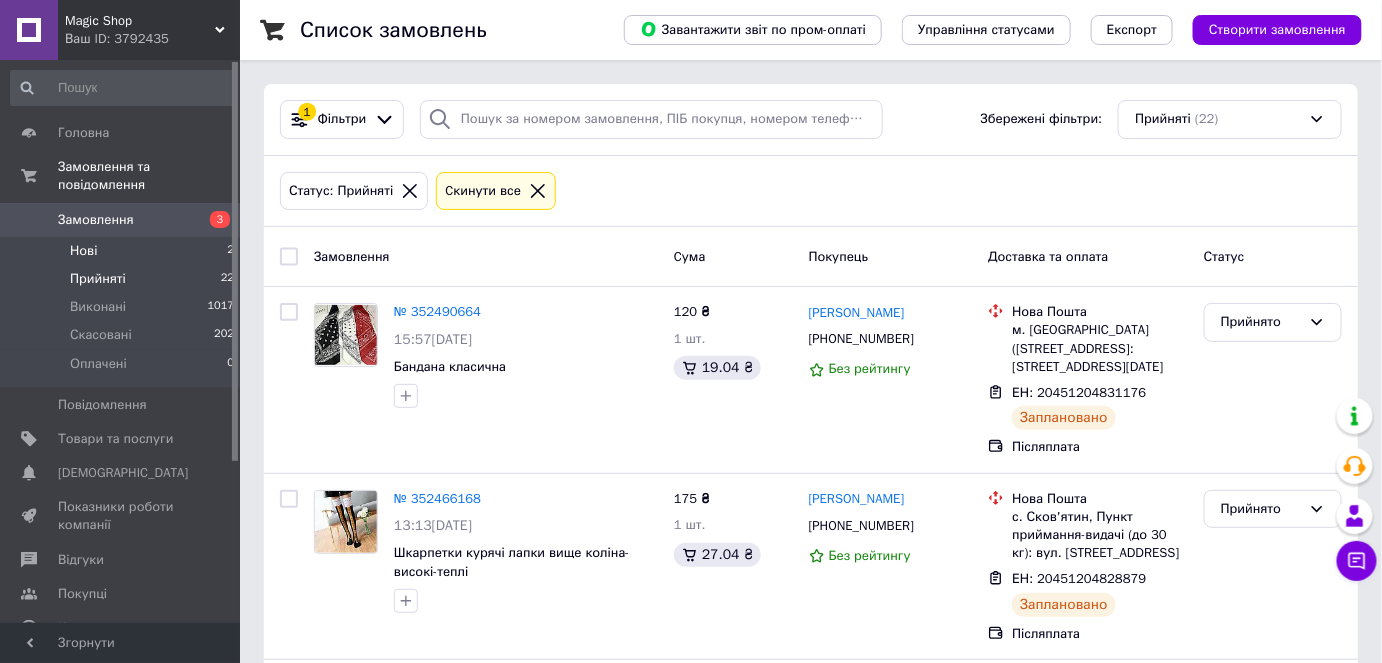 click on "Нові 2" at bounding box center (123, 251) 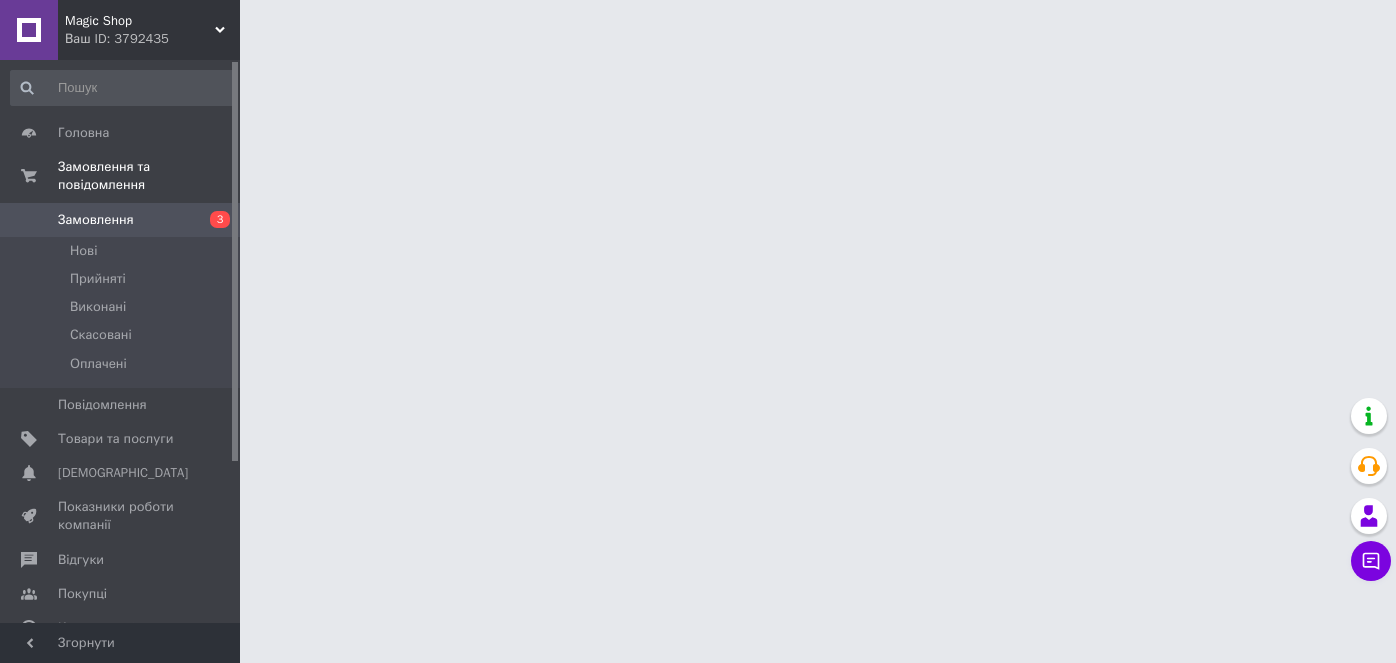 scroll, scrollTop: 0, scrollLeft: 0, axis: both 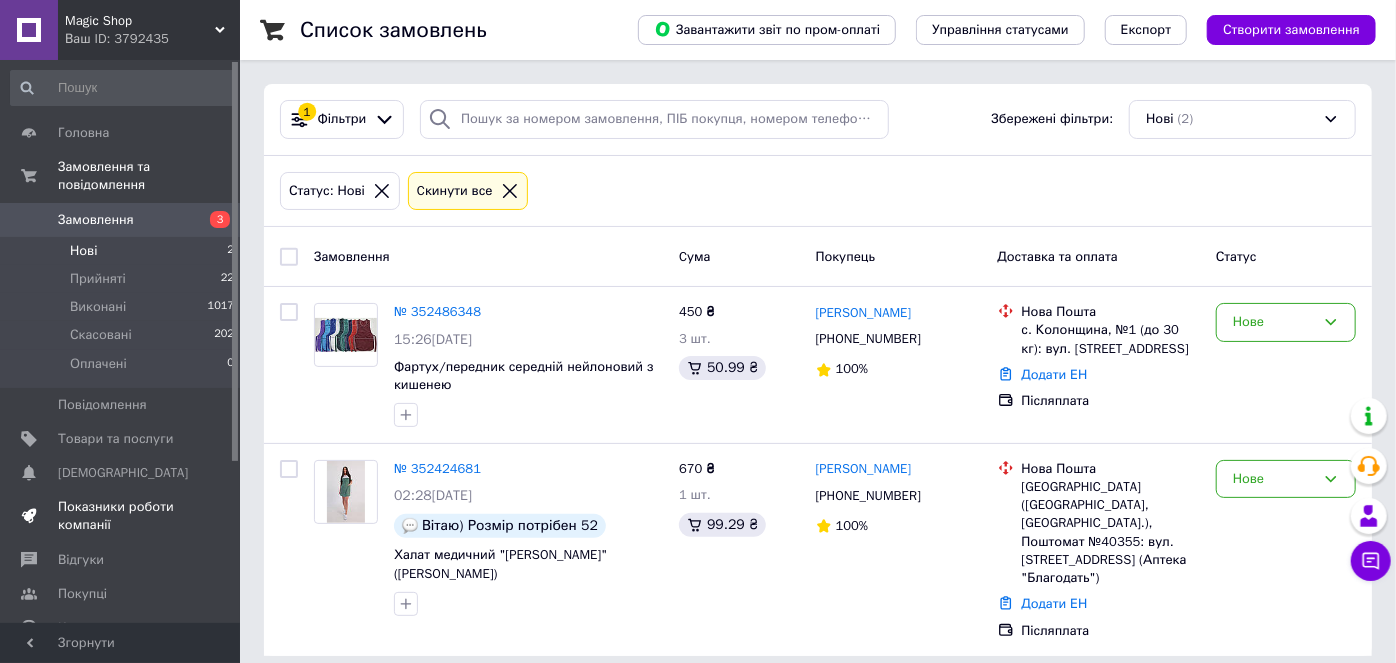 click on "Показники роботи компанії" at bounding box center (121, 516) 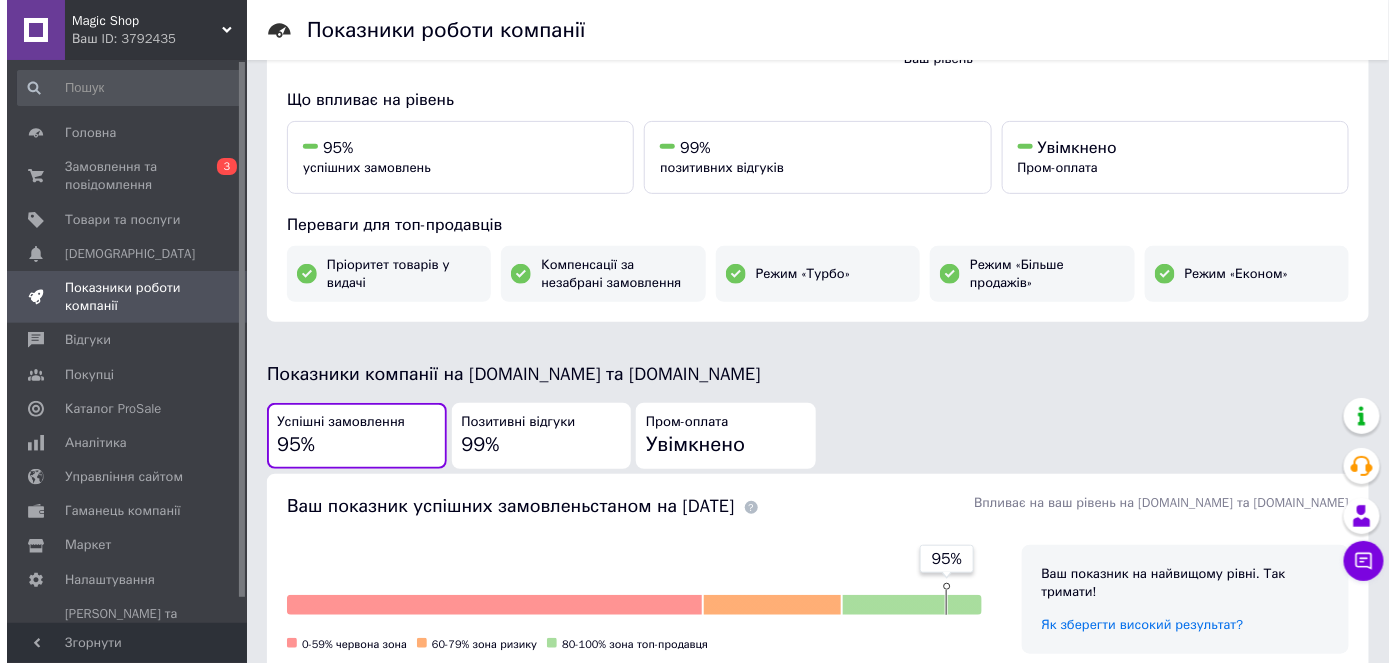 scroll, scrollTop: 0, scrollLeft: 0, axis: both 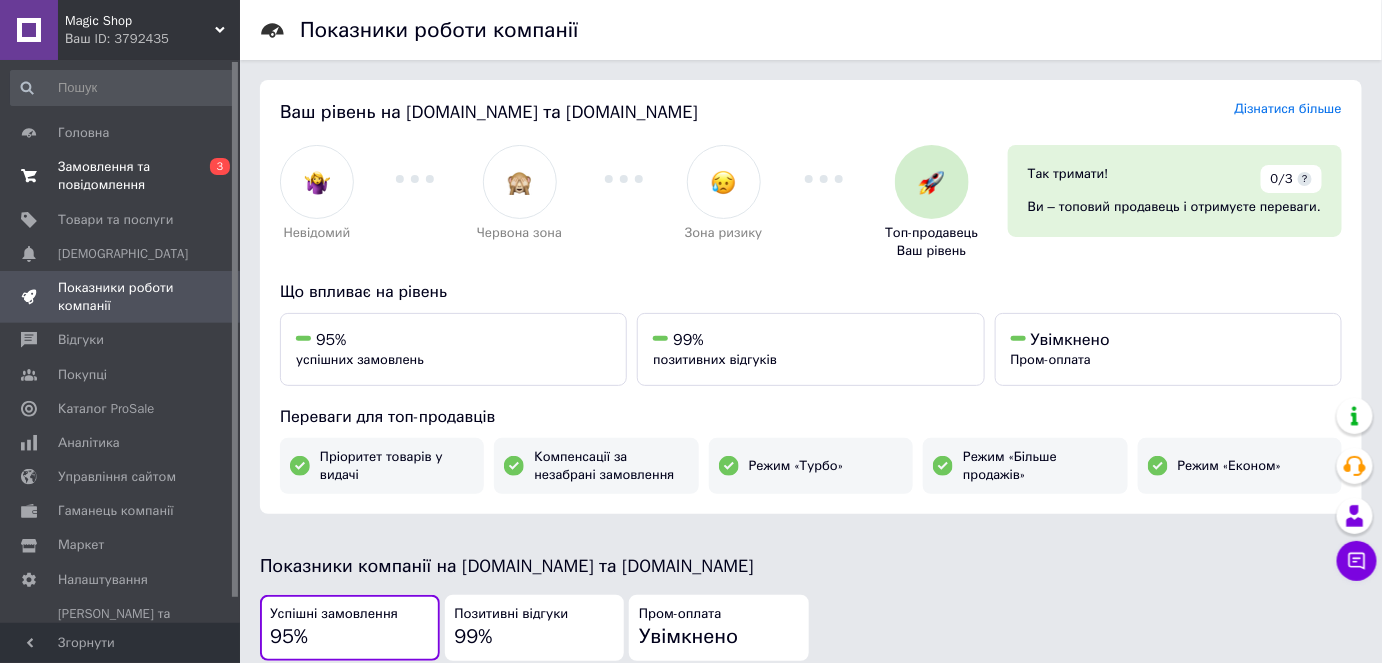 click on "Замовлення та повідомлення" at bounding box center (121, 176) 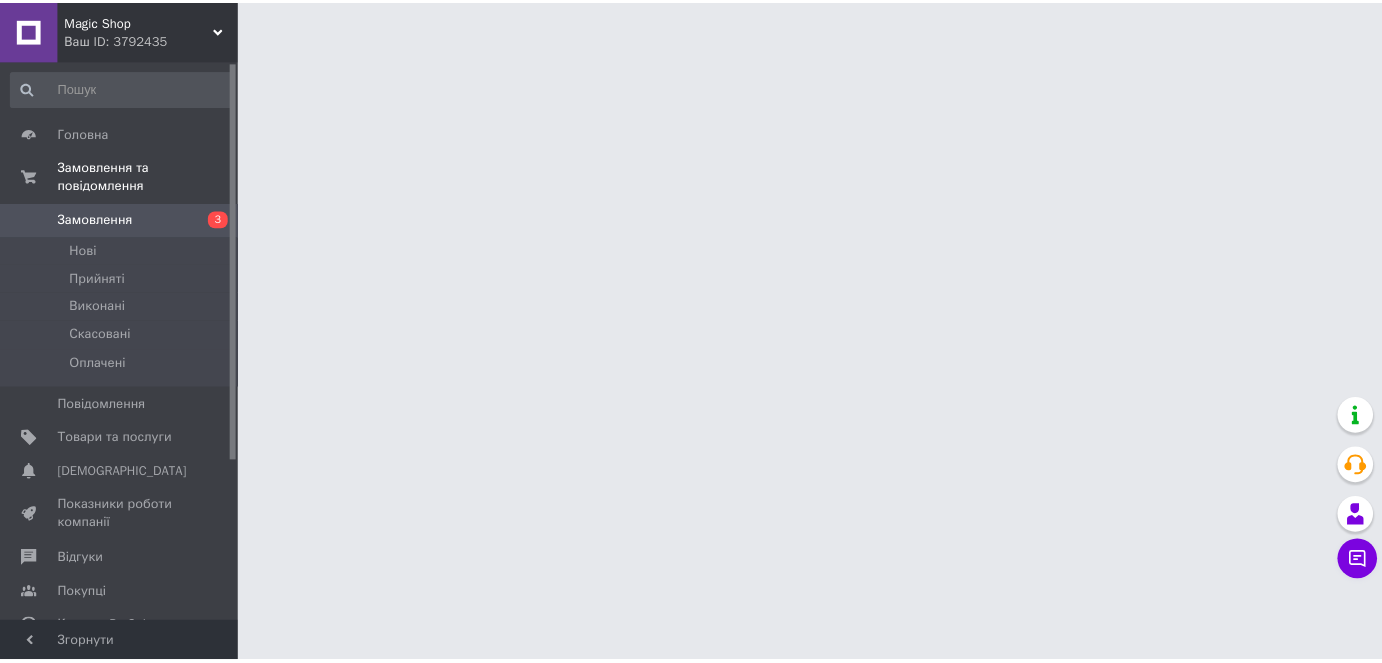 scroll, scrollTop: 0, scrollLeft: 0, axis: both 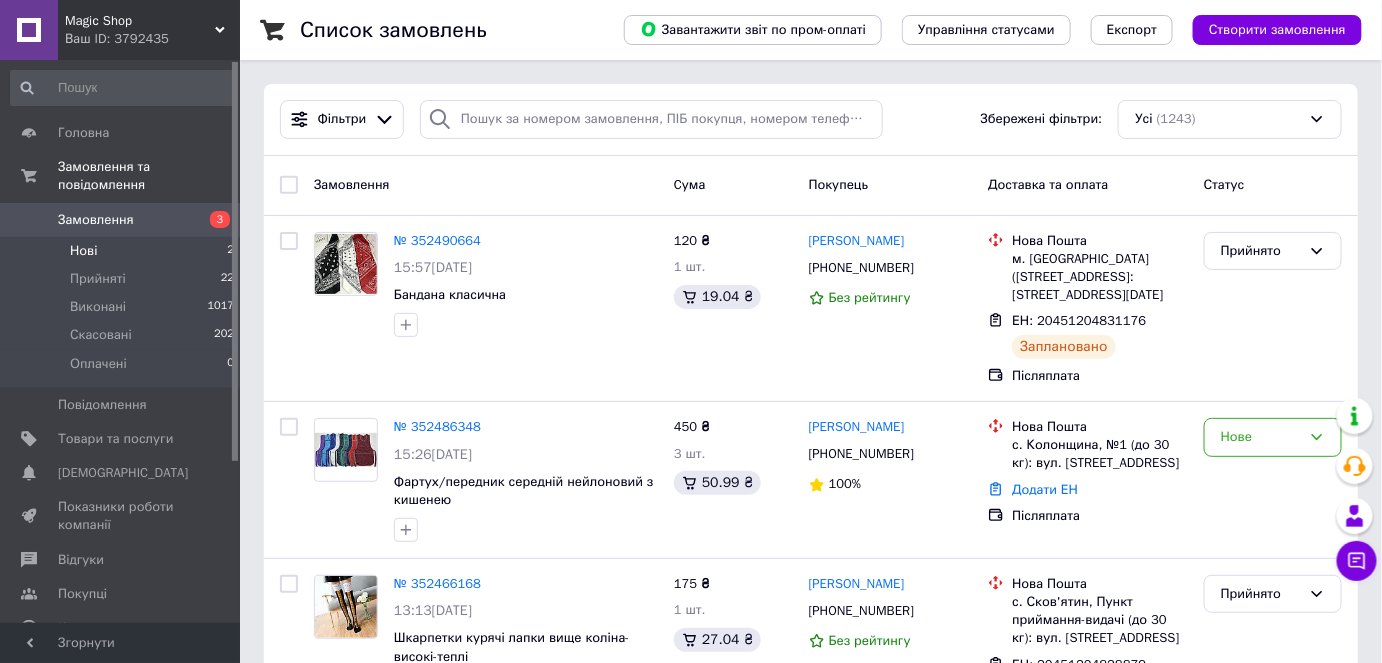 click on "Нові 2" at bounding box center (123, 251) 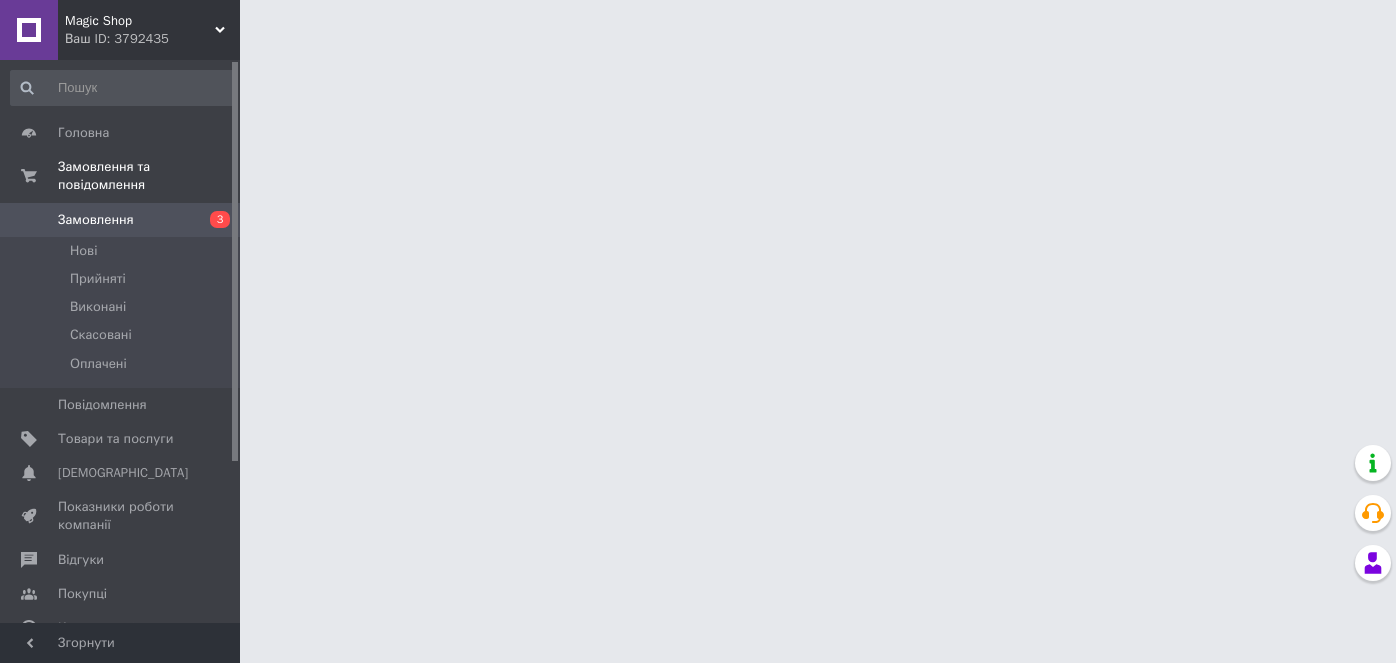 scroll, scrollTop: 0, scrollLeft: 0, axis: both 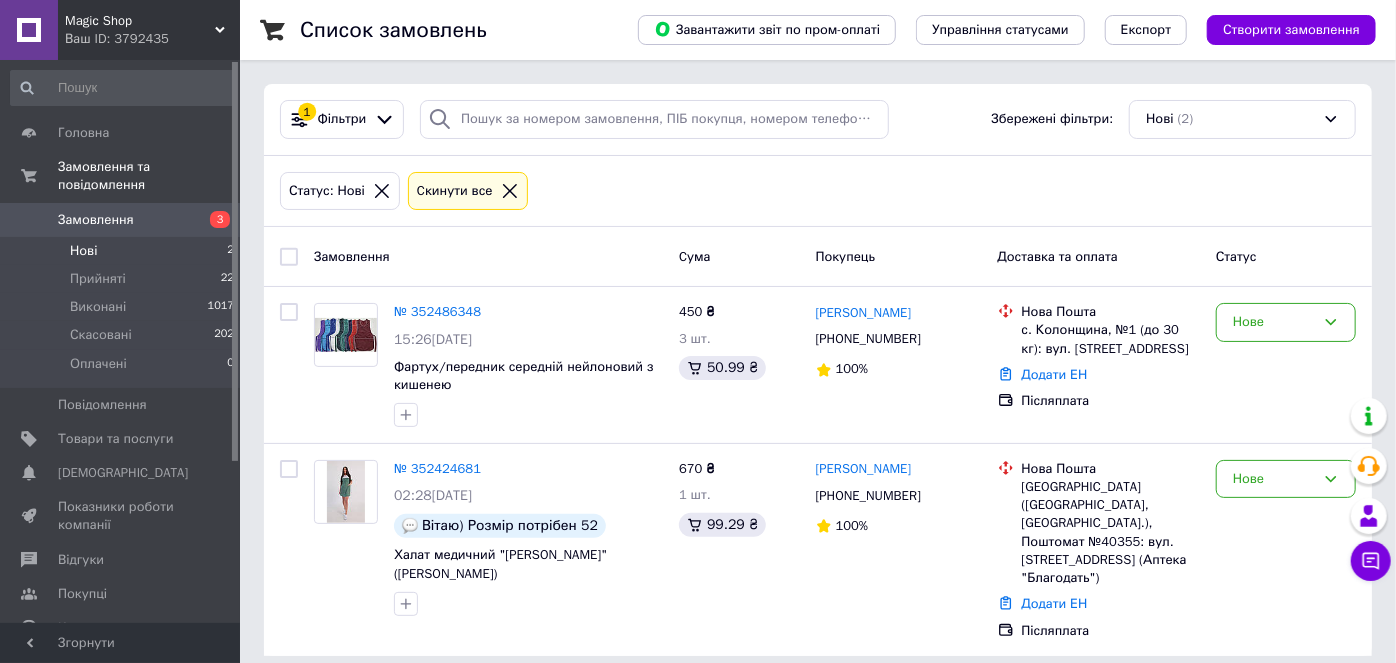 click on "Нові 2" at bounding box center (123, 251) 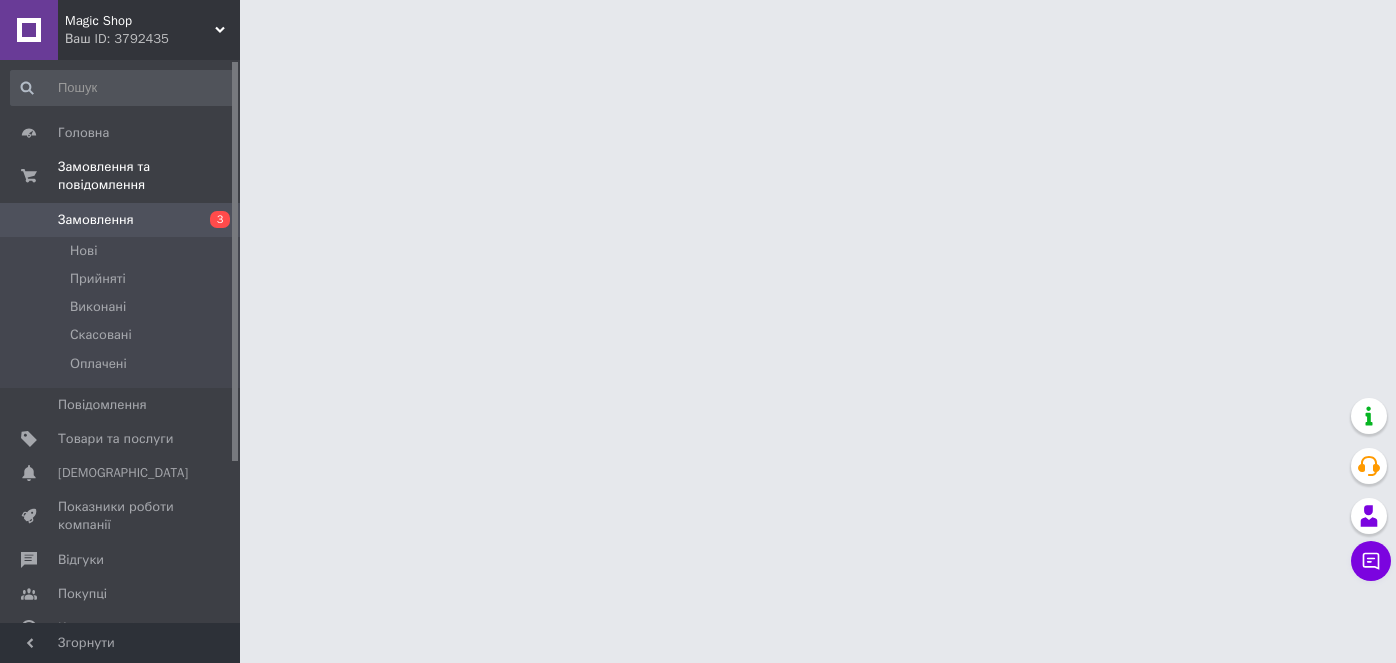 scroll, scrollTop: 0, scrollLeft: 0, axis: both 